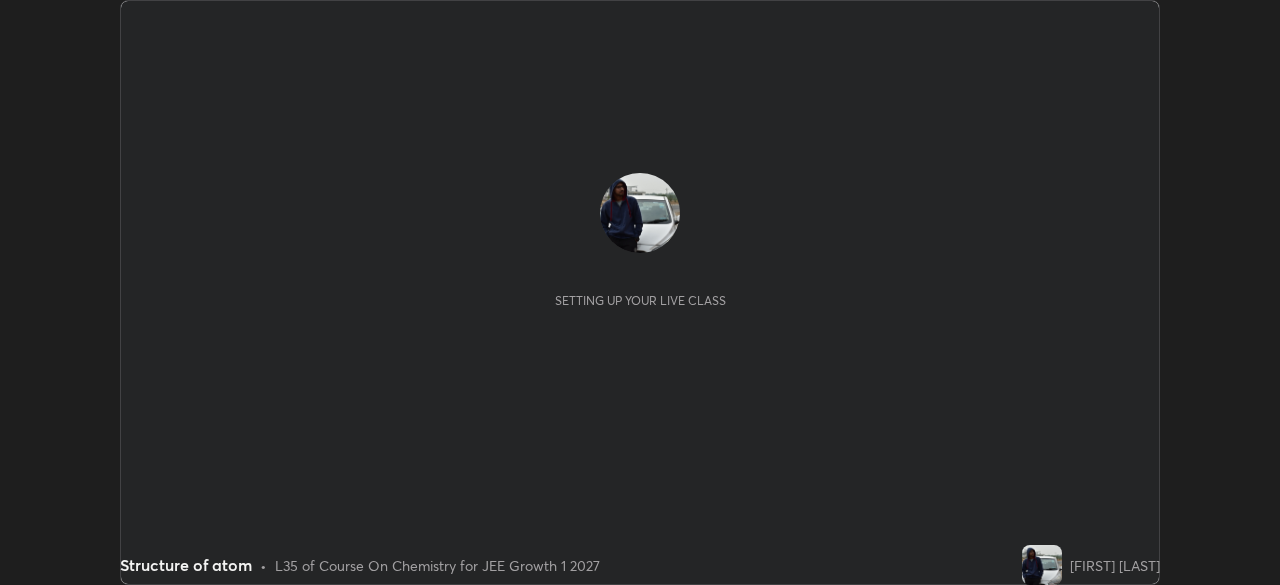 scroll, scrollTop: 0, scrollLeft: 0, axis: both 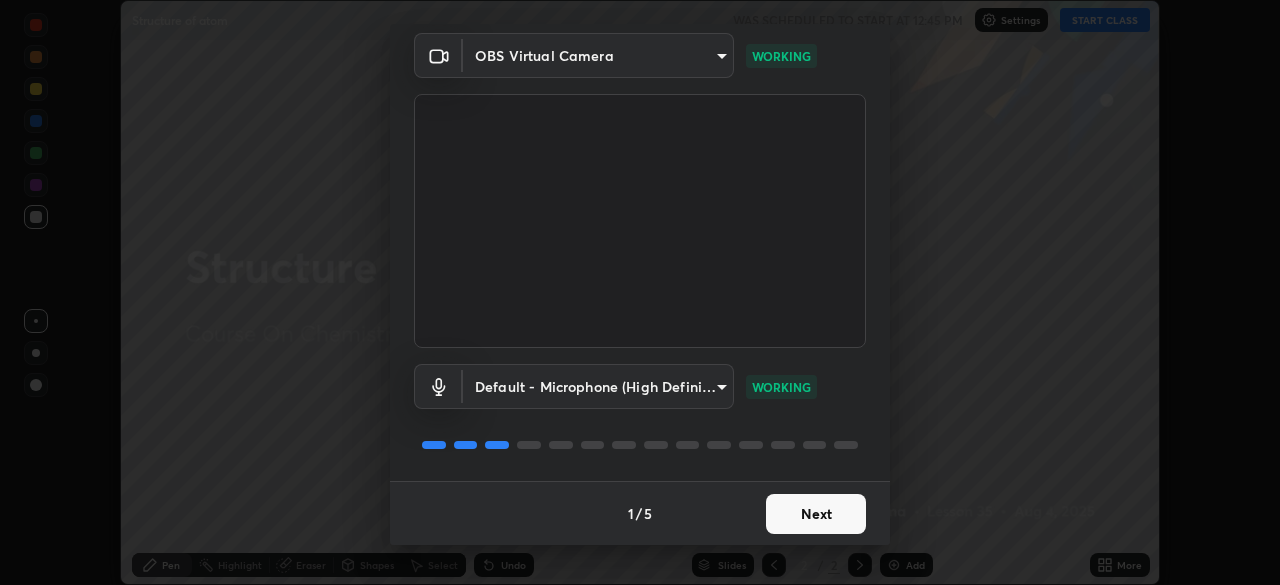 click on "Next" at bounding box center (816, 514) 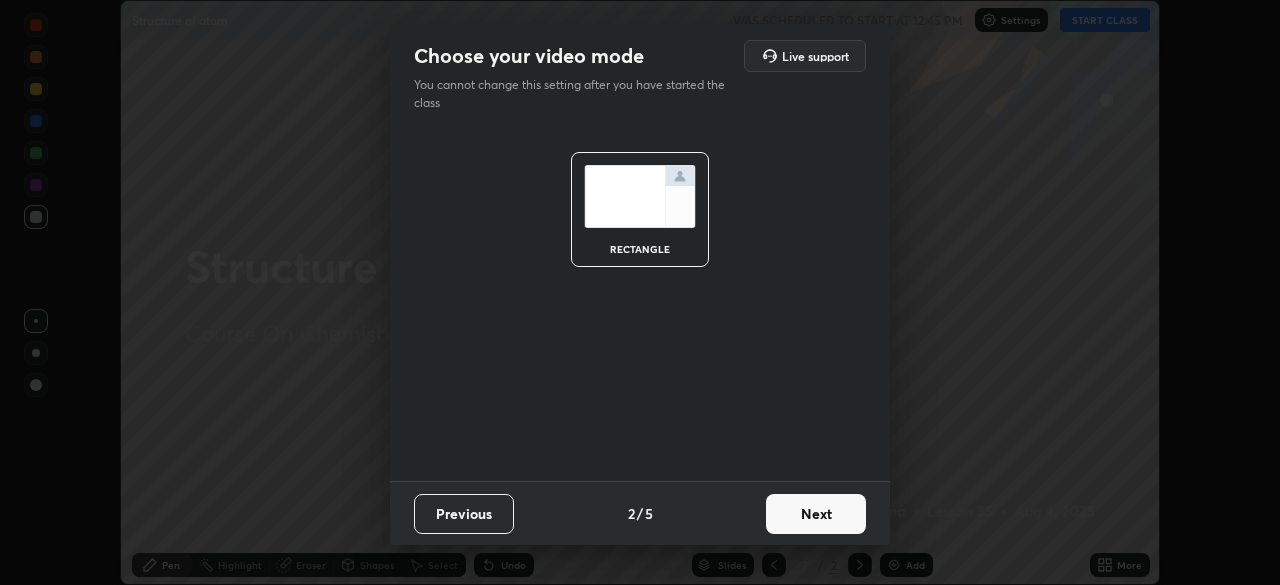 click on "Next" at bounding box center [816, 514] 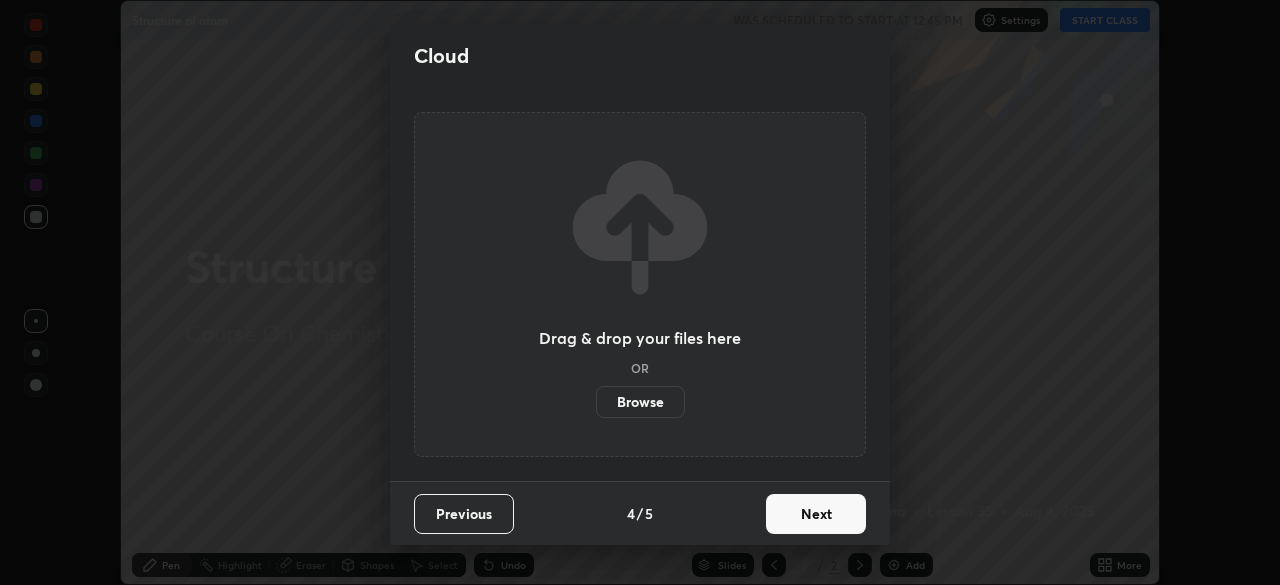 click on "Next" at bounding box center [816, 514] 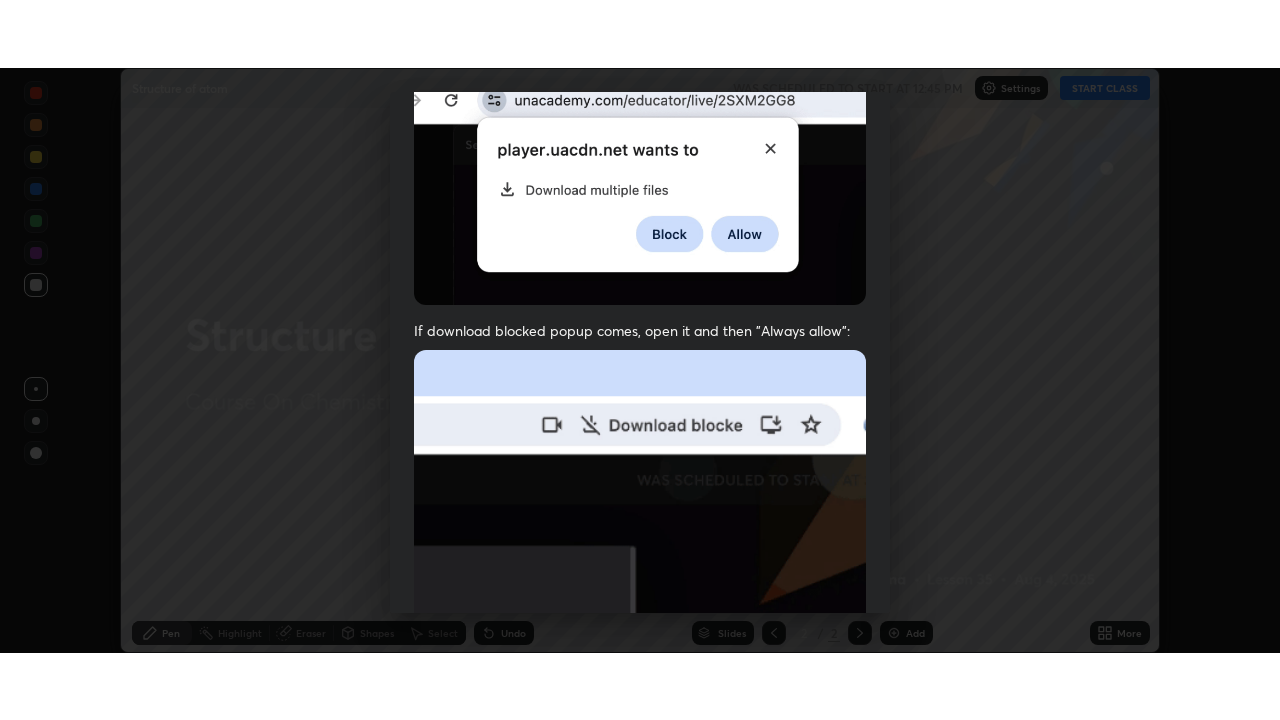 scroll, scrollTop: 479, scrollLeft: 0, axis: vertical 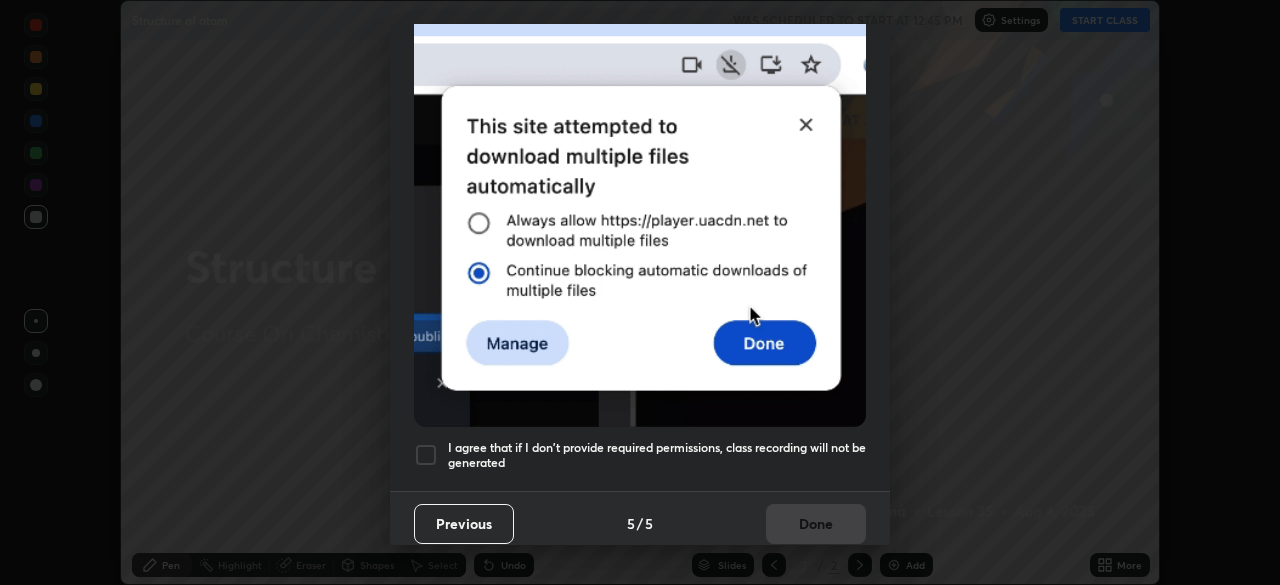 click on "Previous 5 / 5 Done" at bounding box center (640, 523) 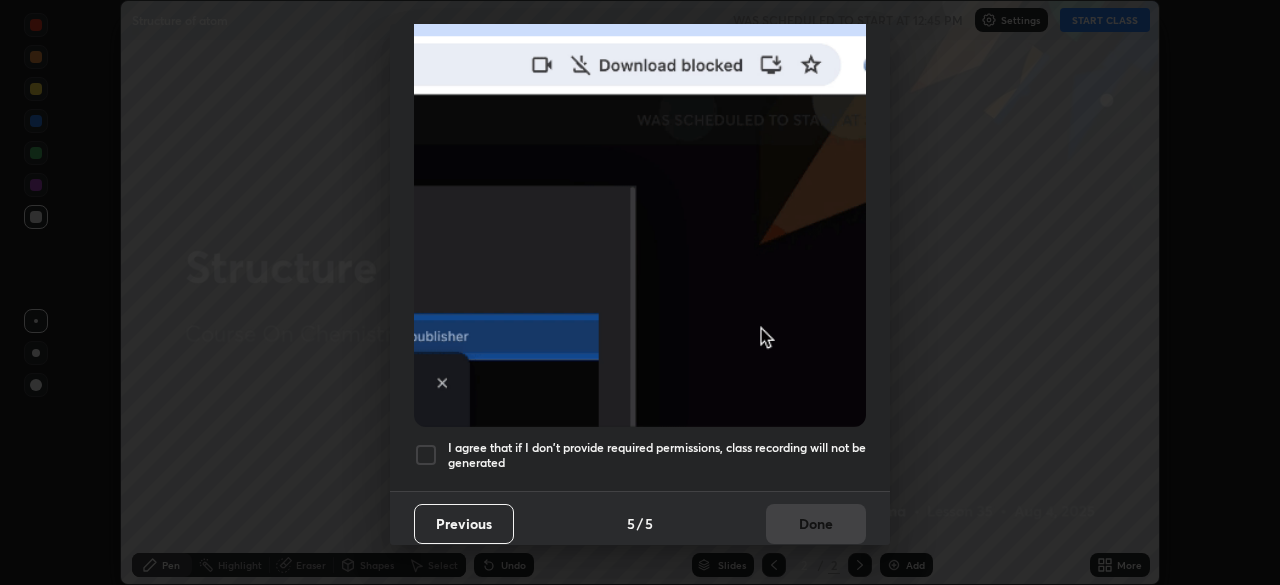 click on "I agree that if I don't provide required permissions, class recording will not be generated" at bounding box center [657, 455] 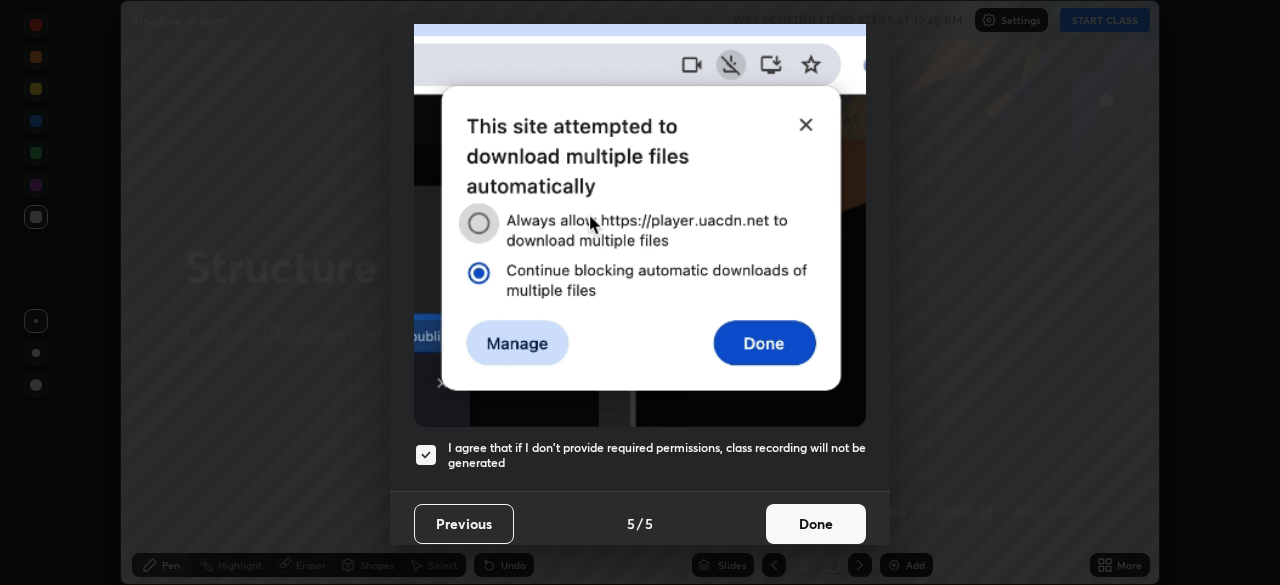 click on "Done" at bounding box center (816, 524) 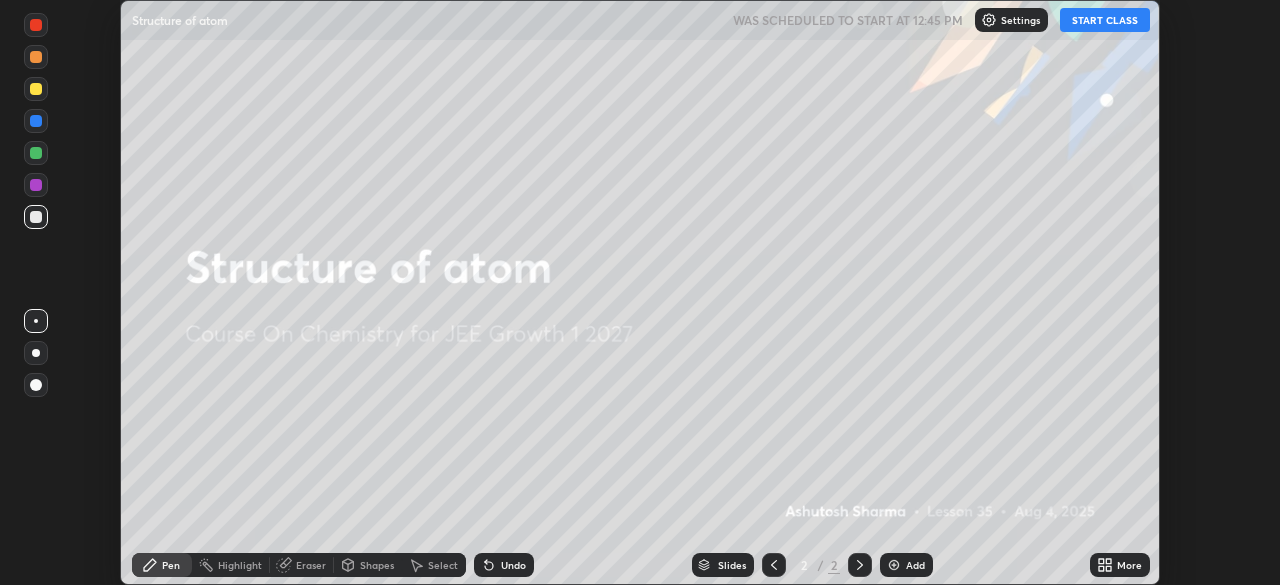 click on "More" at bounding box center [1120, 565] 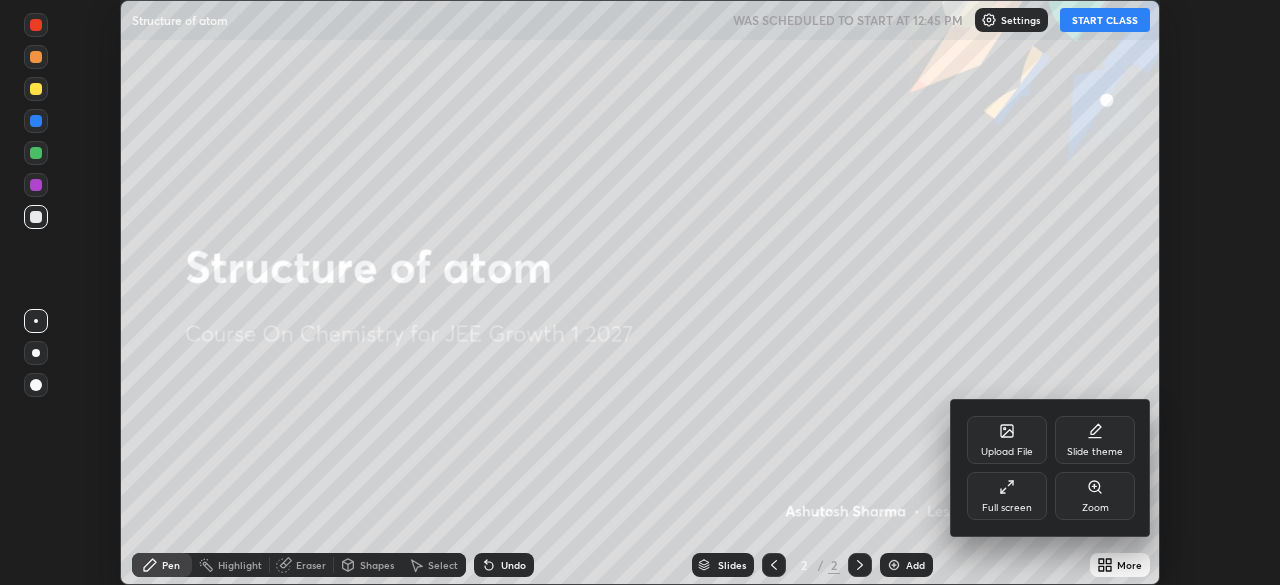 click on "Full screen" at bounding box center [1007, 496] 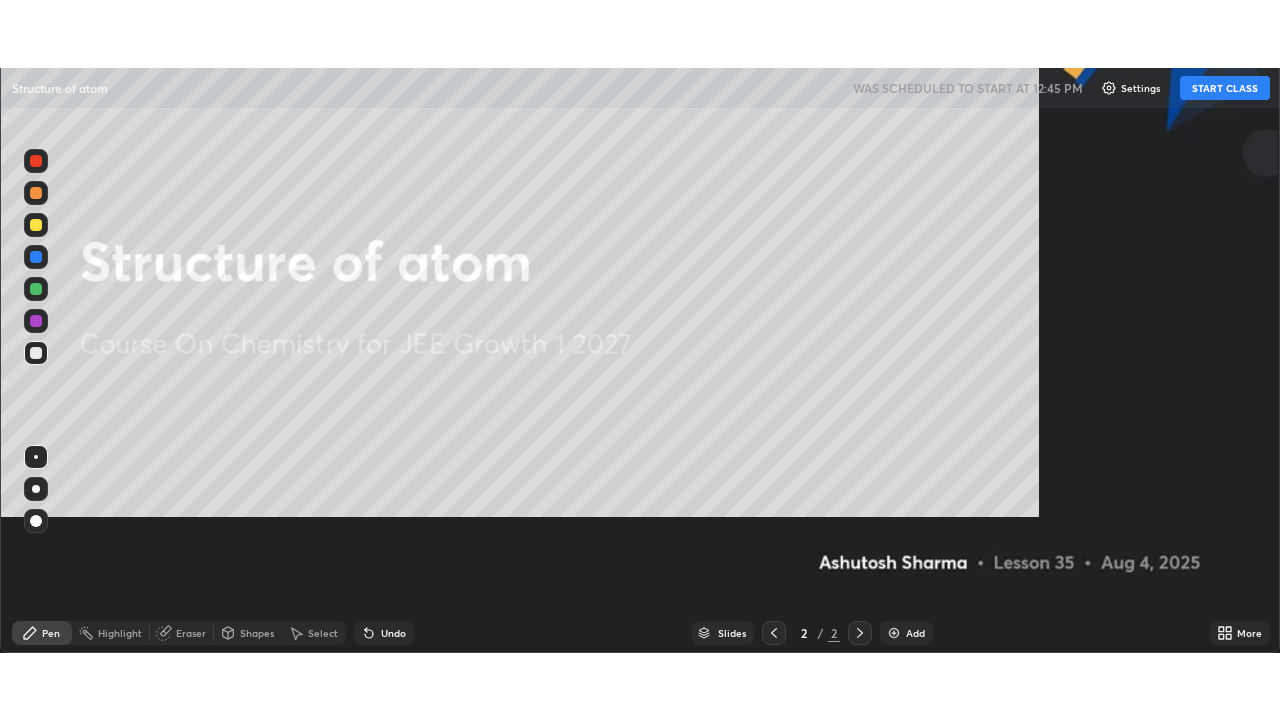 scroll, scrollTop: 99280, scrollLeft: 98720, axis: both 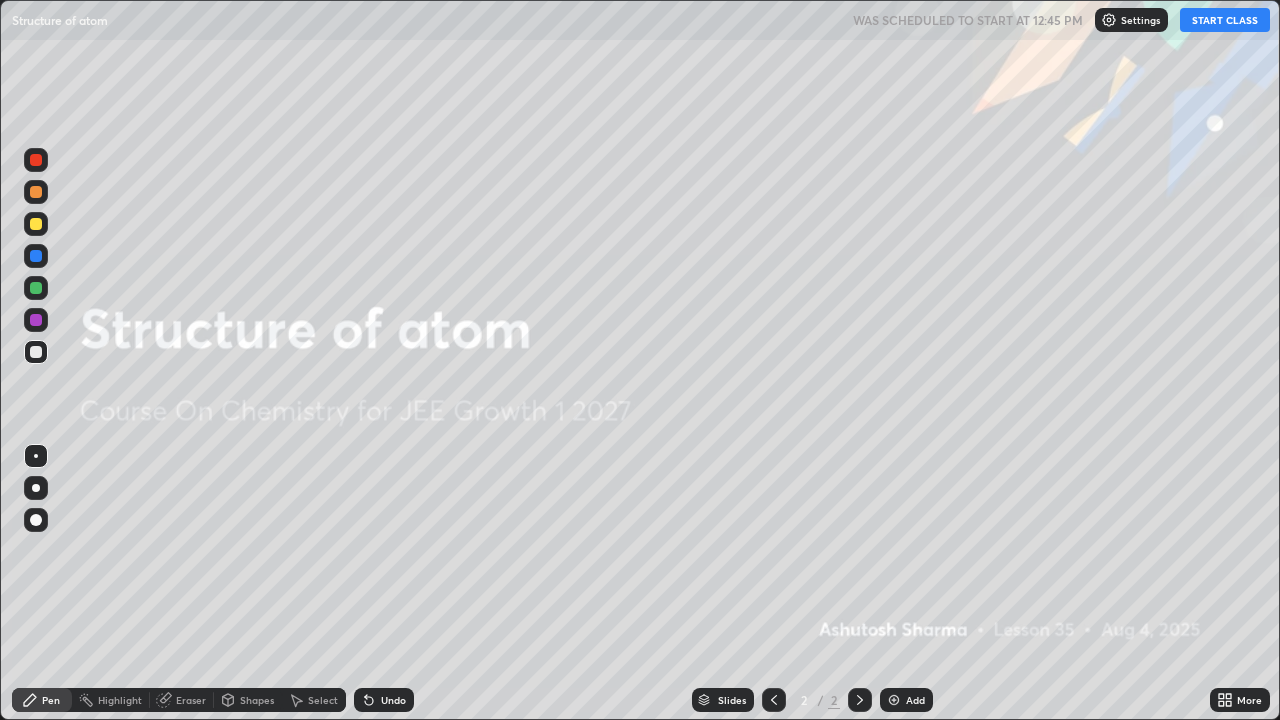 click on "Add" at bounding box center (906, 700) 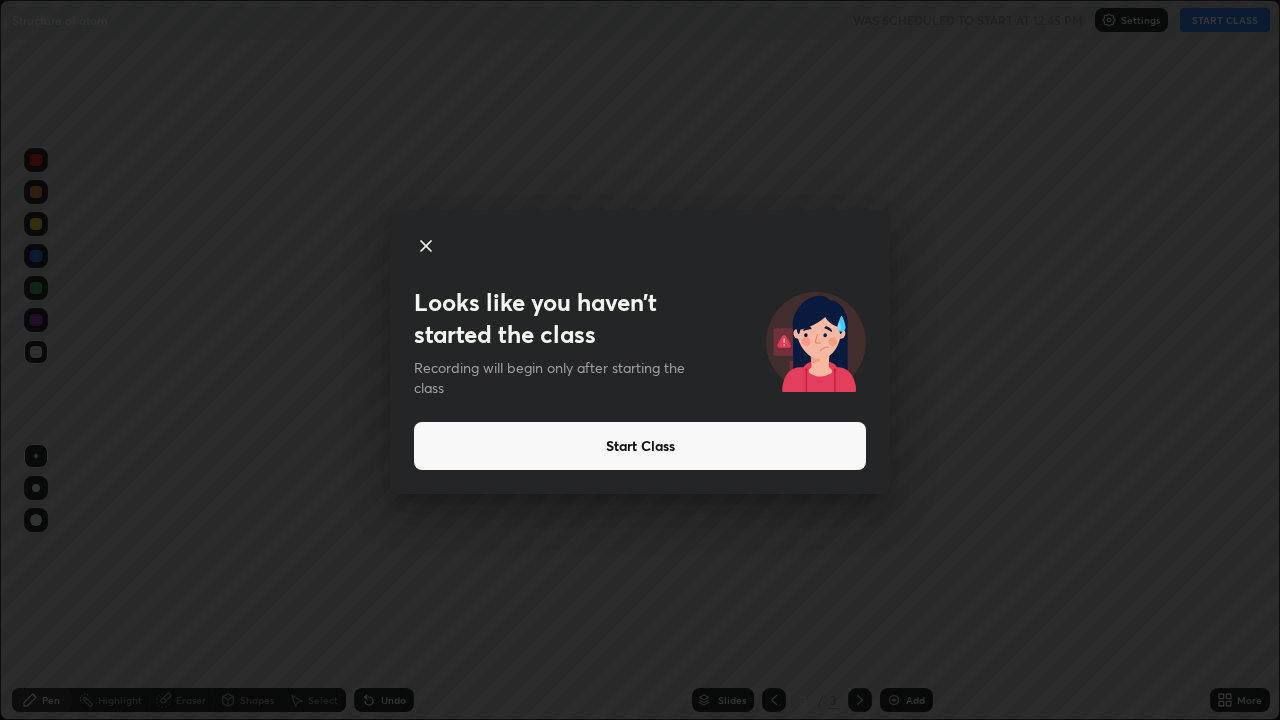 click on "Start Class" at bounding box center [640, 446] 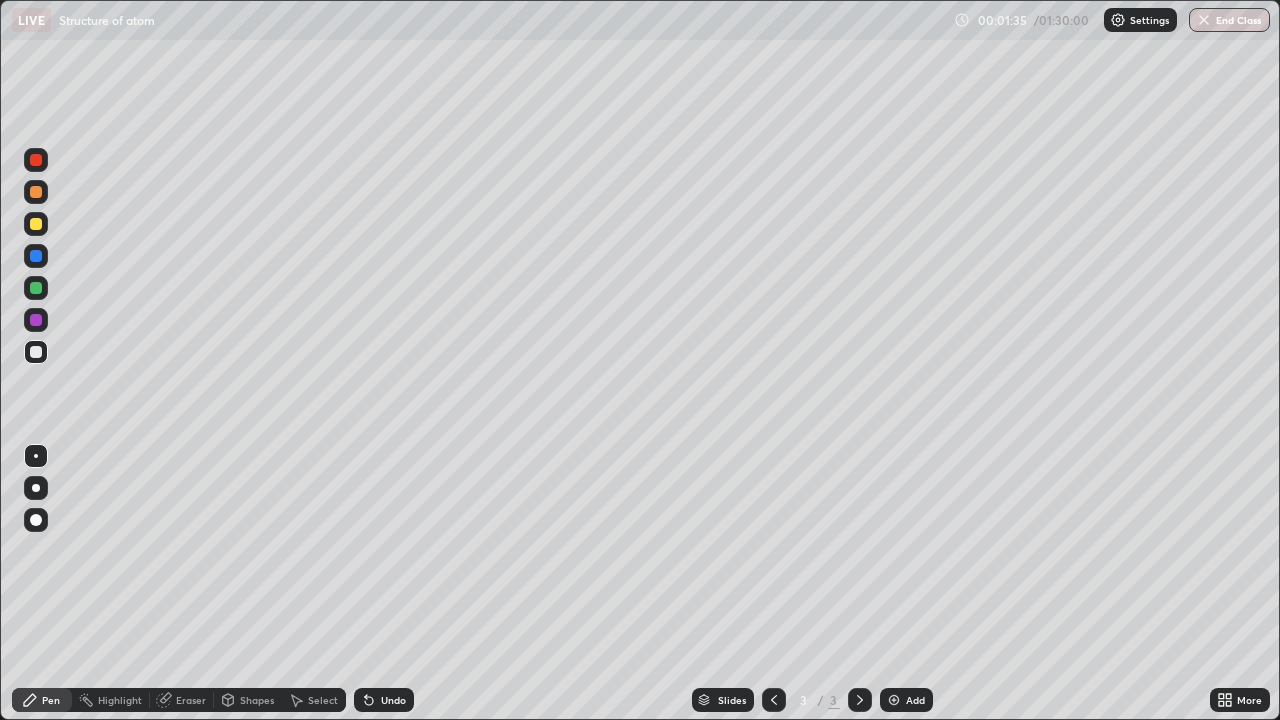 click at bounding box center (36, 160) 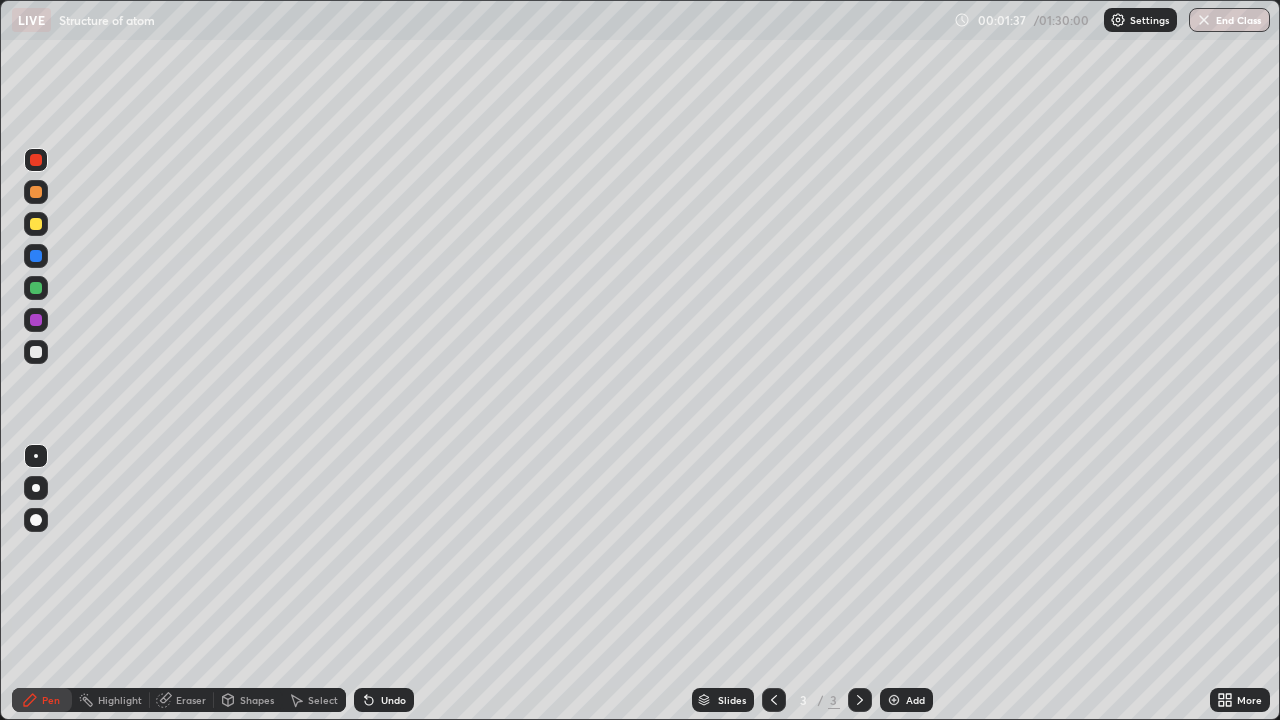 click at bounding box center [36, 488] 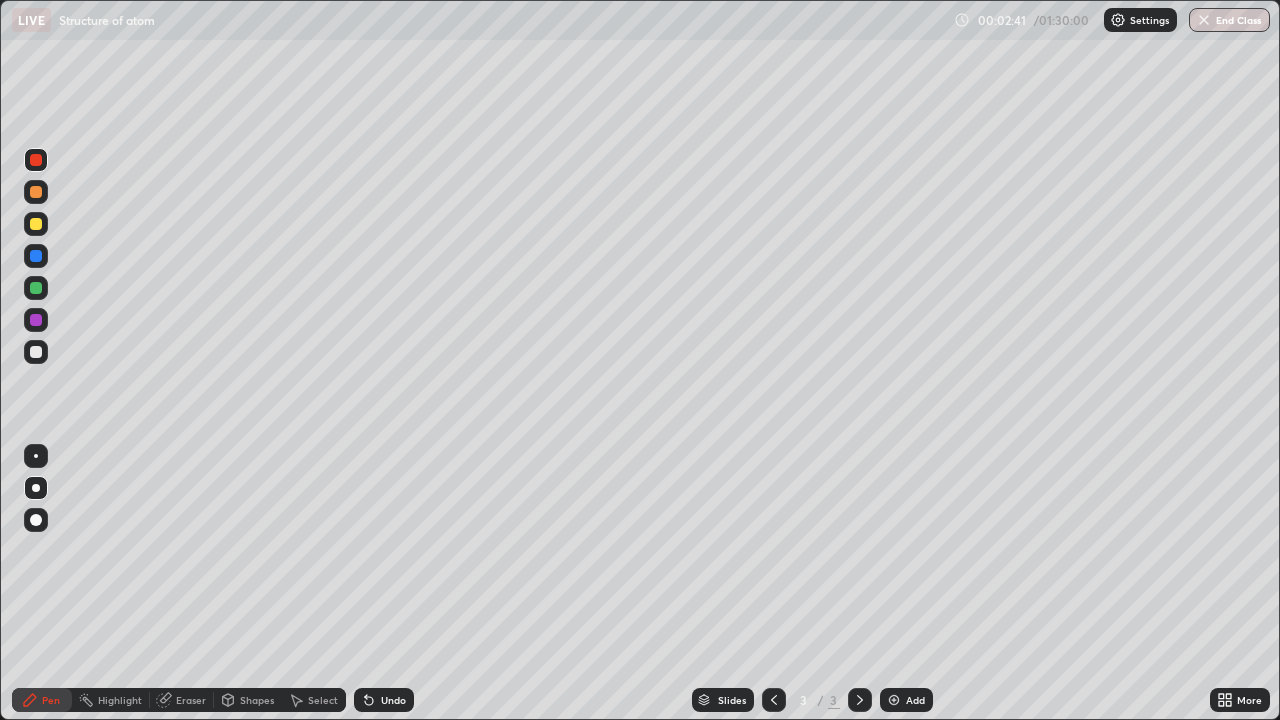 click on "Eraser" at bounding box center (191, 700) 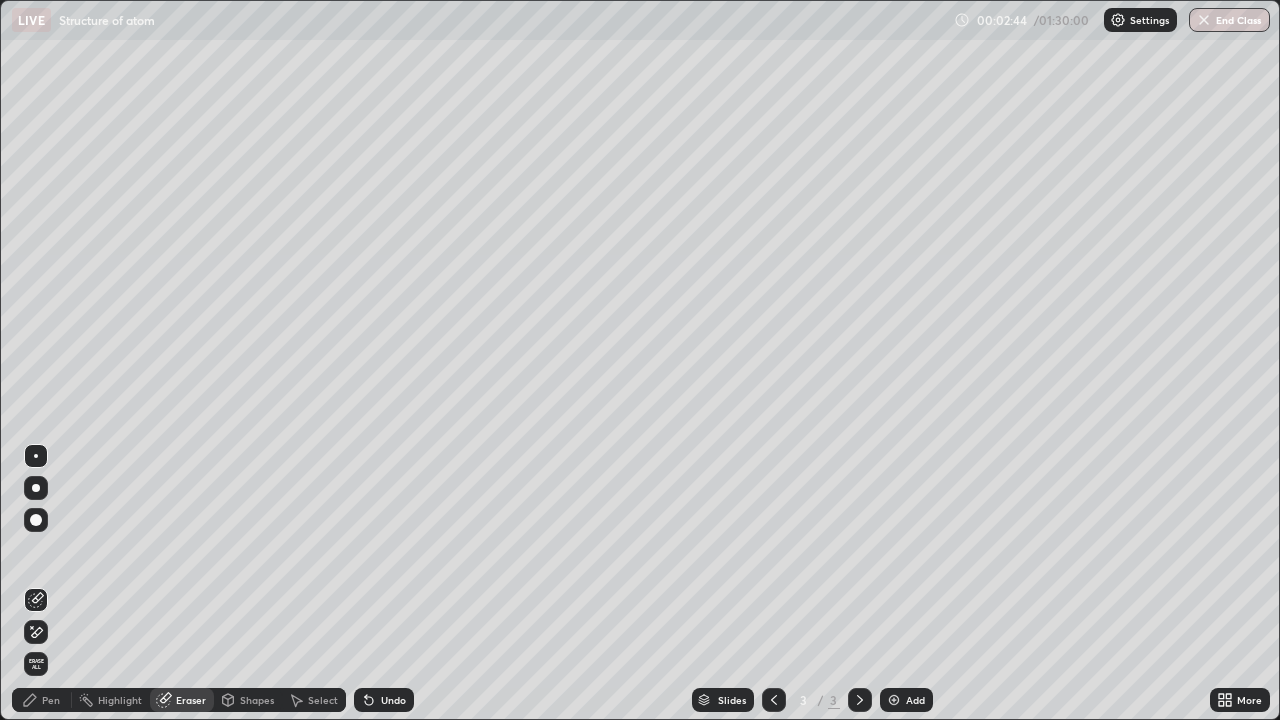 click on "Pen" at bounding box center [51, 700] 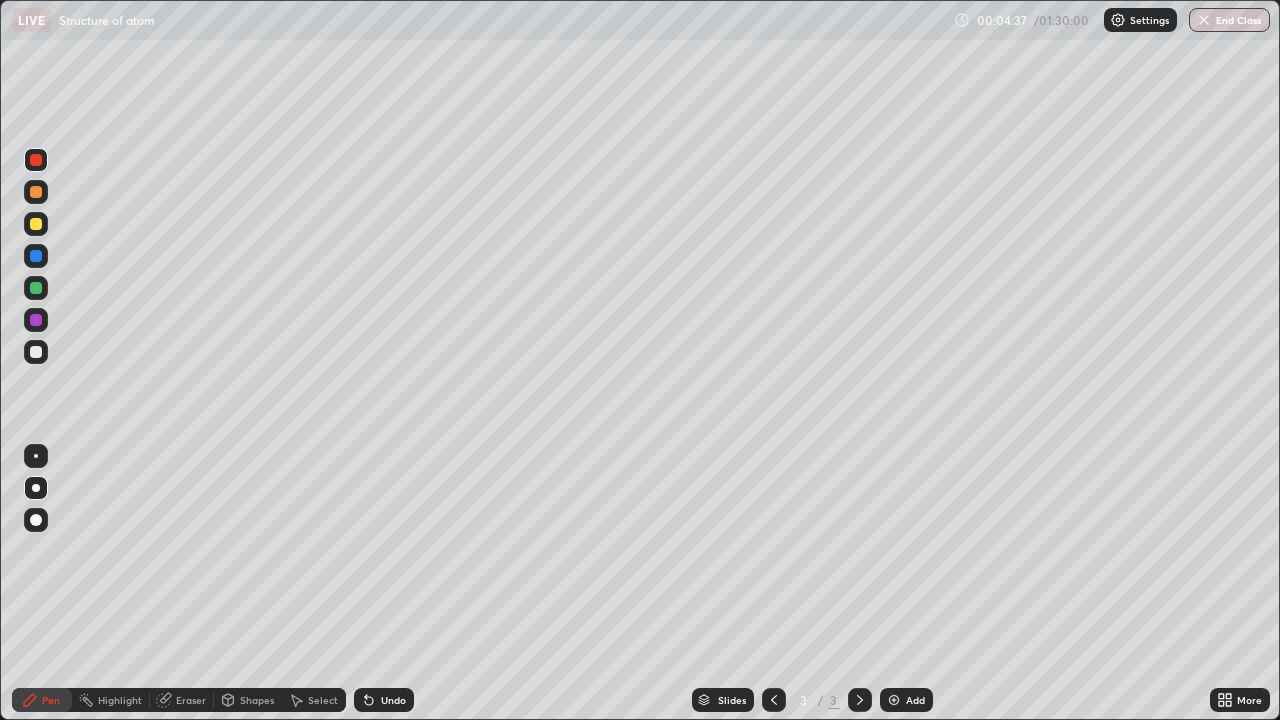 click at bounding box center (36, 320) 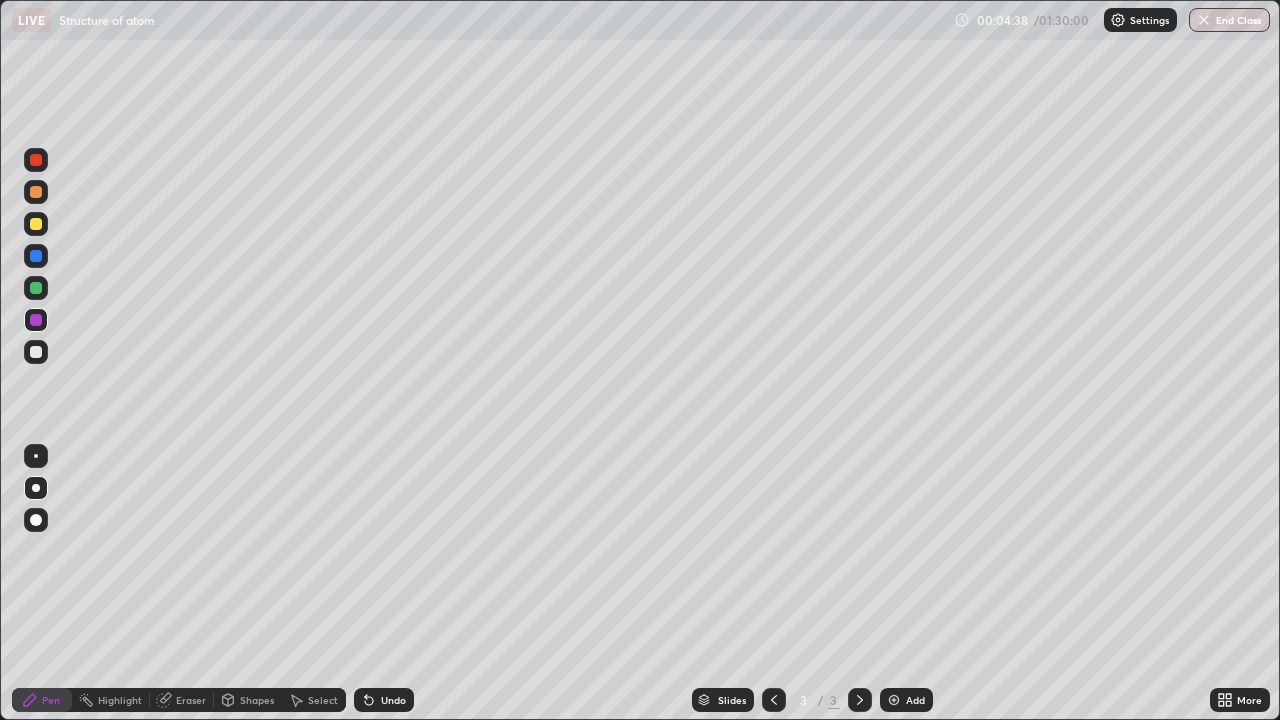 click at bounding box center (36, 352) 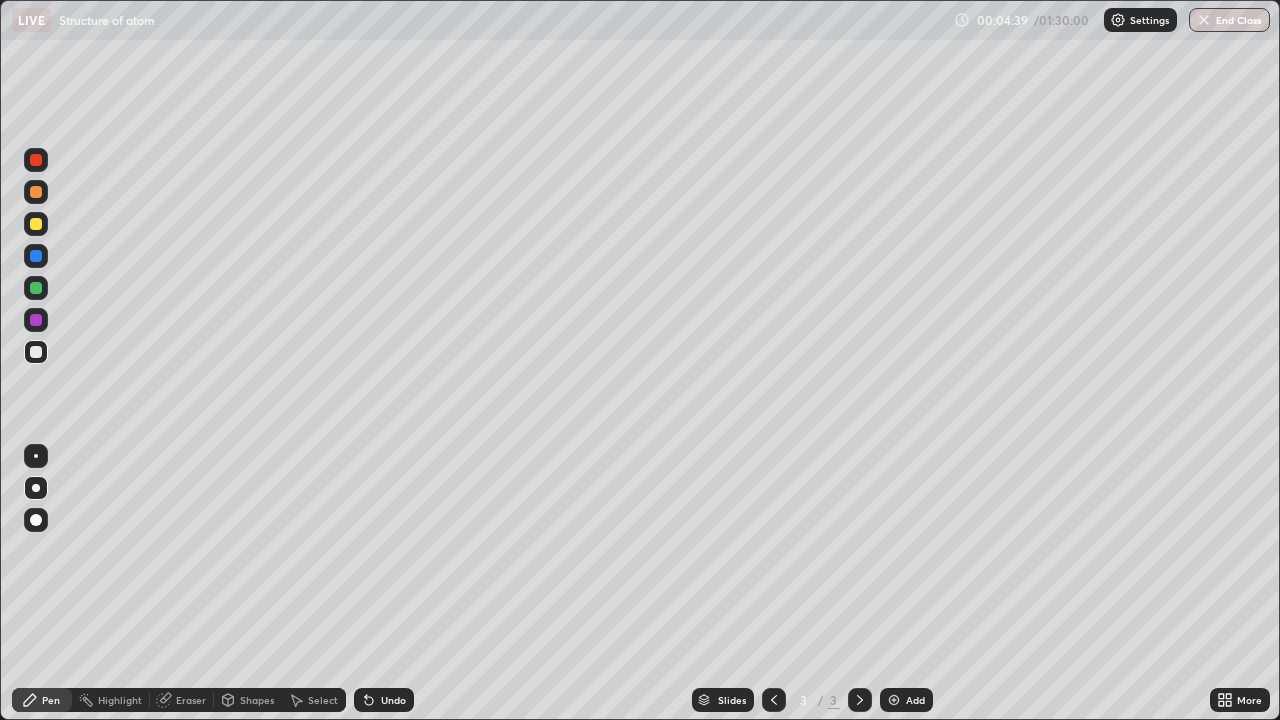 click at bounding box center (36, 456) 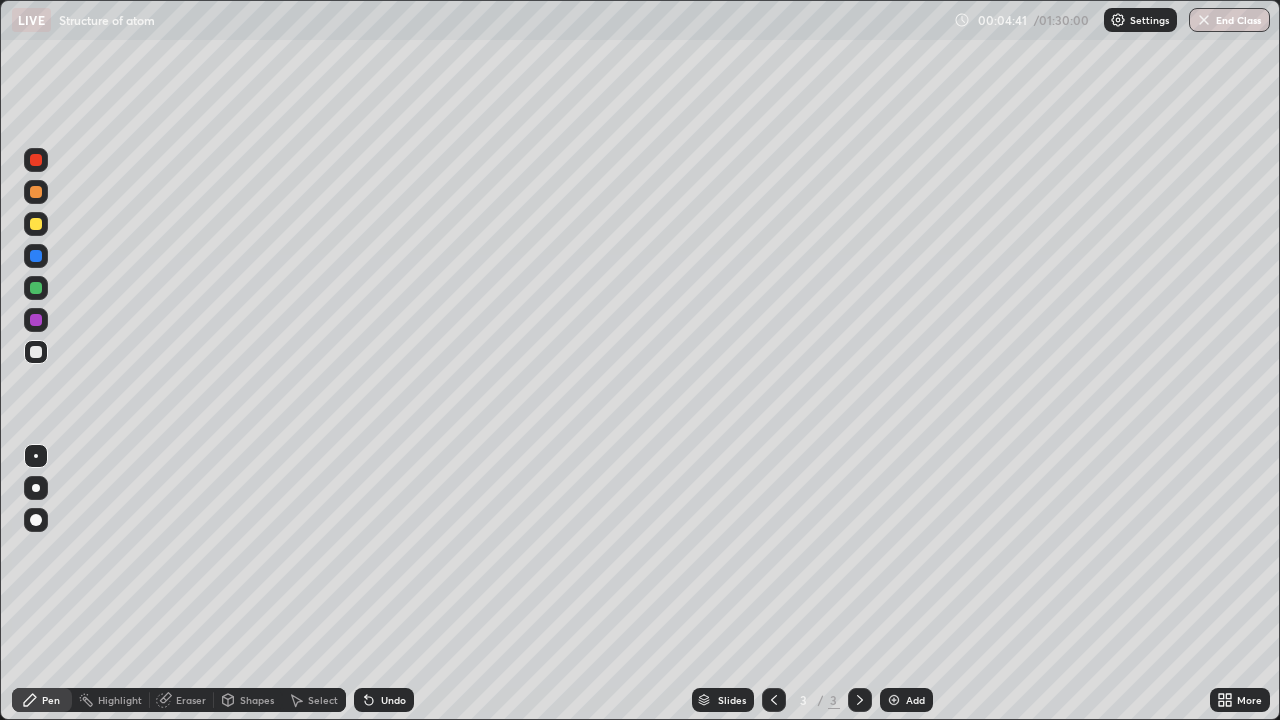 click at bounding box center (36, 488) 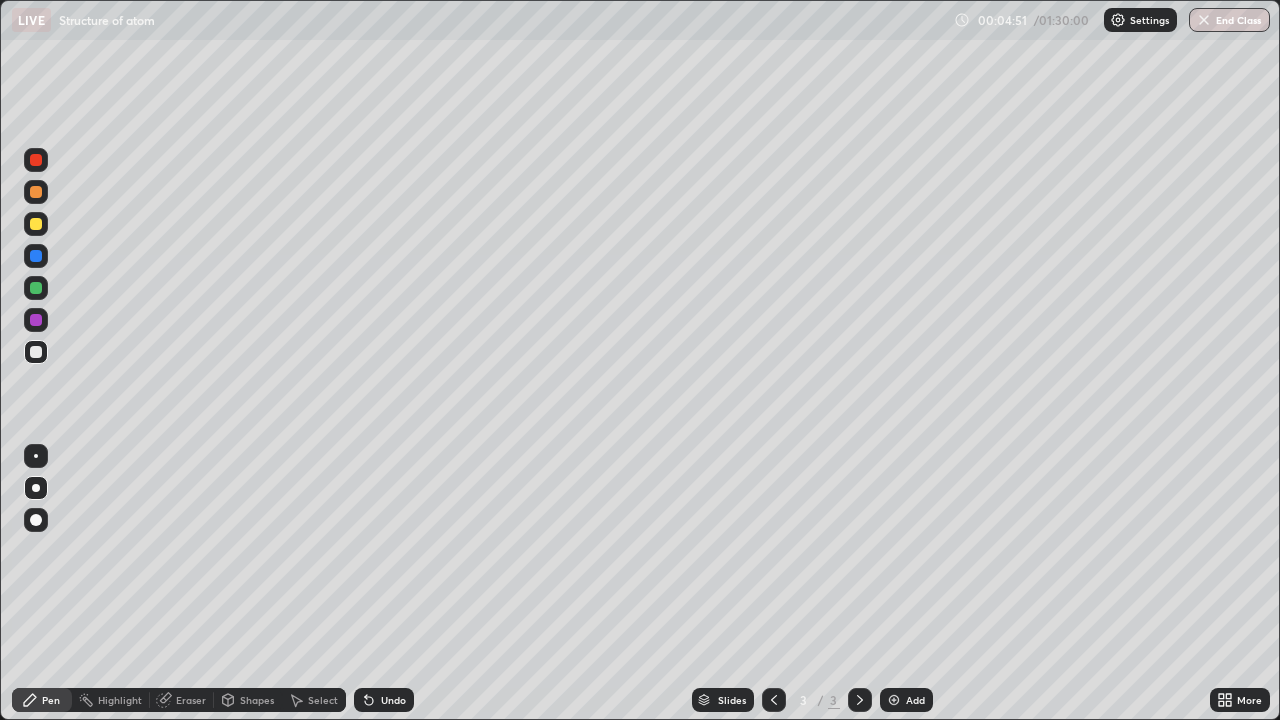 click on "Eraser" at bounding box center [191, 700] 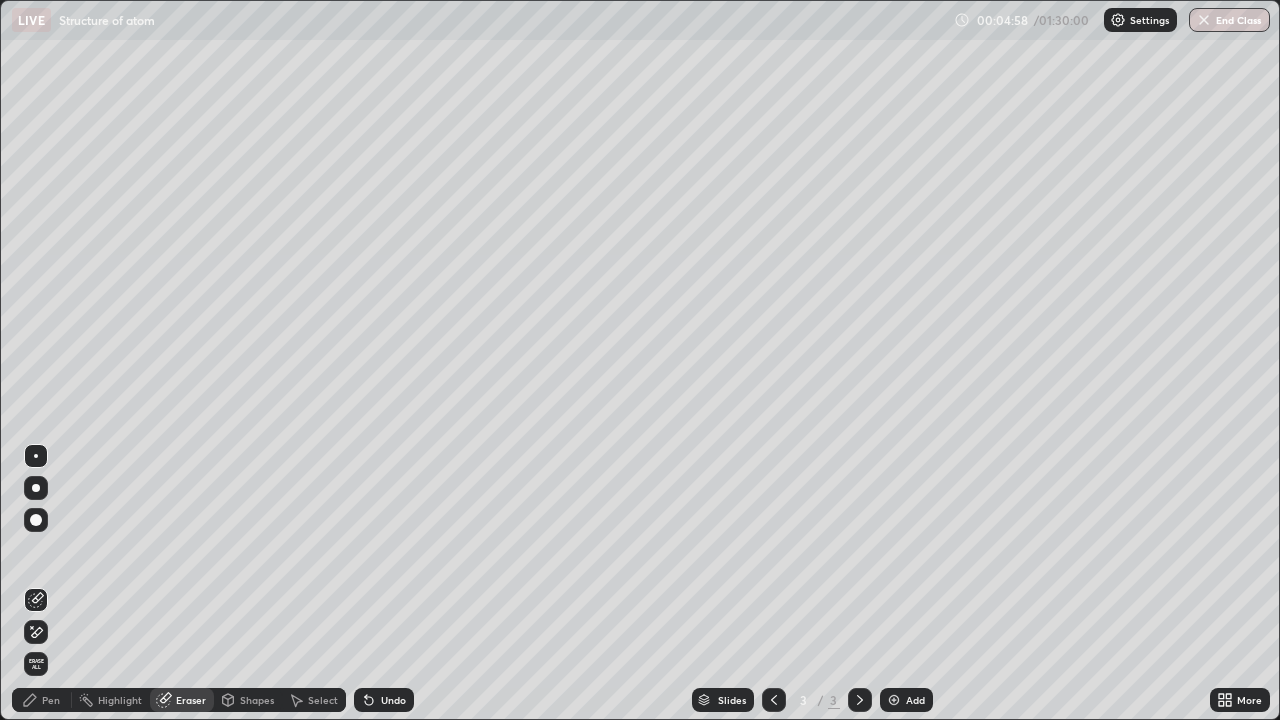 click on "Pen" at bounding box center [51, 700] 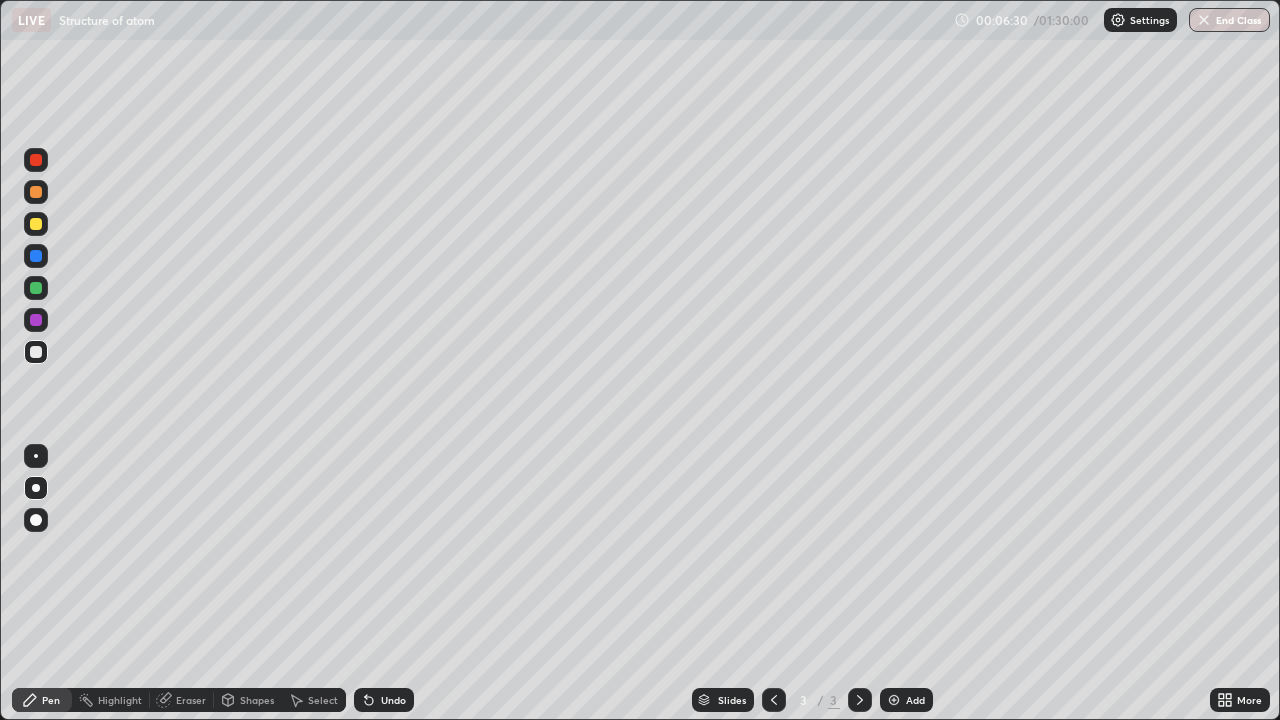 click at bounding box center (894, 700) 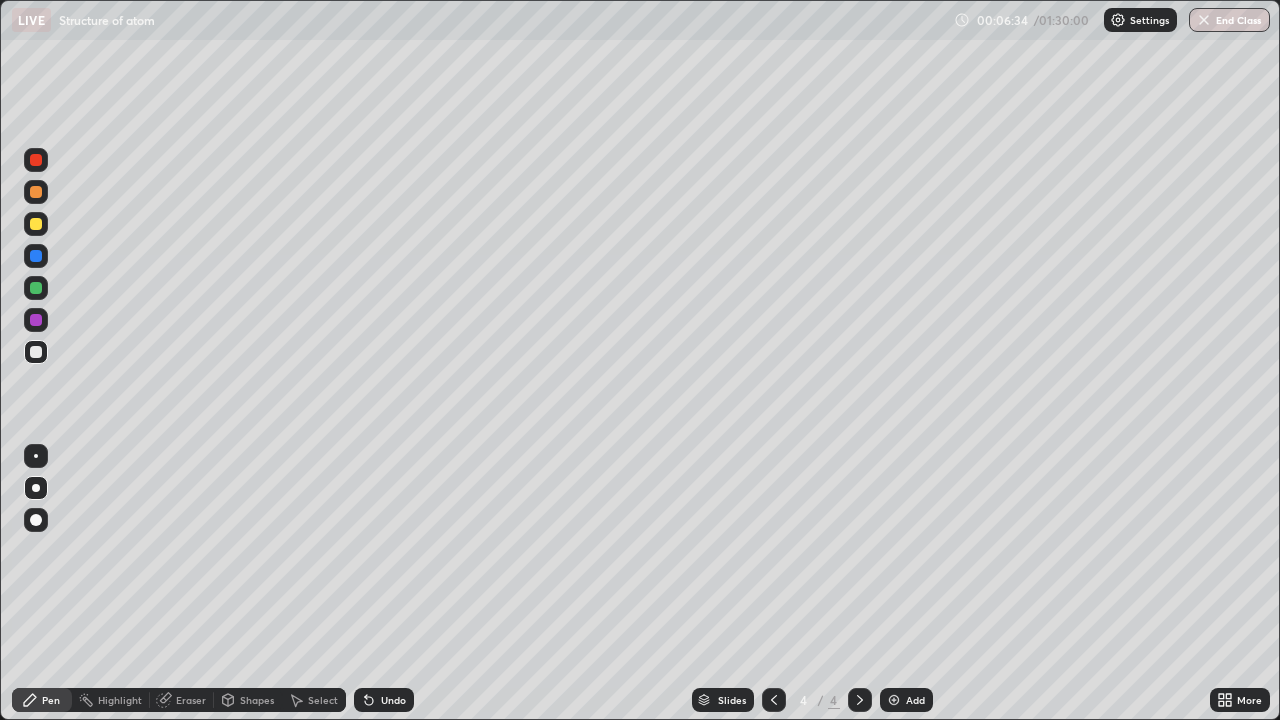 click at bounding box center [36, 160] 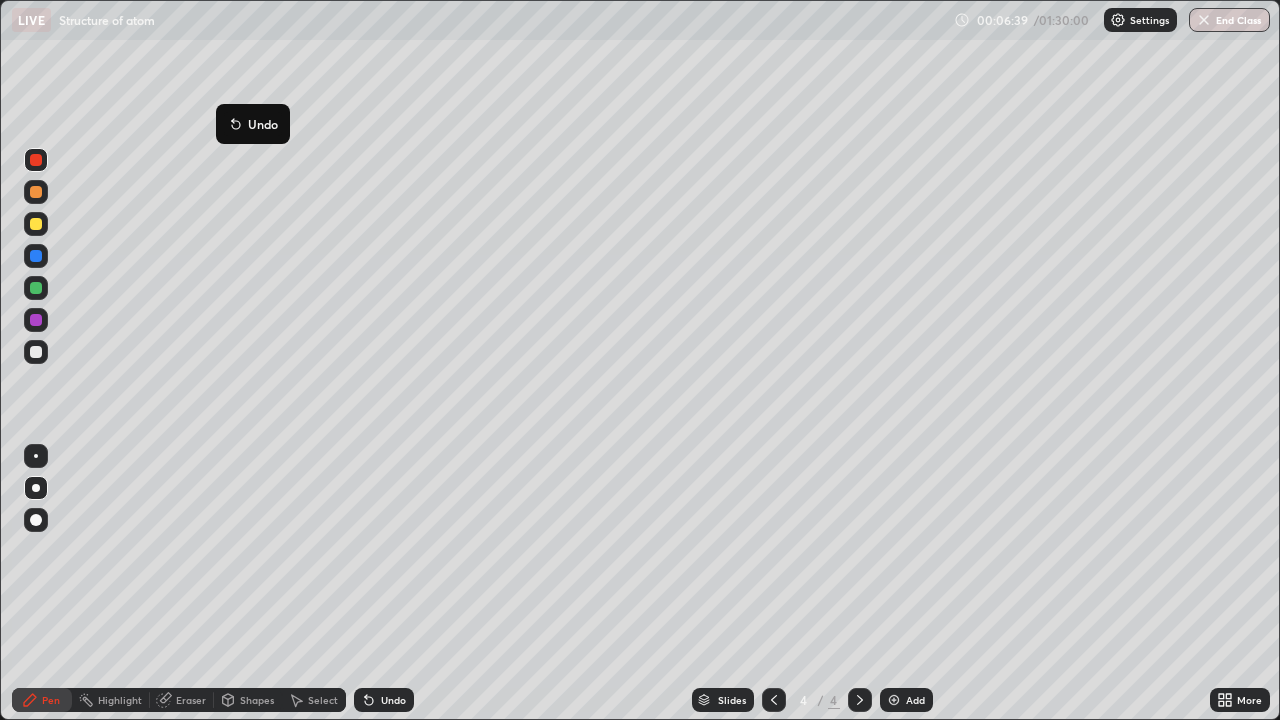 click 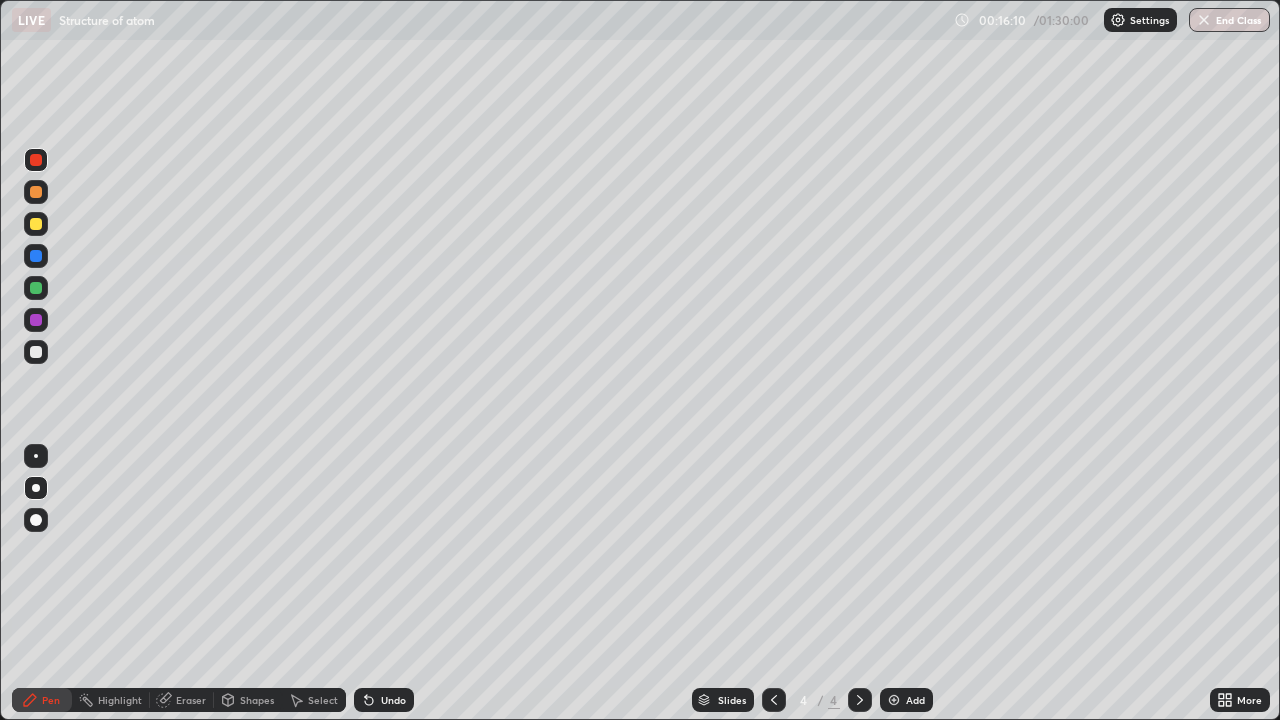 click on "Add" at bounding box center (906, 700) 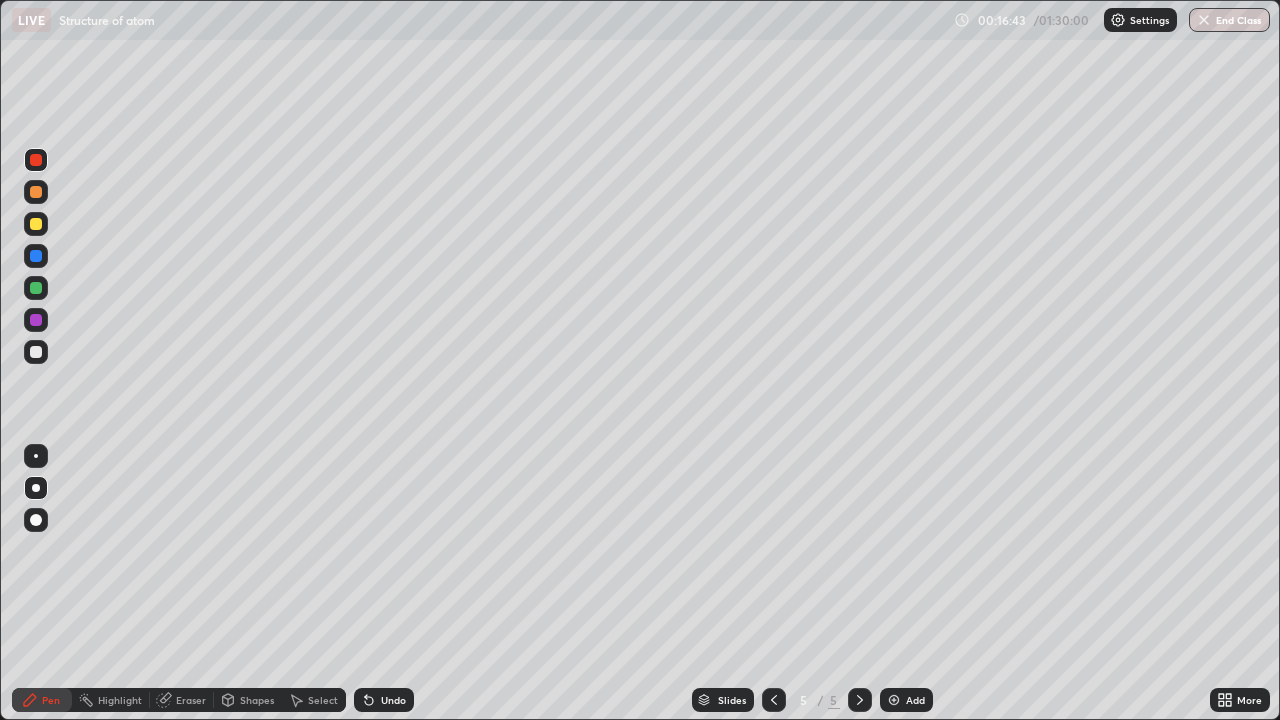 click at bounding box center (36, 352) 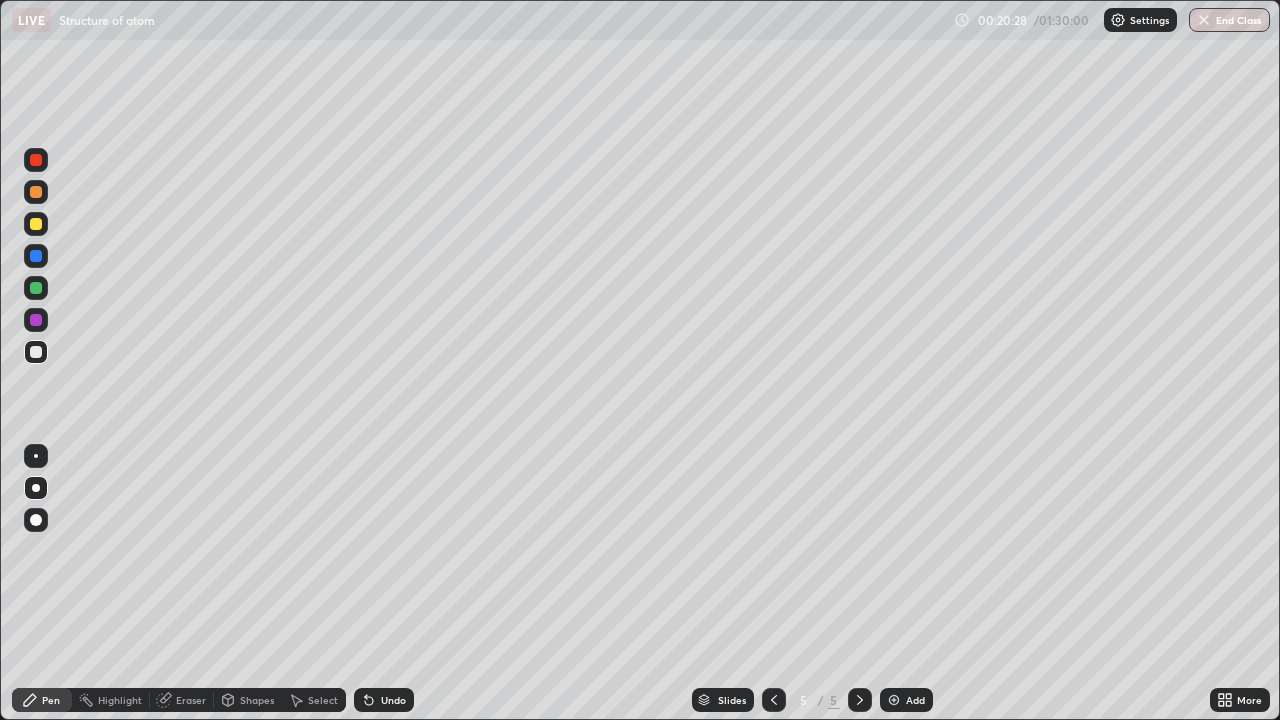 click on "Eraser" at bounding box center (191, 700) 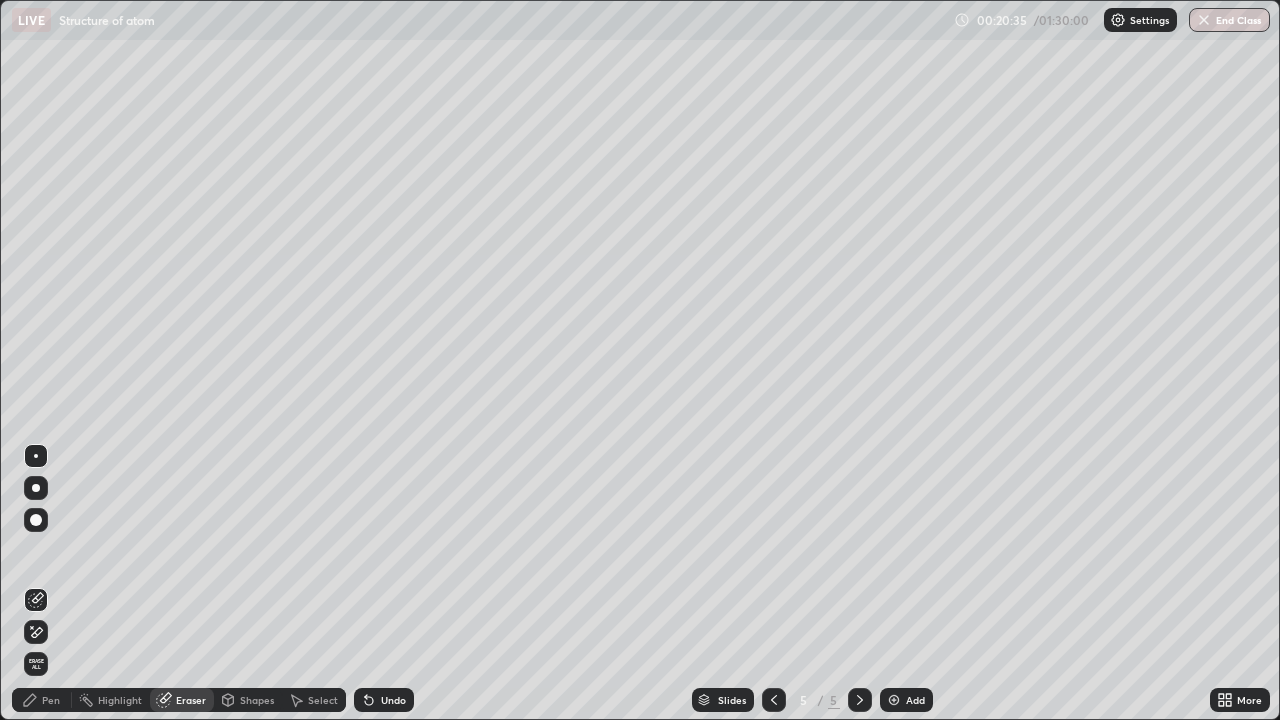 click on "Pen" at bounding box center (51, 700) 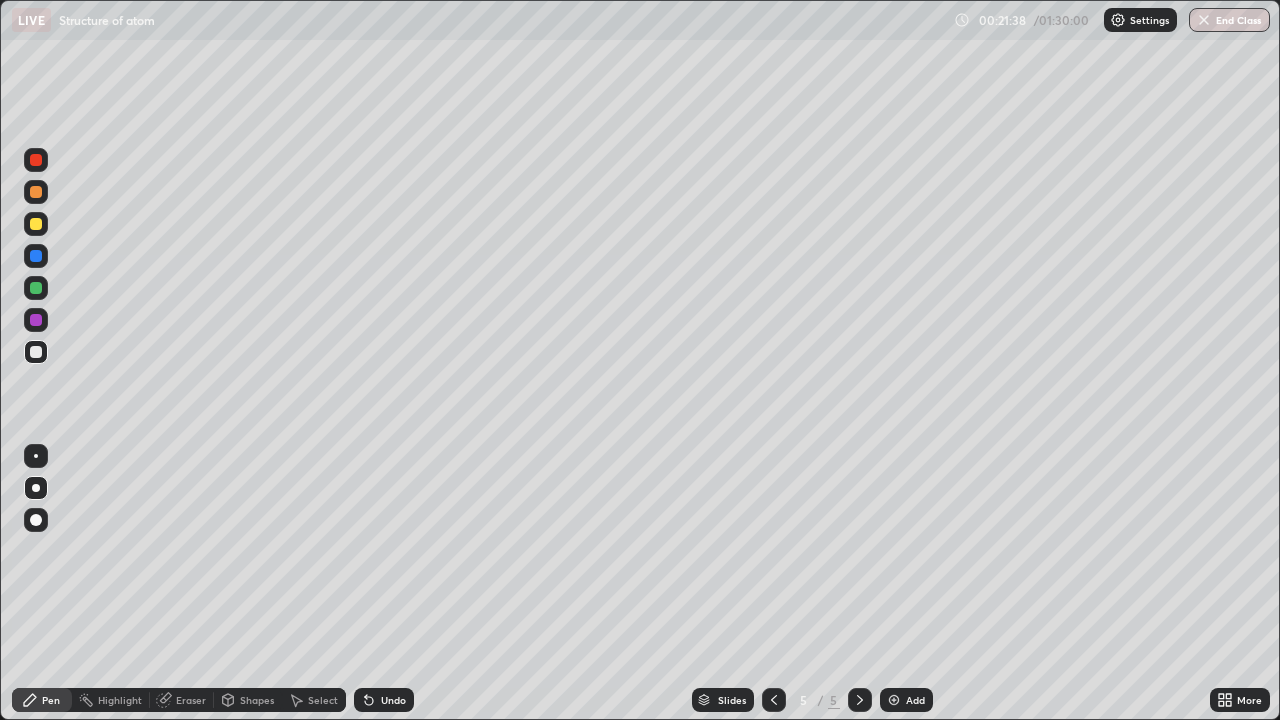 click at bounding box center (36, 288) 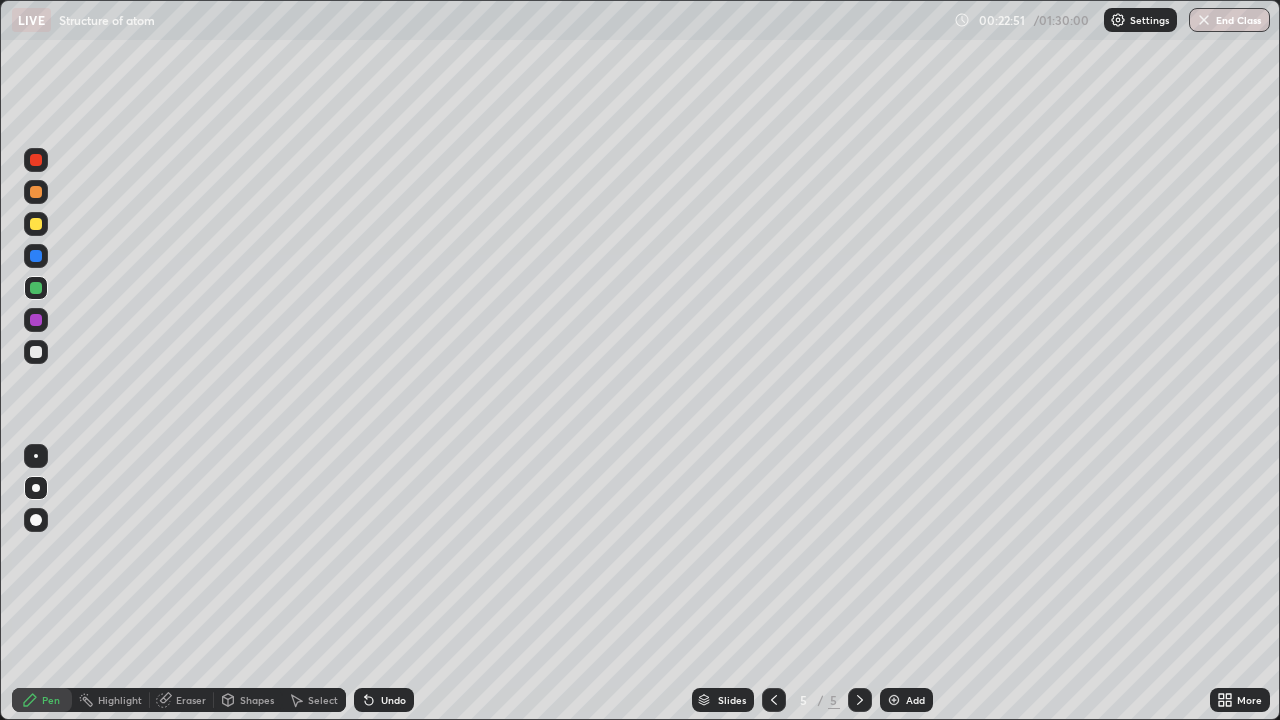 click at bounding box center (894, 700) 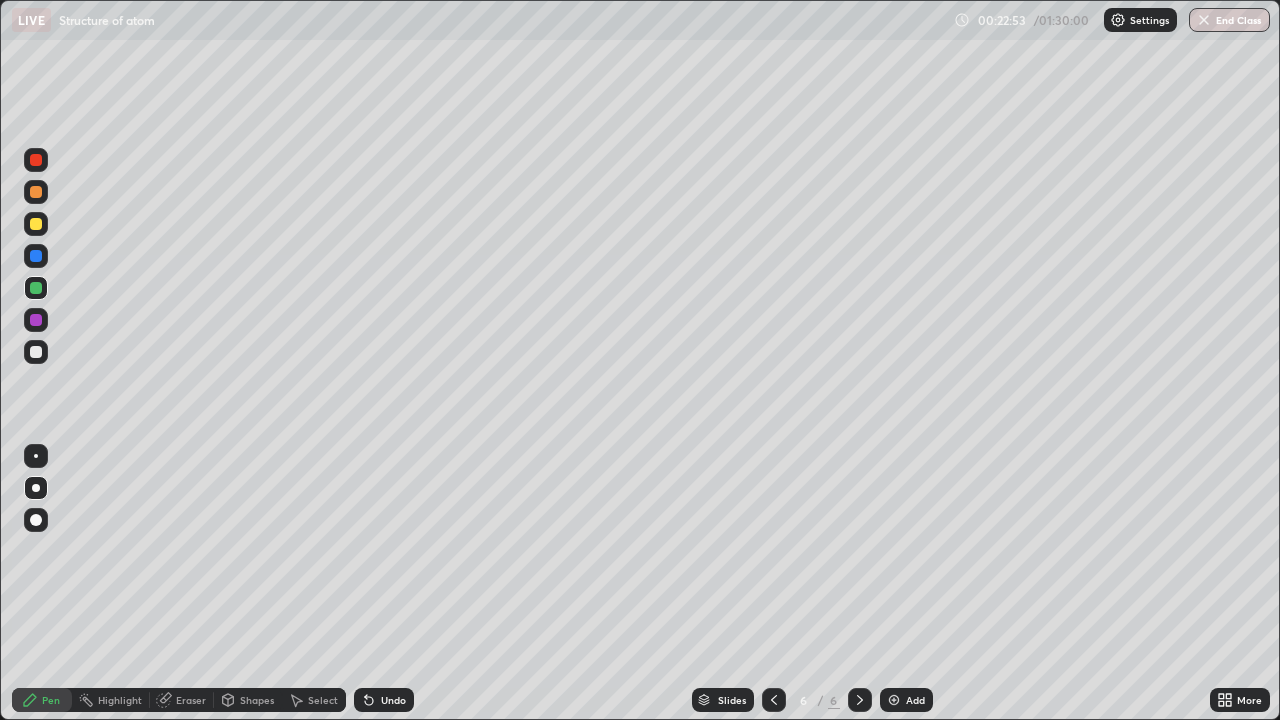 click at bounding box center [36, 160] 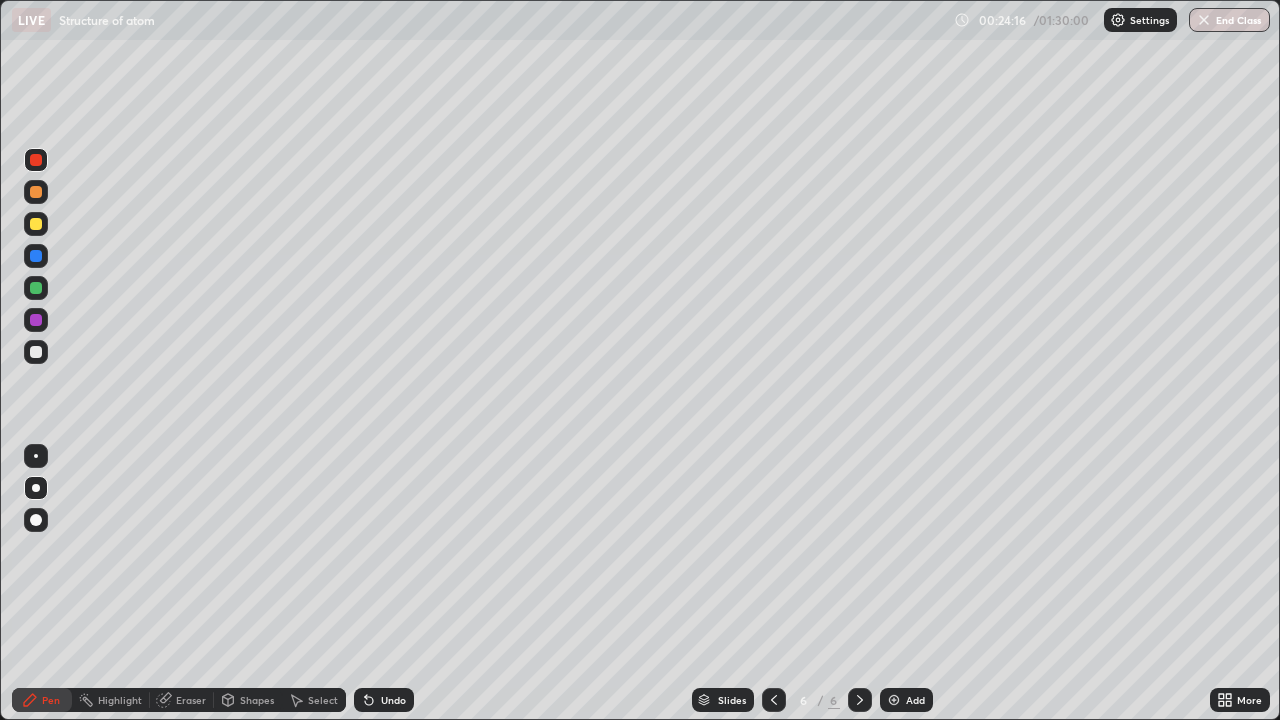click at bounding box center (36, 352) 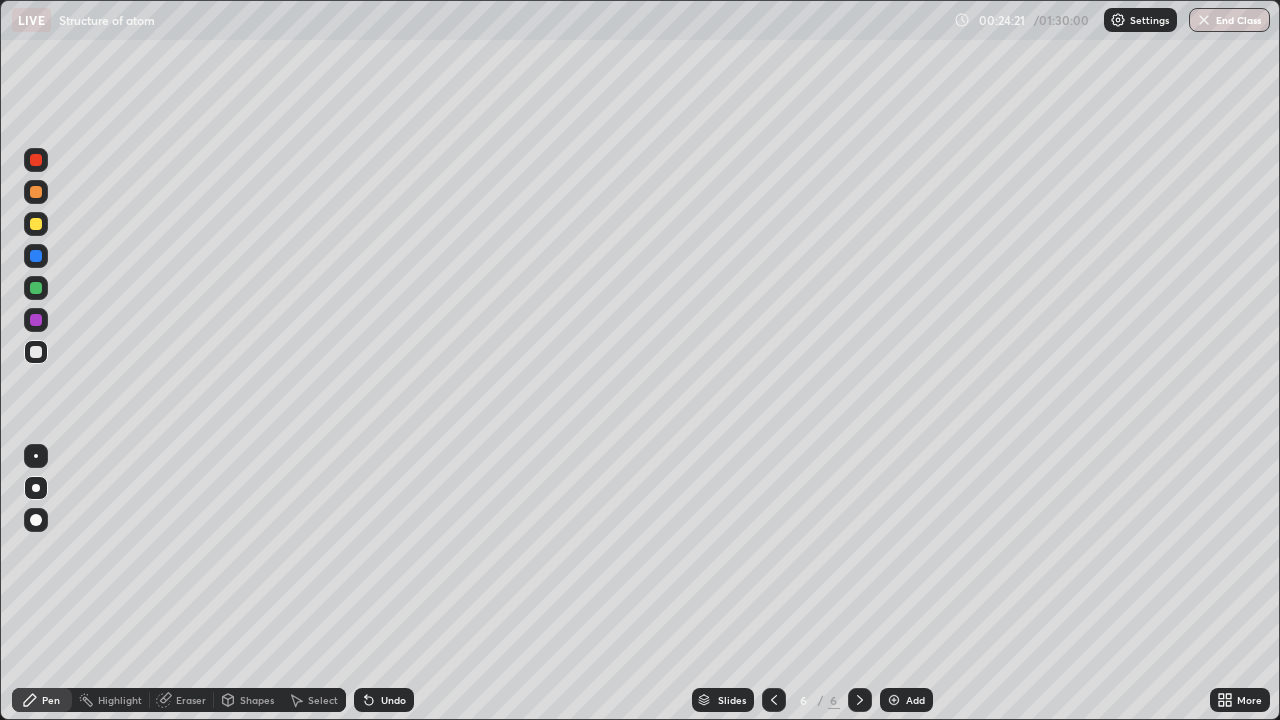 click on "Eraser" at bounding box center (191, 700) 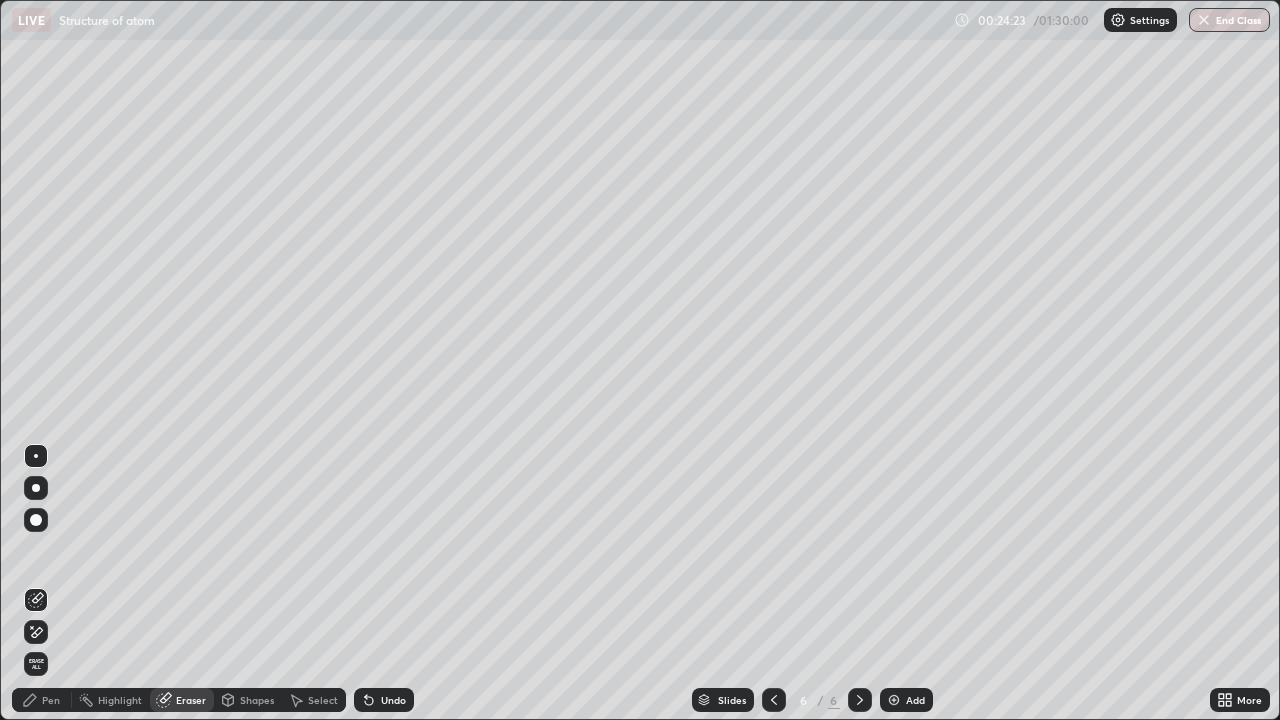 click on "Pen" at bounding box center [51, 700] 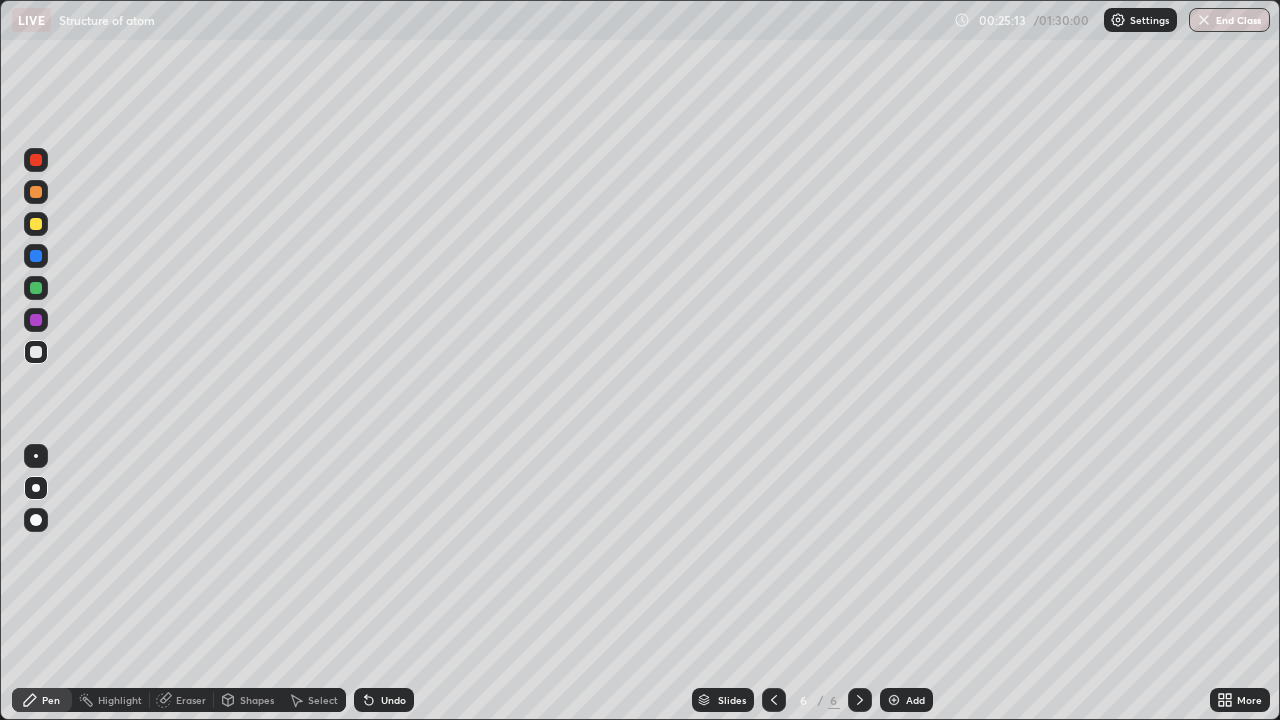click on "Eraser" at bounding box center [191, 700] 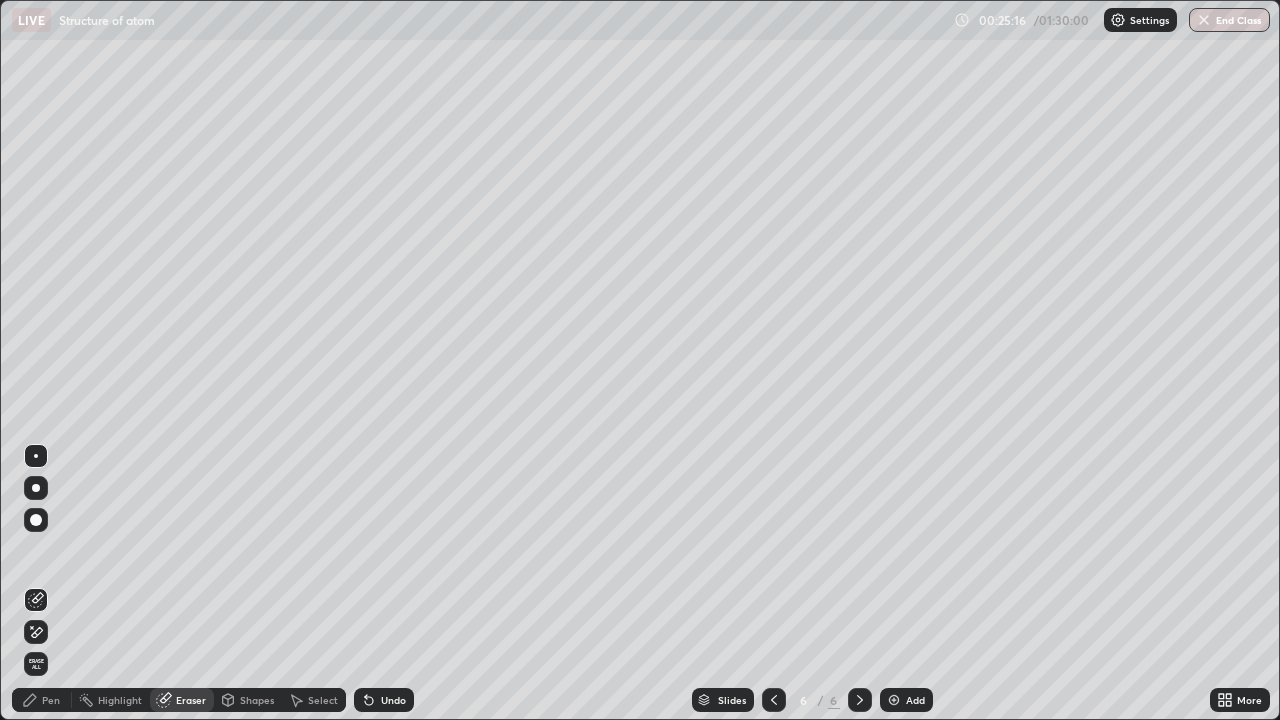 click on "Pen" at bounding box center (42, 700) 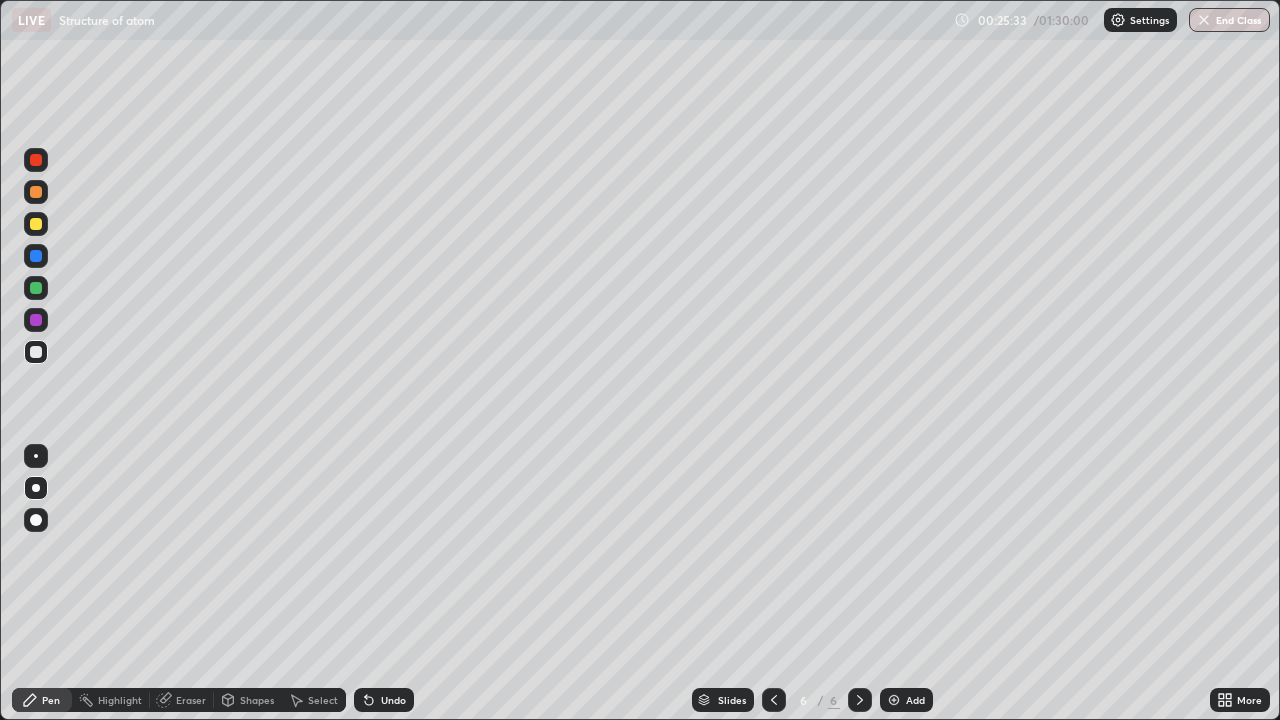 click at bounding box center (36, 288) 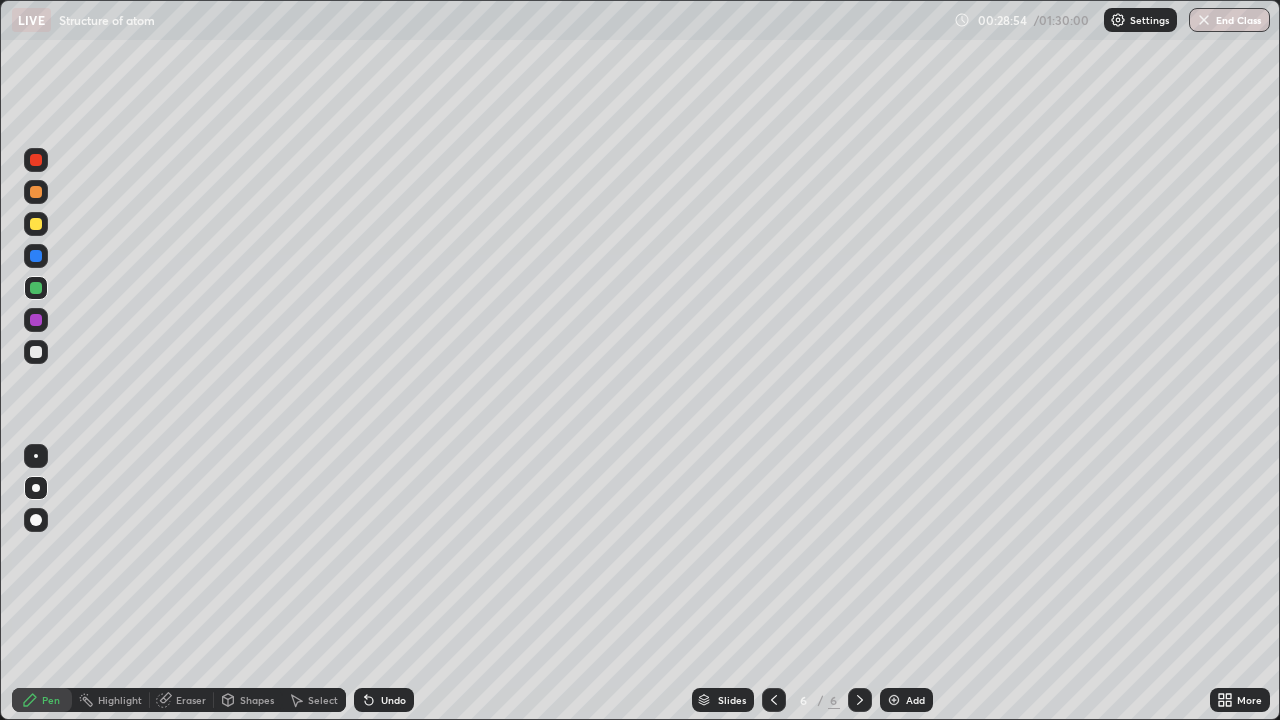 click 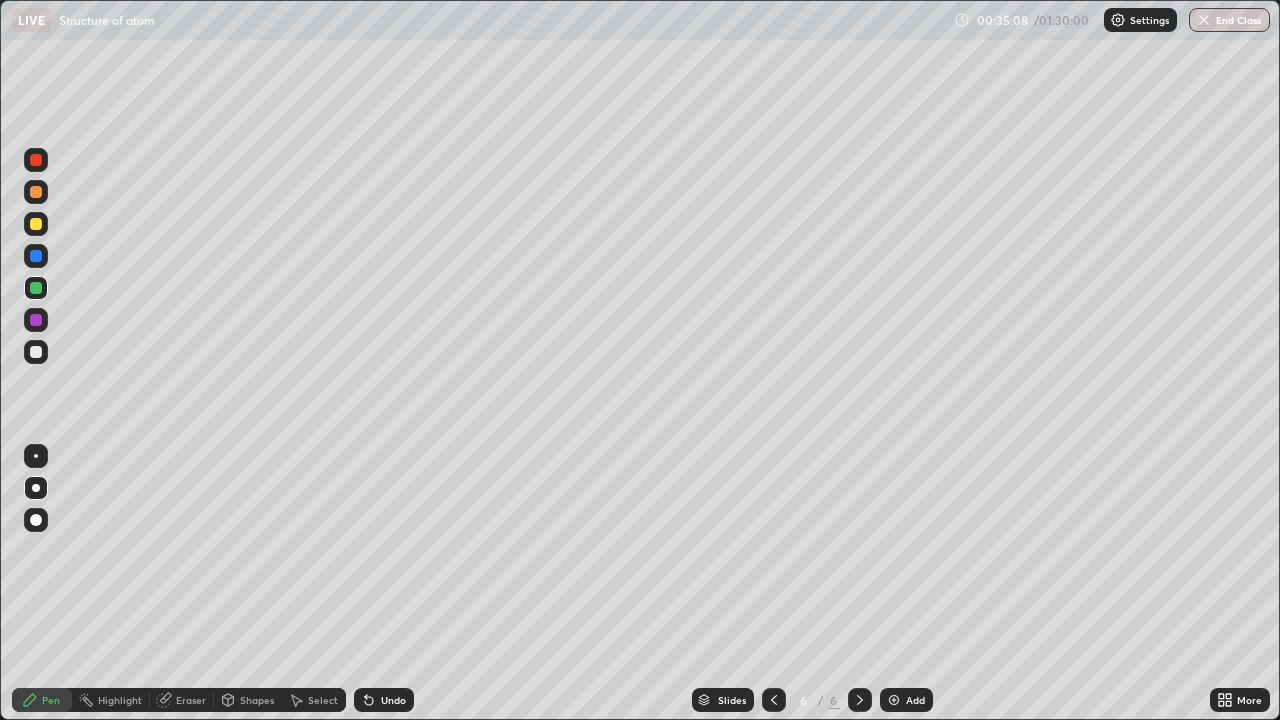 click on "Add" at bounding box center [915, 700] 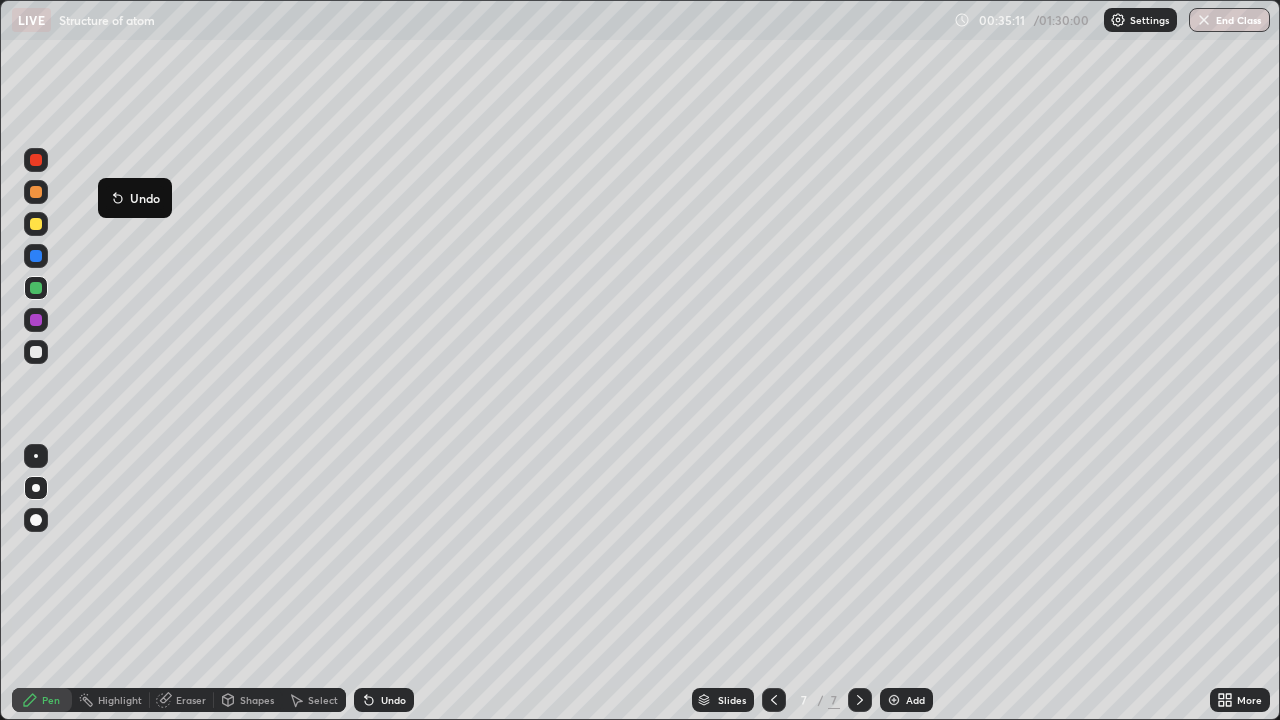 click on "Undo" at bounding box center (135, 198) 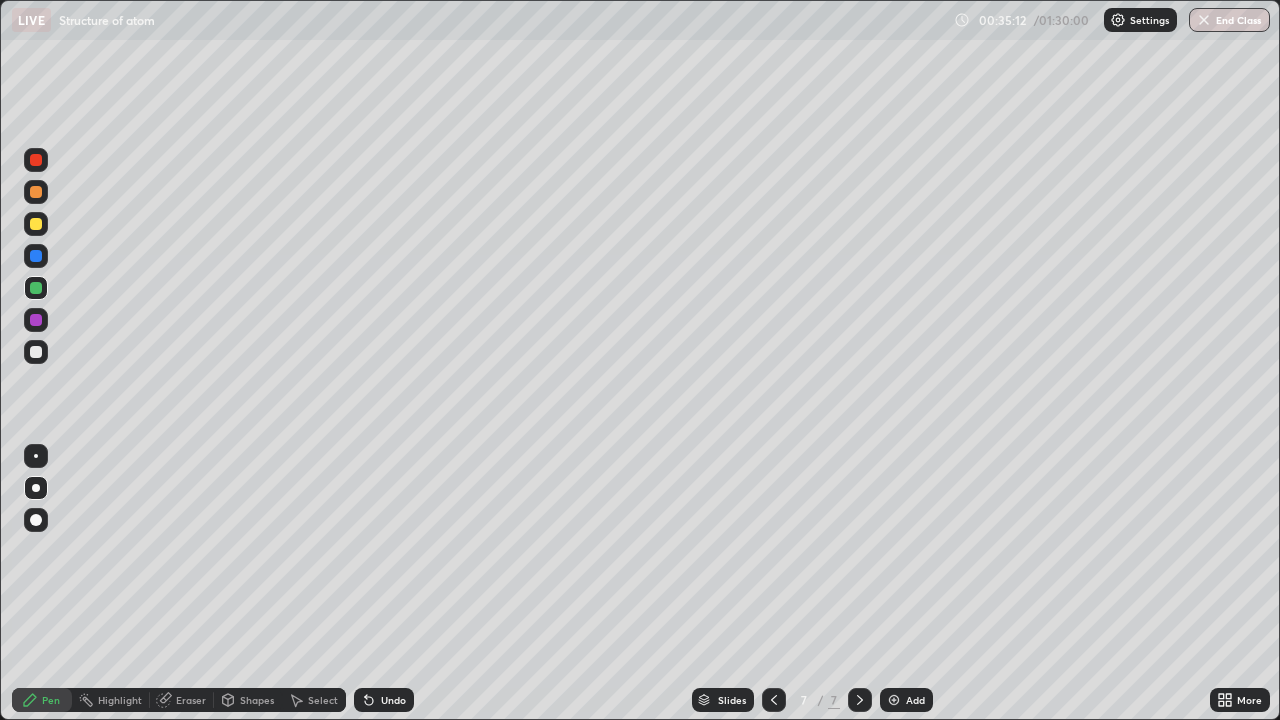click at bounding box center (36, 224) 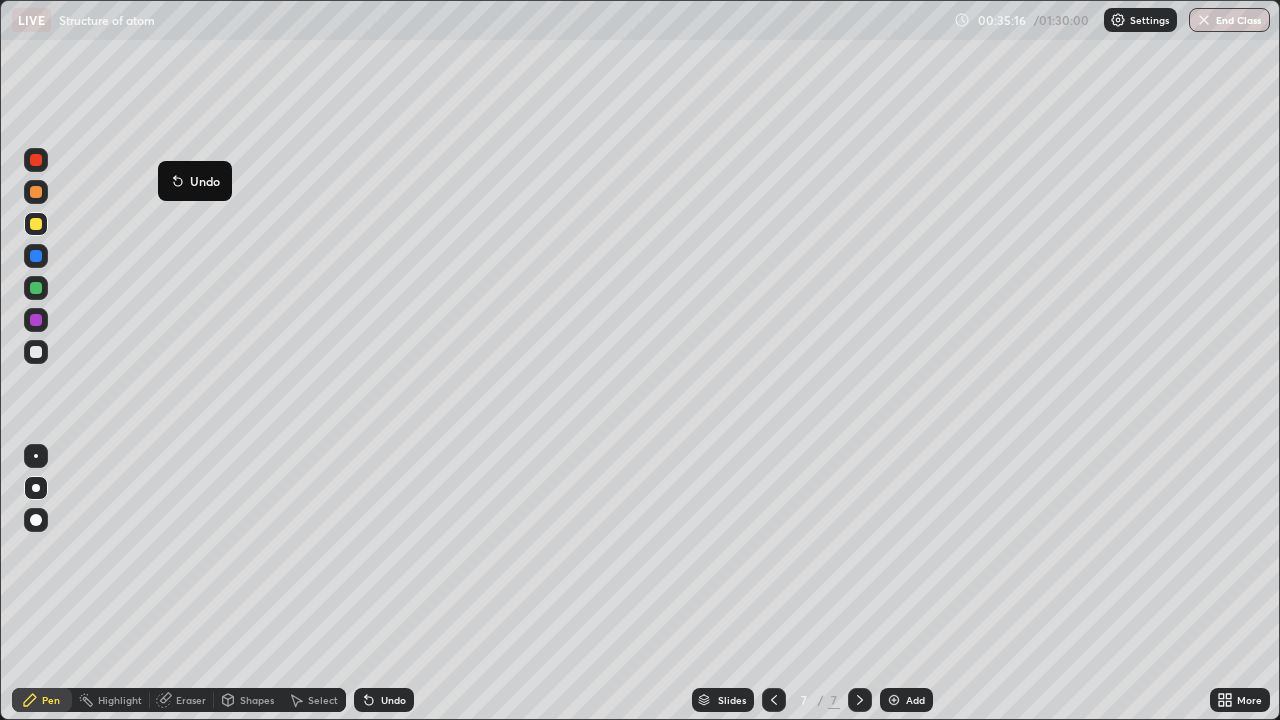 click 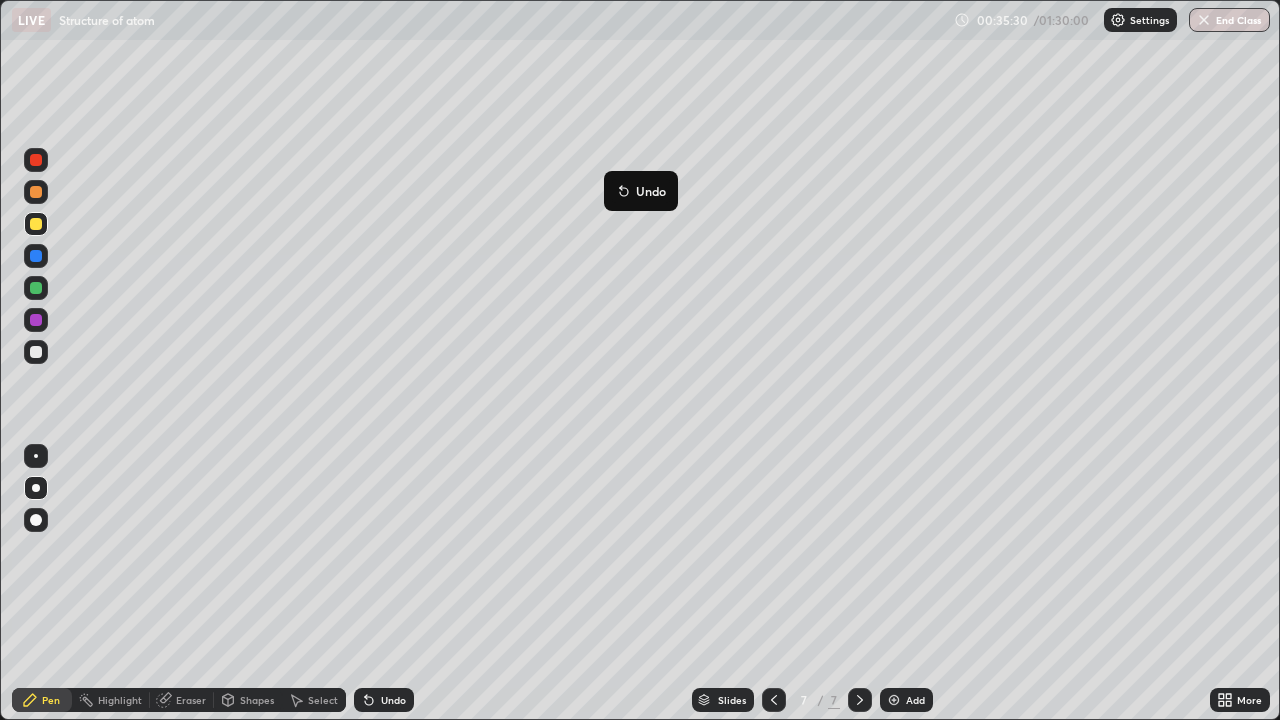 click 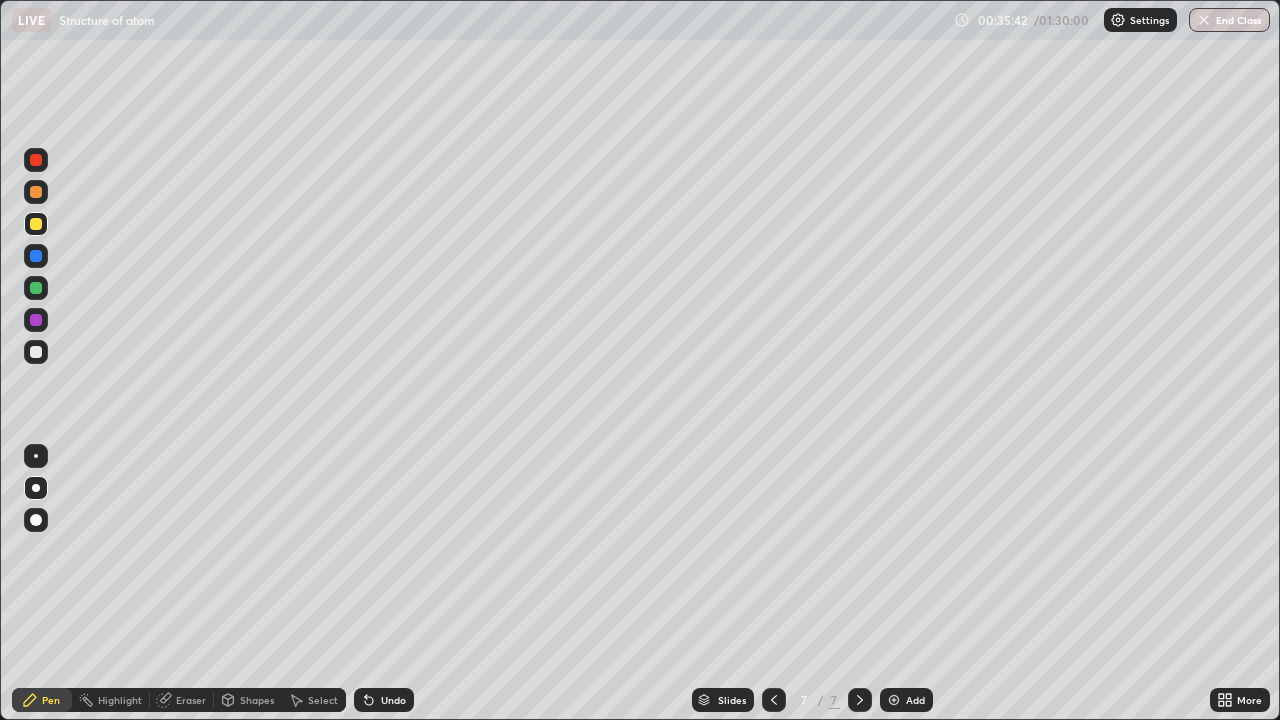click on "Eraser" at bounding box center (191, 700) 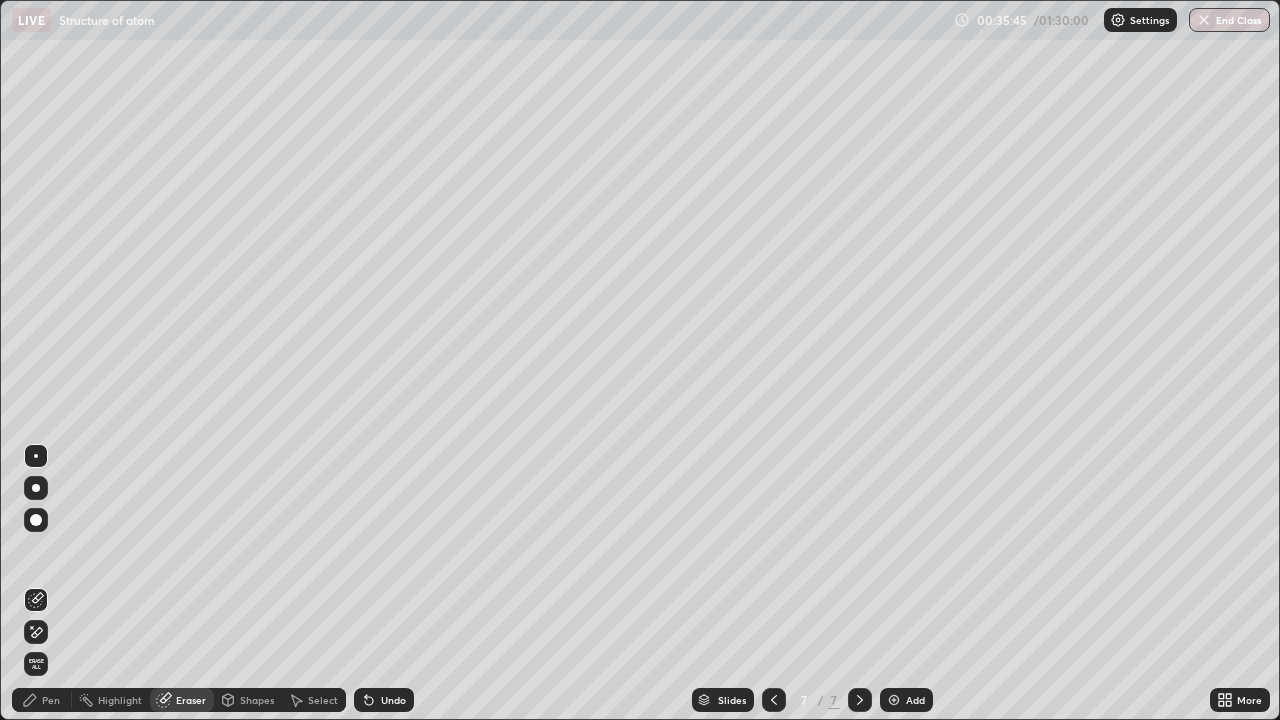 click on "Pen" at bounding box center [42, 700] 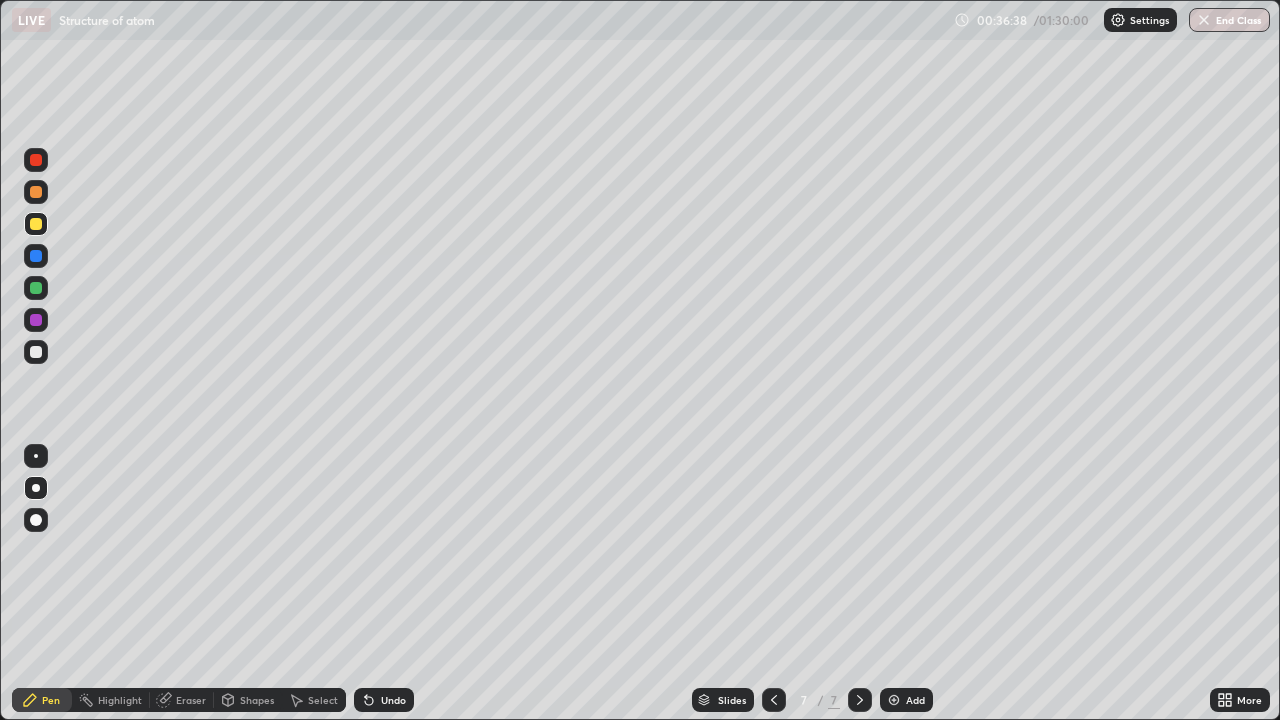 click on "Eraser" at bounding box center [191, 700] 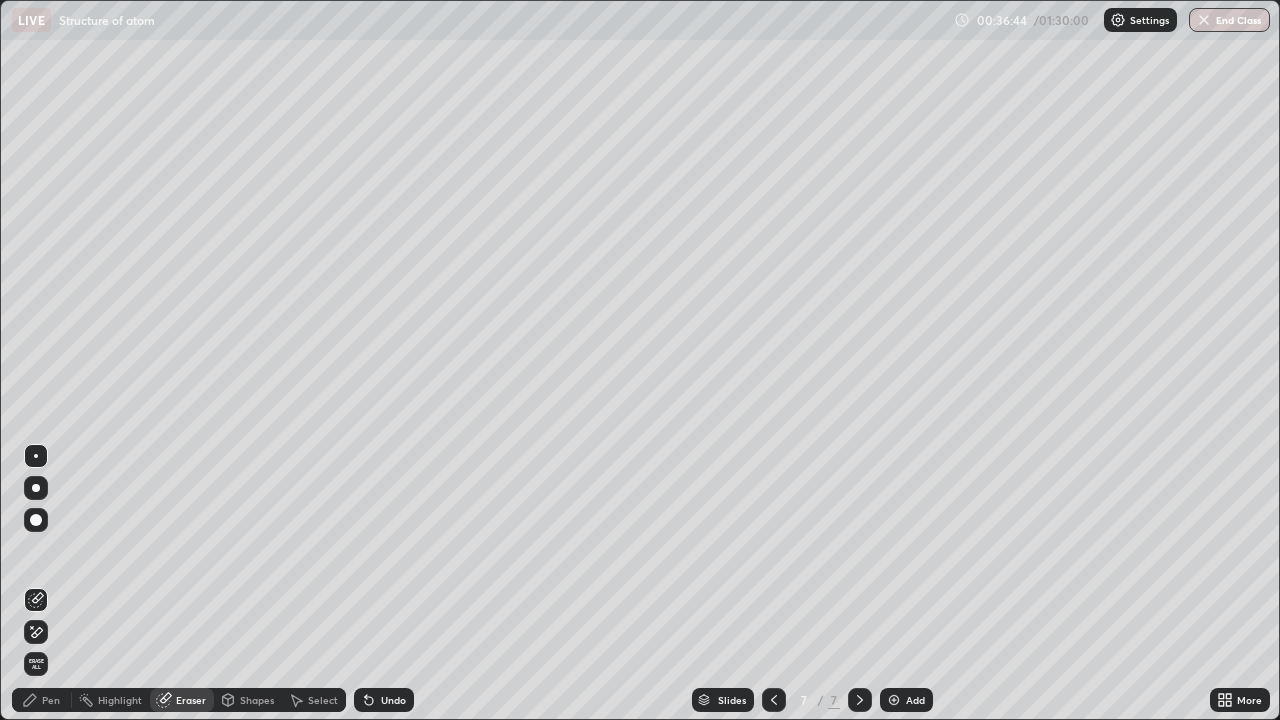 click on "Pen" at bounding box center [51, 700] 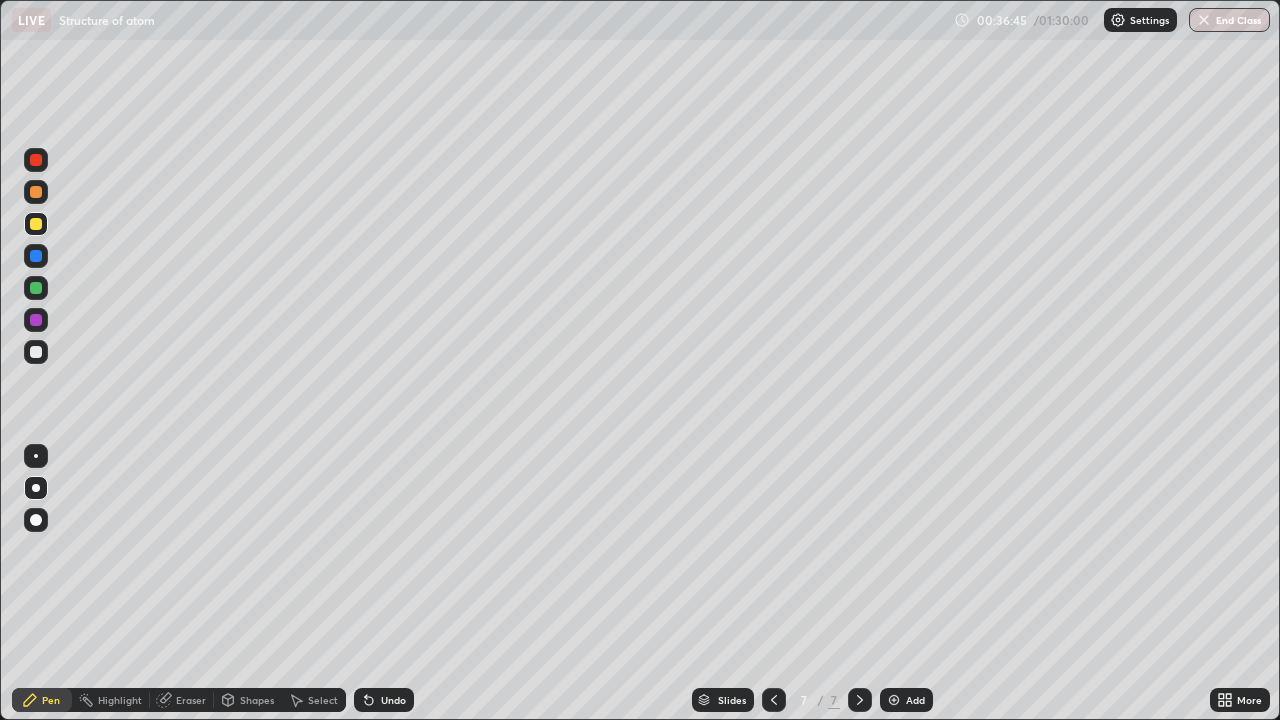 click at bounding box center [36, 288] 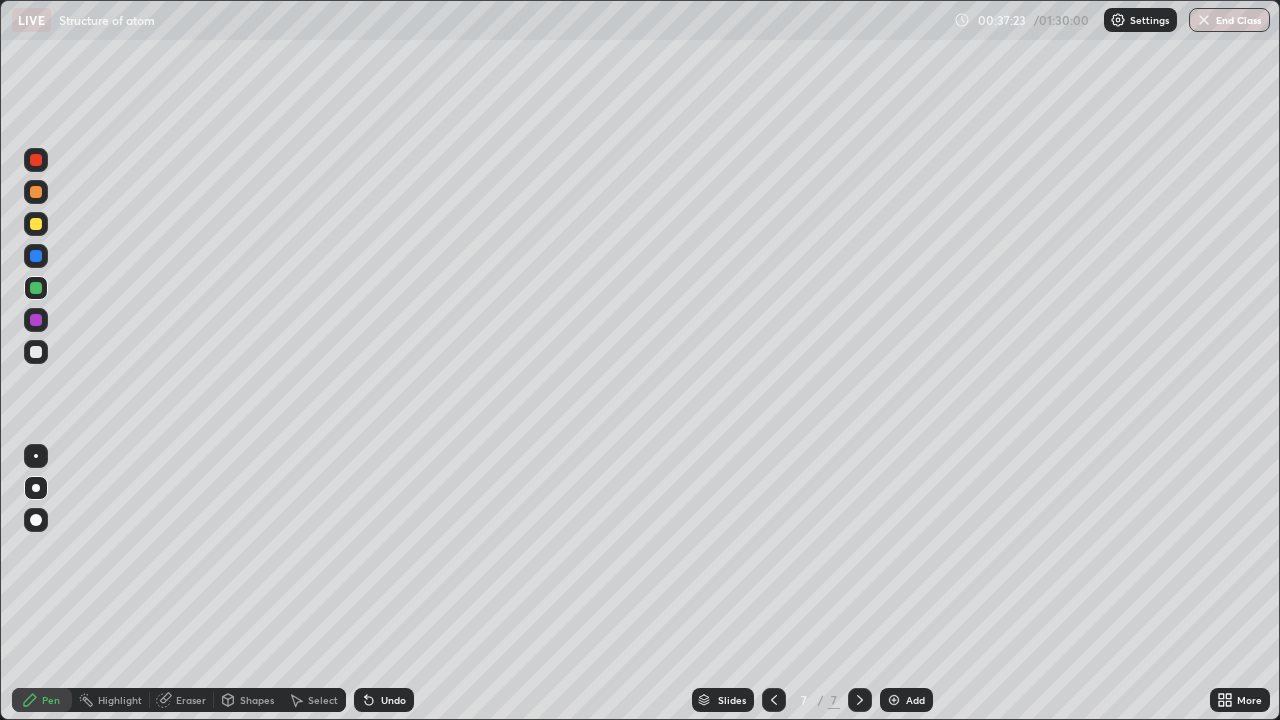 click at bounding box center (36, 352) 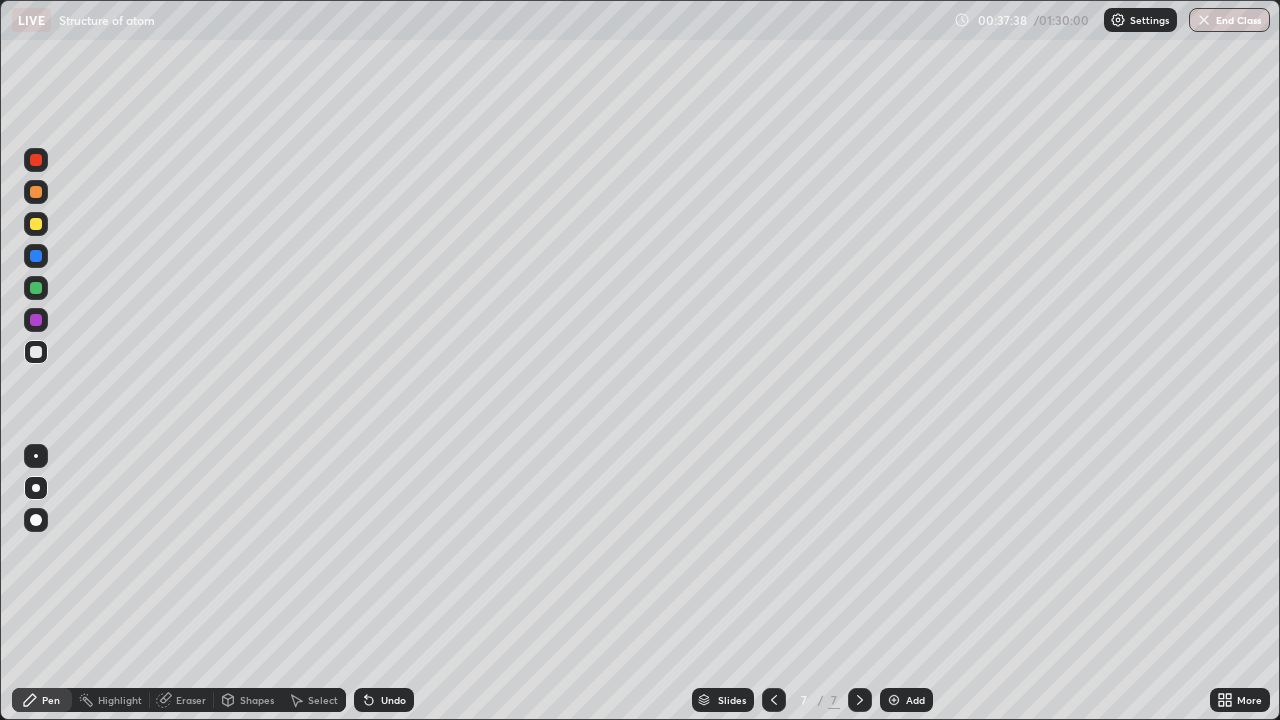 click at bounding box center [36, 288] 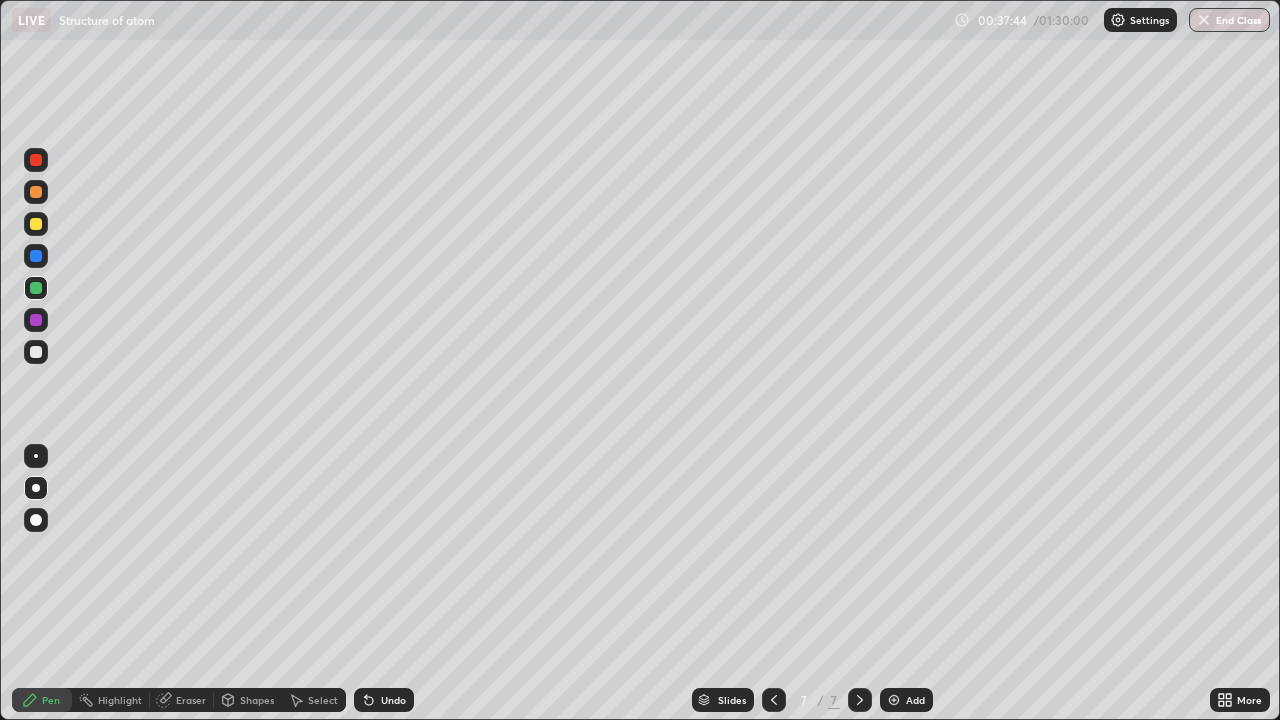 click at bounding box center (36, 352) 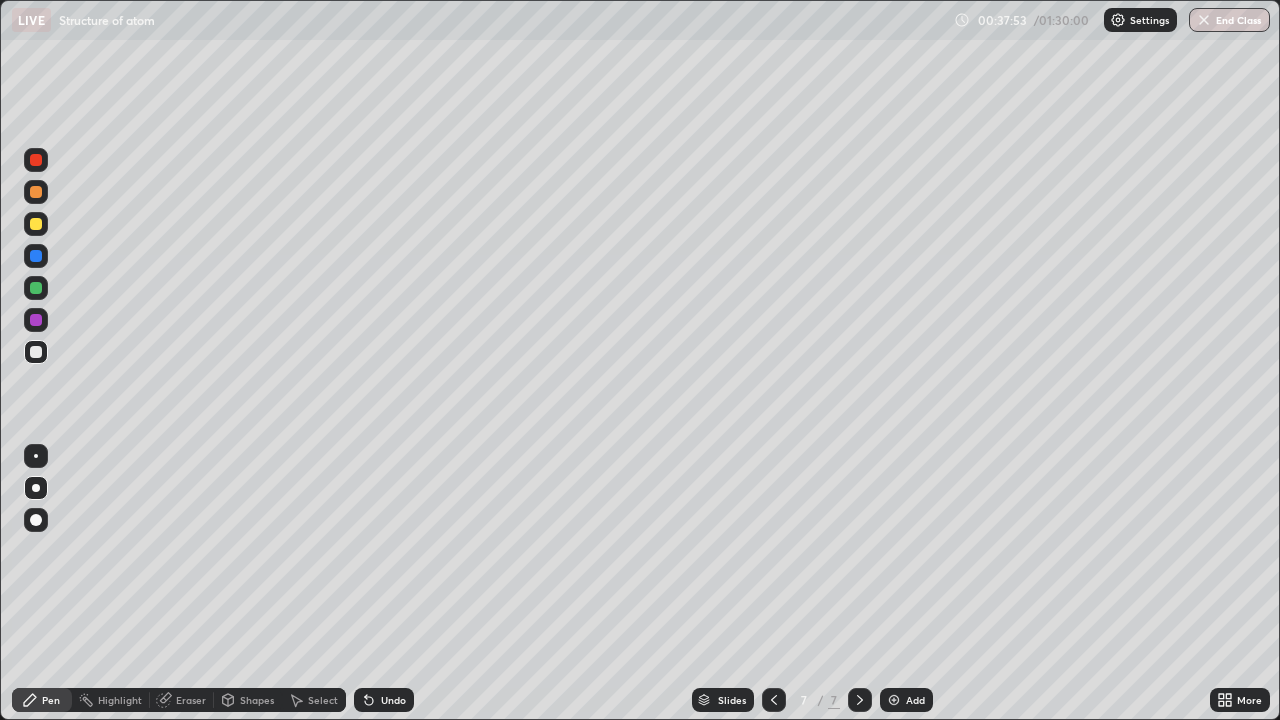 click at bounding box center (36, 288) 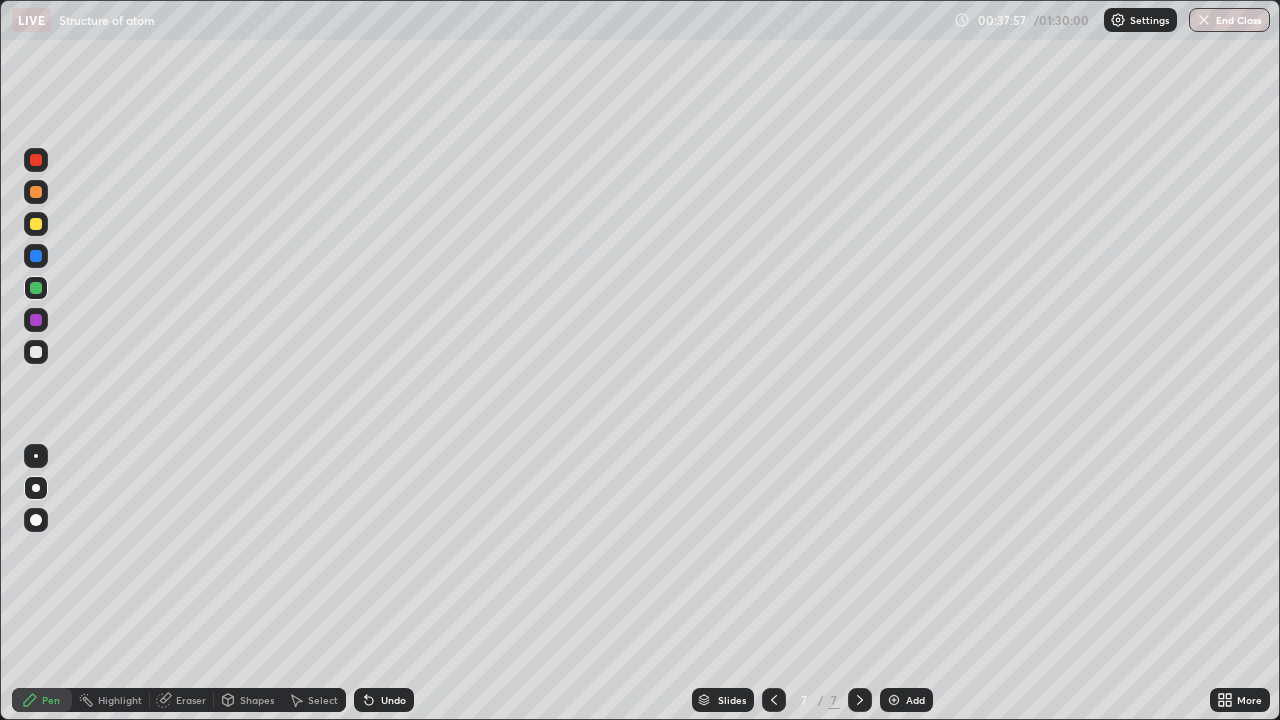 click at bounding box center (36, 352) 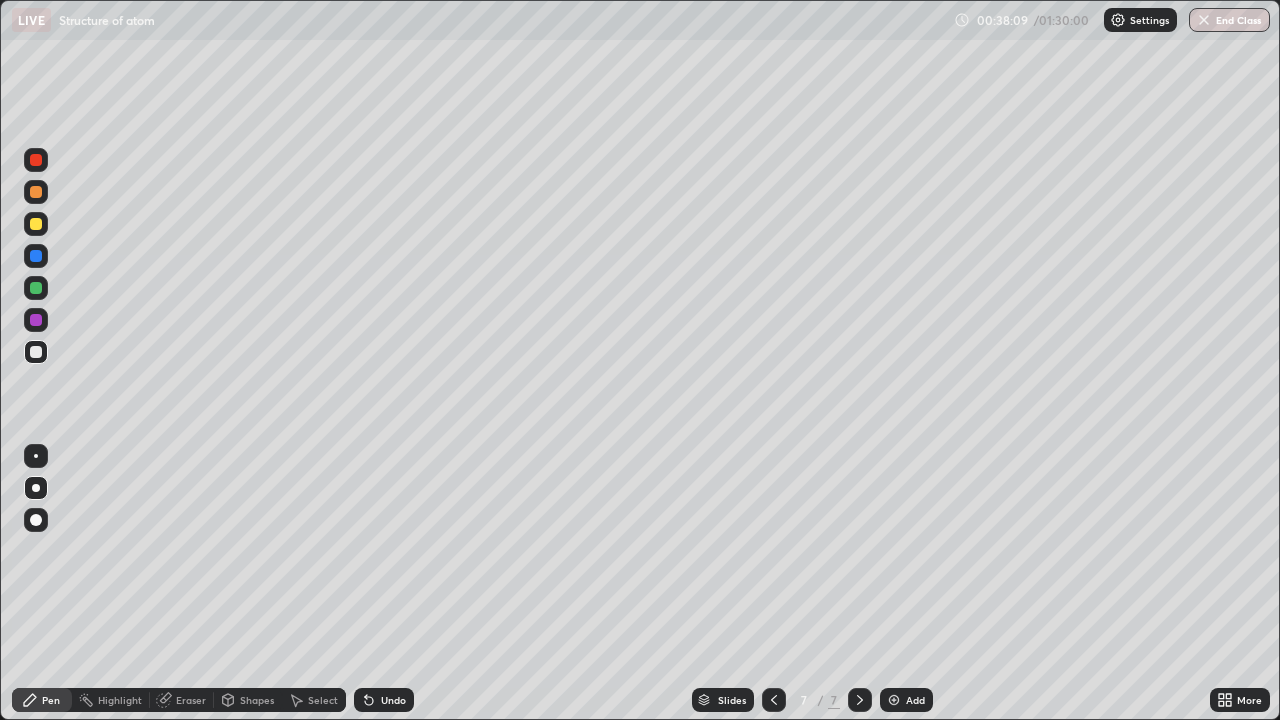 click at bounding box center (36, 288) 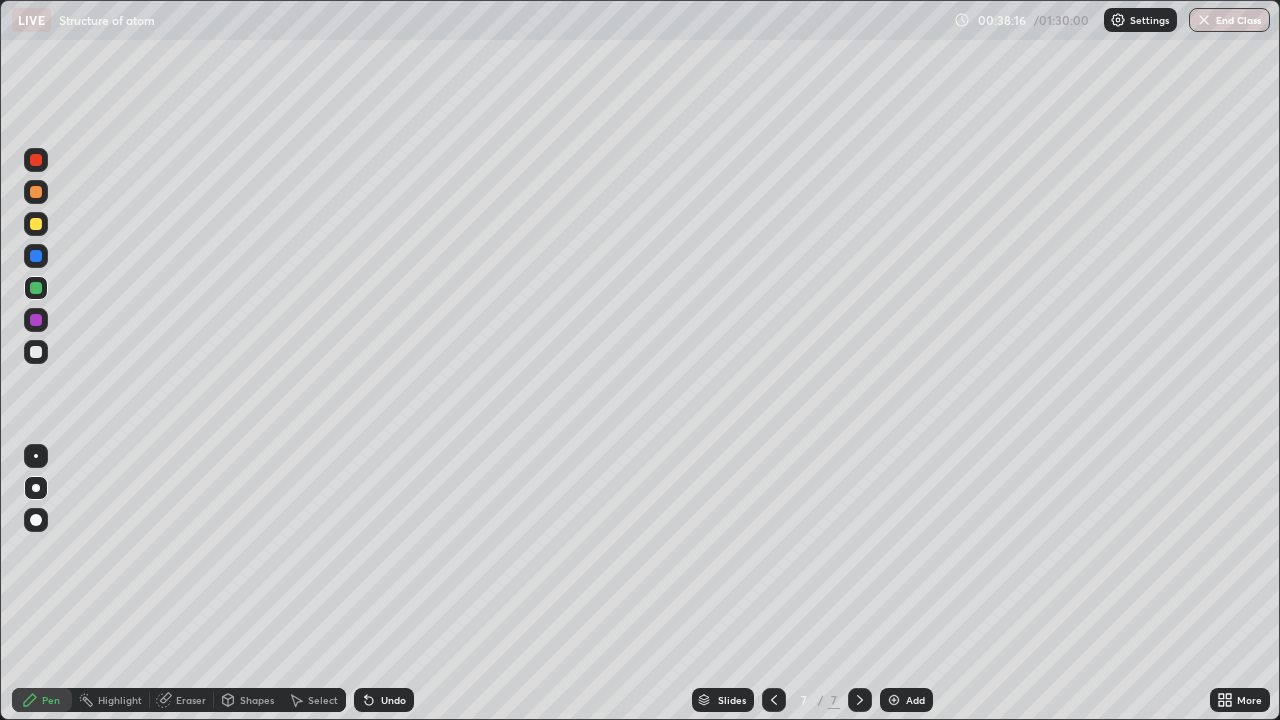 click at bounding box center [36, 352] 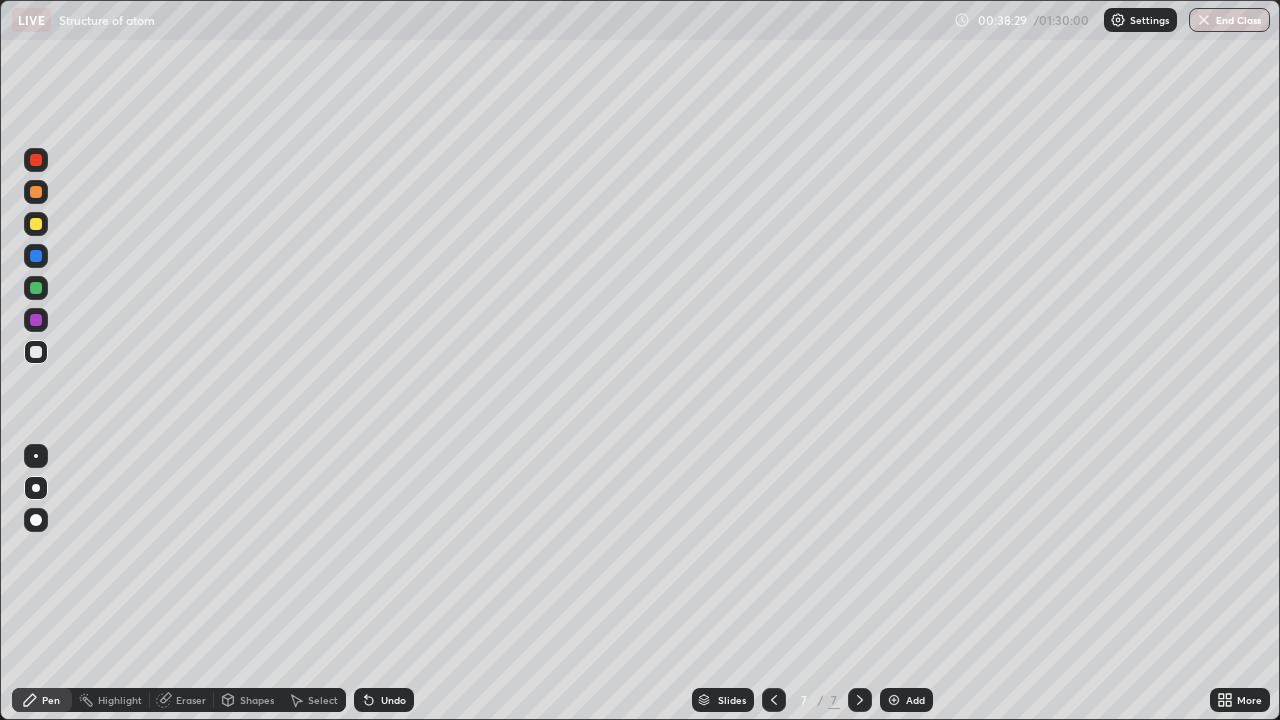 click at bounding box center [36, 288] 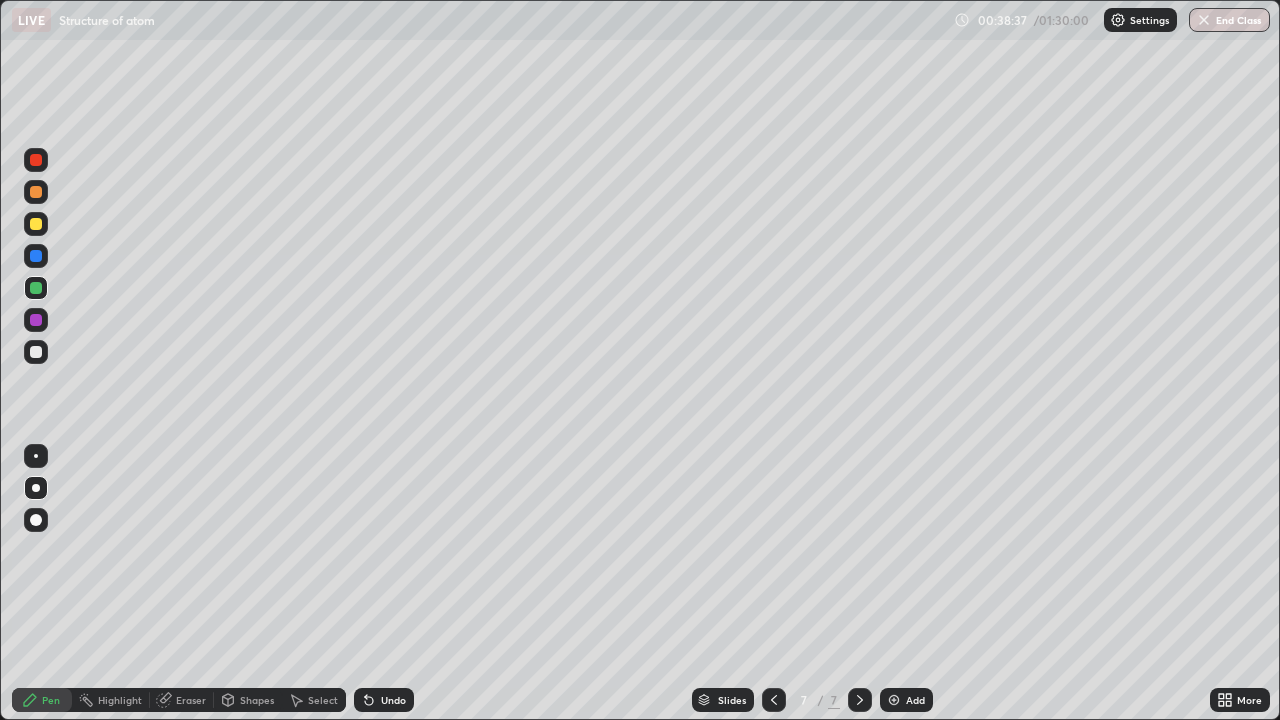click at bounding box center [36, 352] 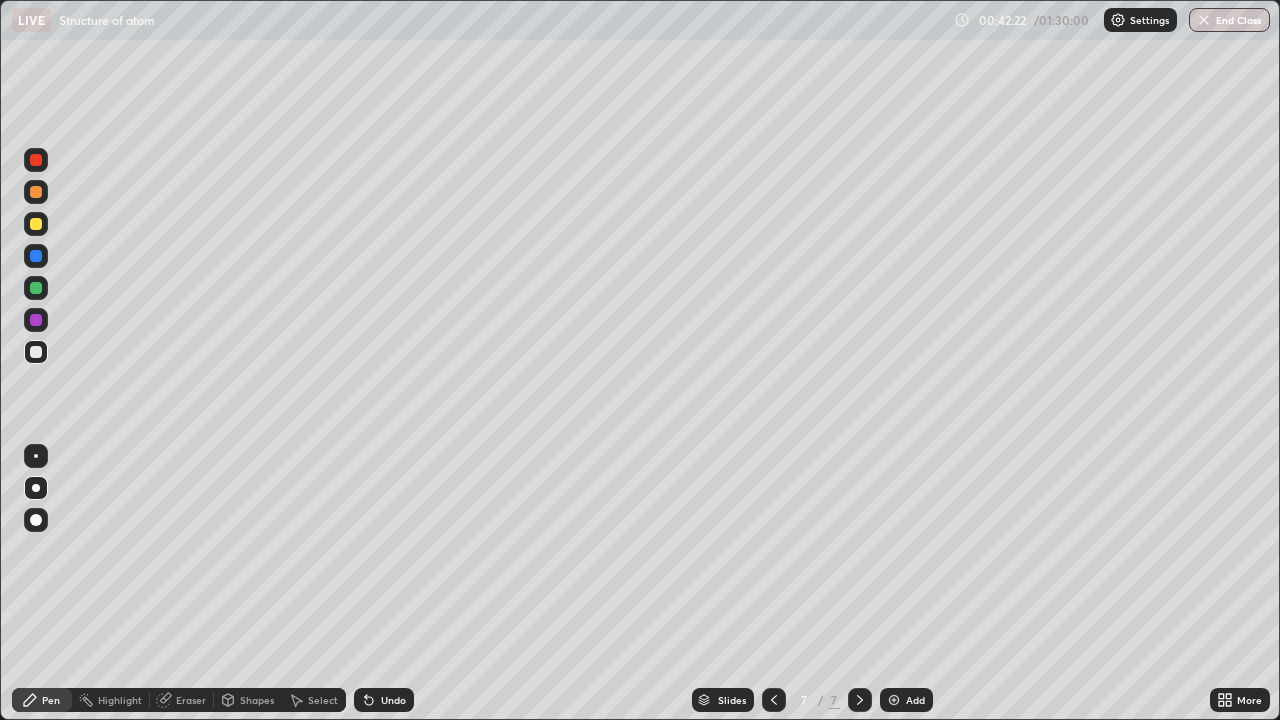 click on "Erase all" at bounding box center (36, 360) 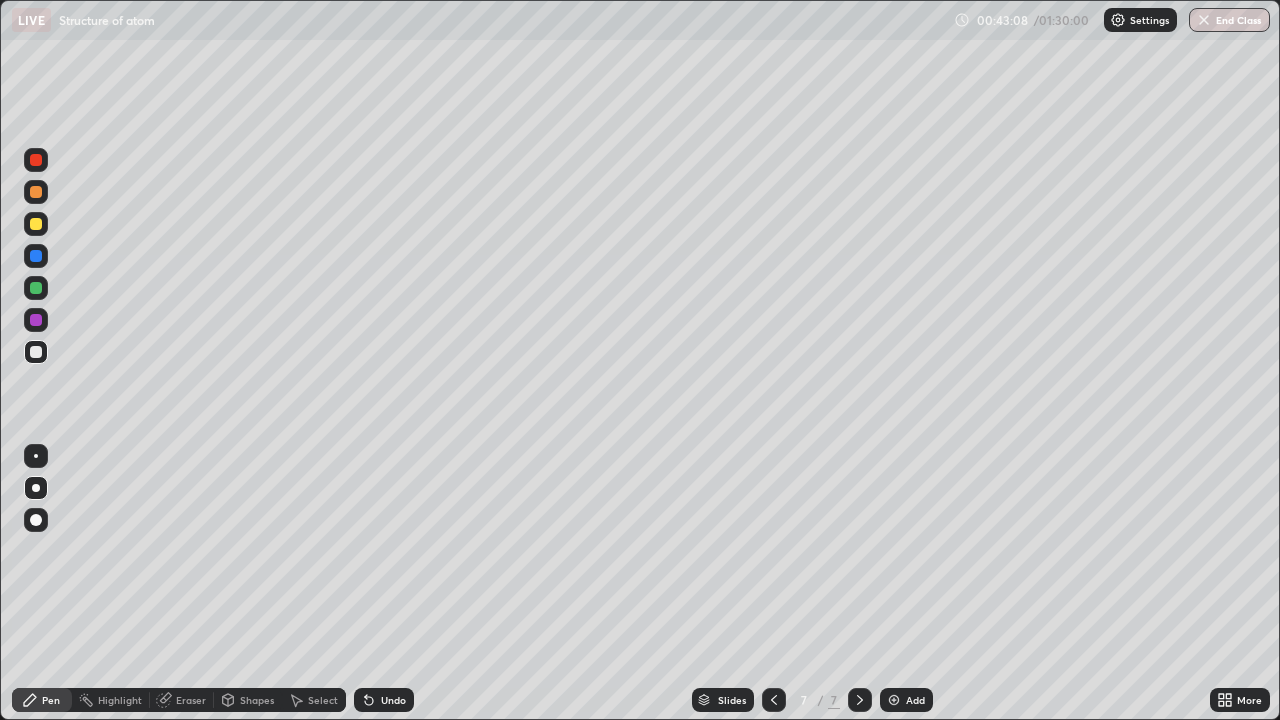 click at bounding box center (36, 160) 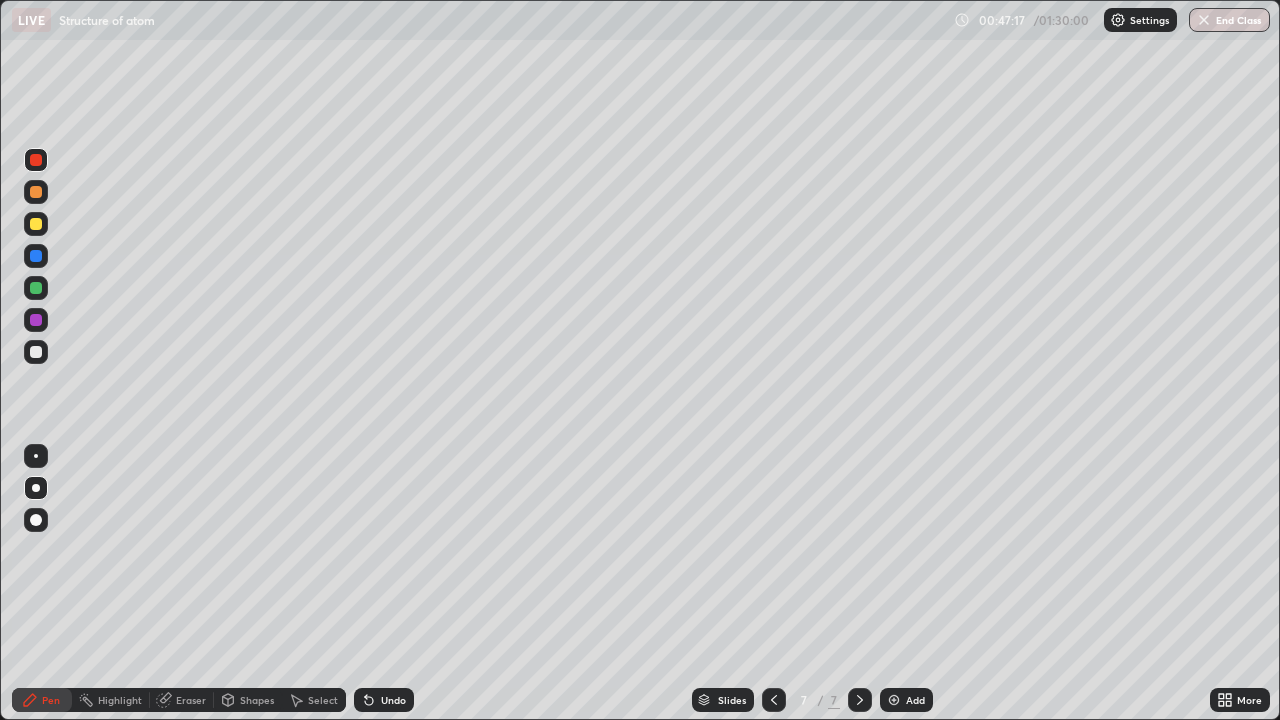 click on "Add" at bounding box center (915, 700) 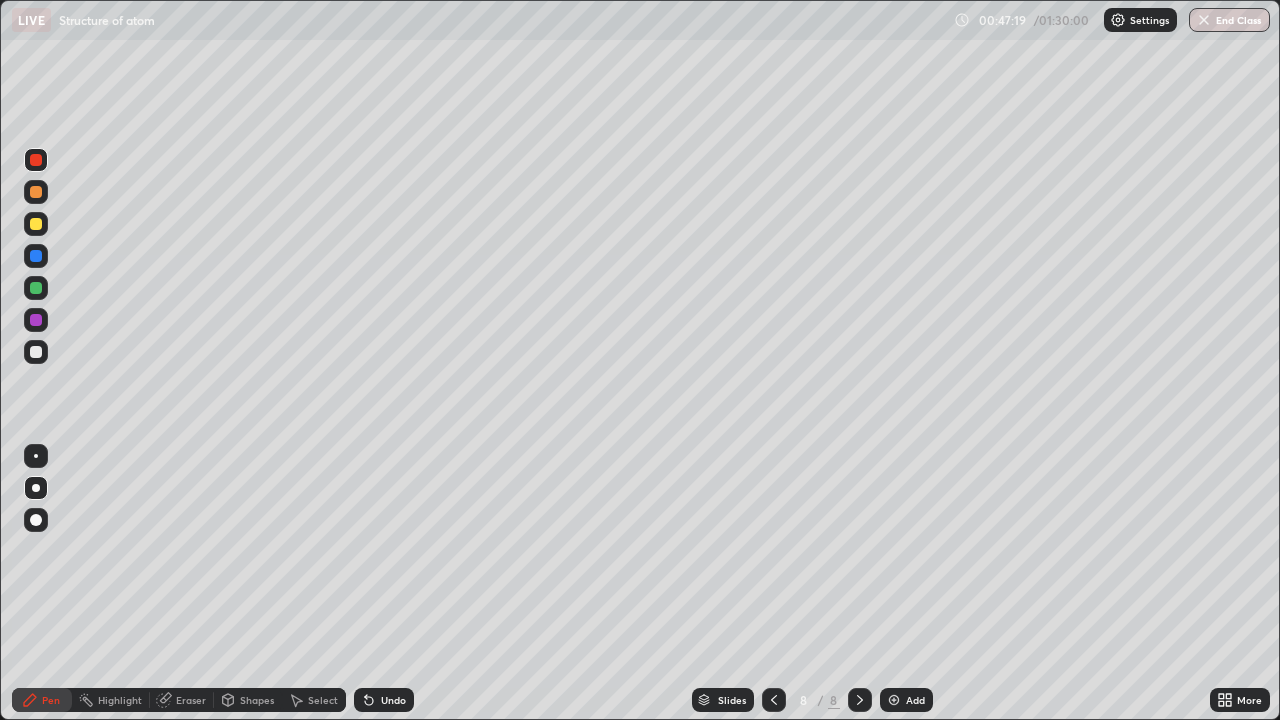 click at bounding box center (774, 700) 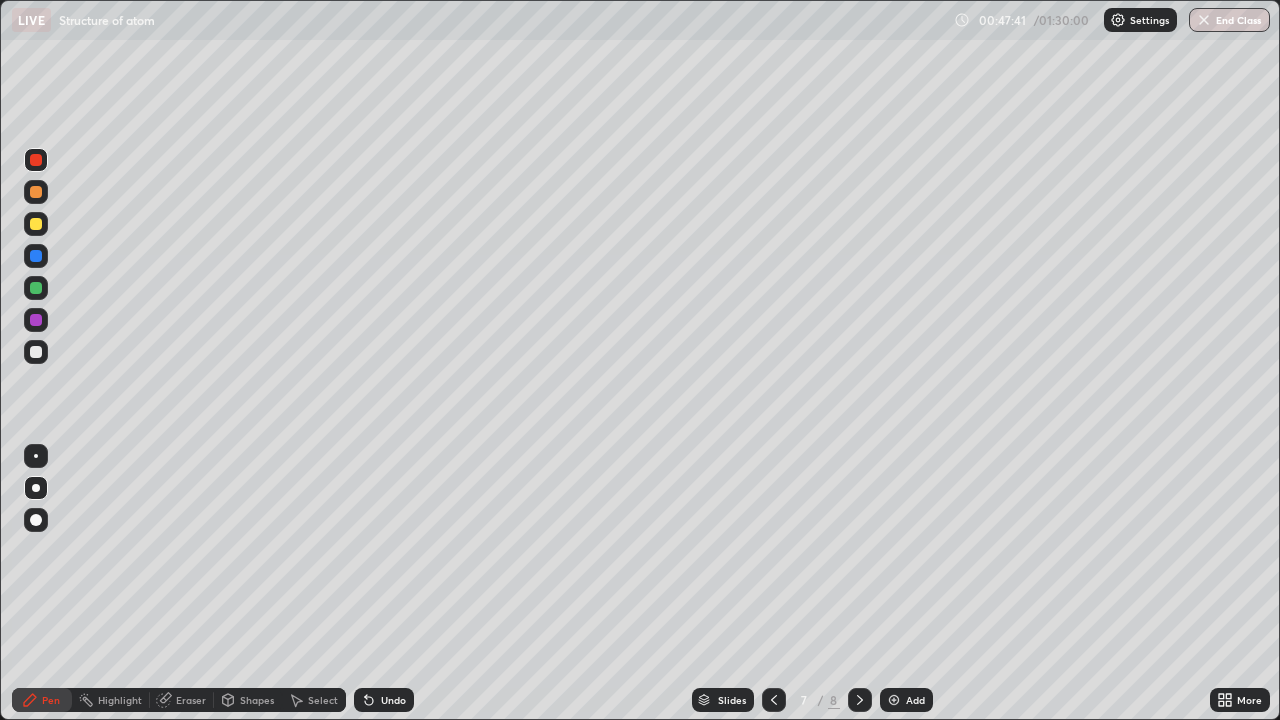 click on "Add" at bounding box center [915, 700] 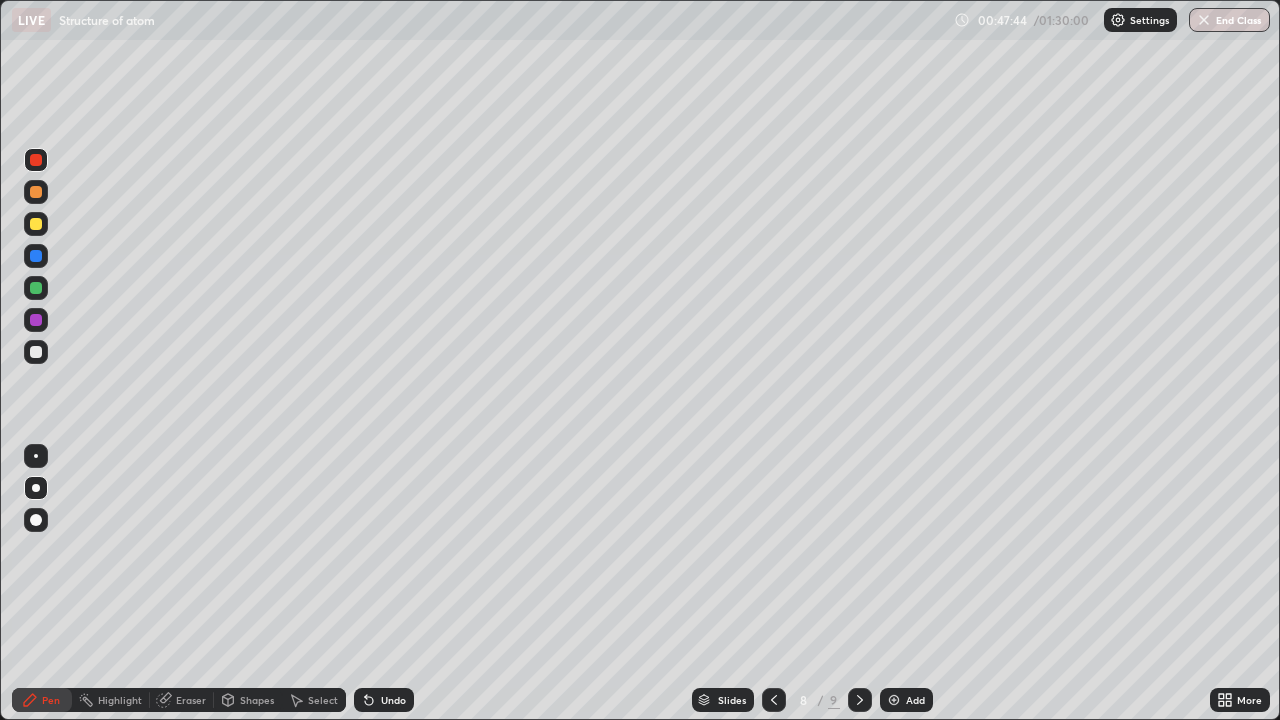 click at bounding box center [36, 224] 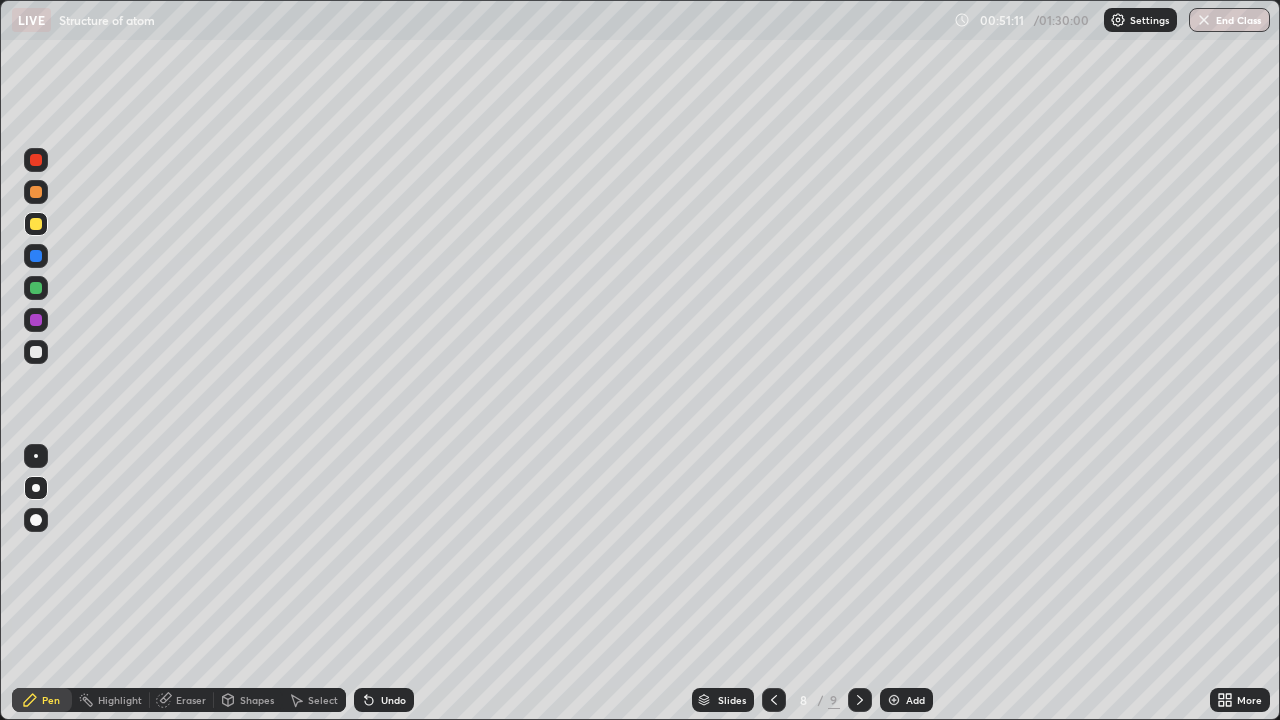 click on "Eraser" at bounding box center [191, 700] 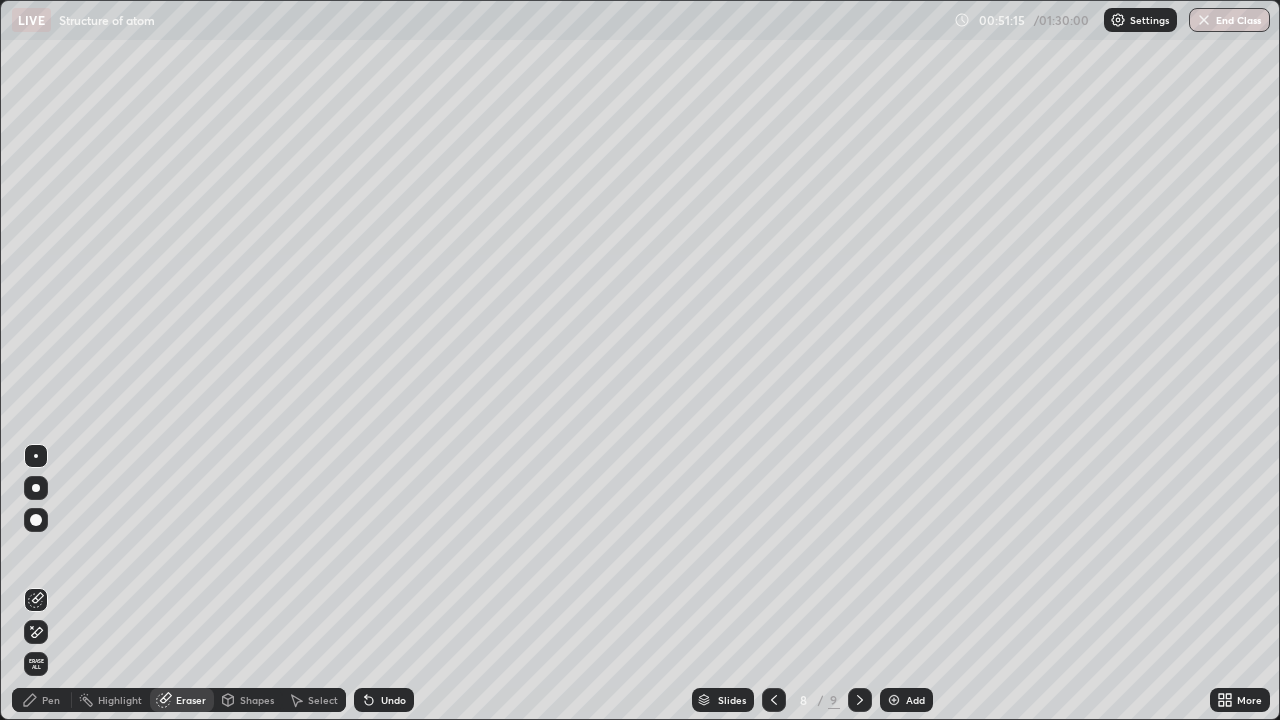 click on "Pen" at bounding box center [51, 700] 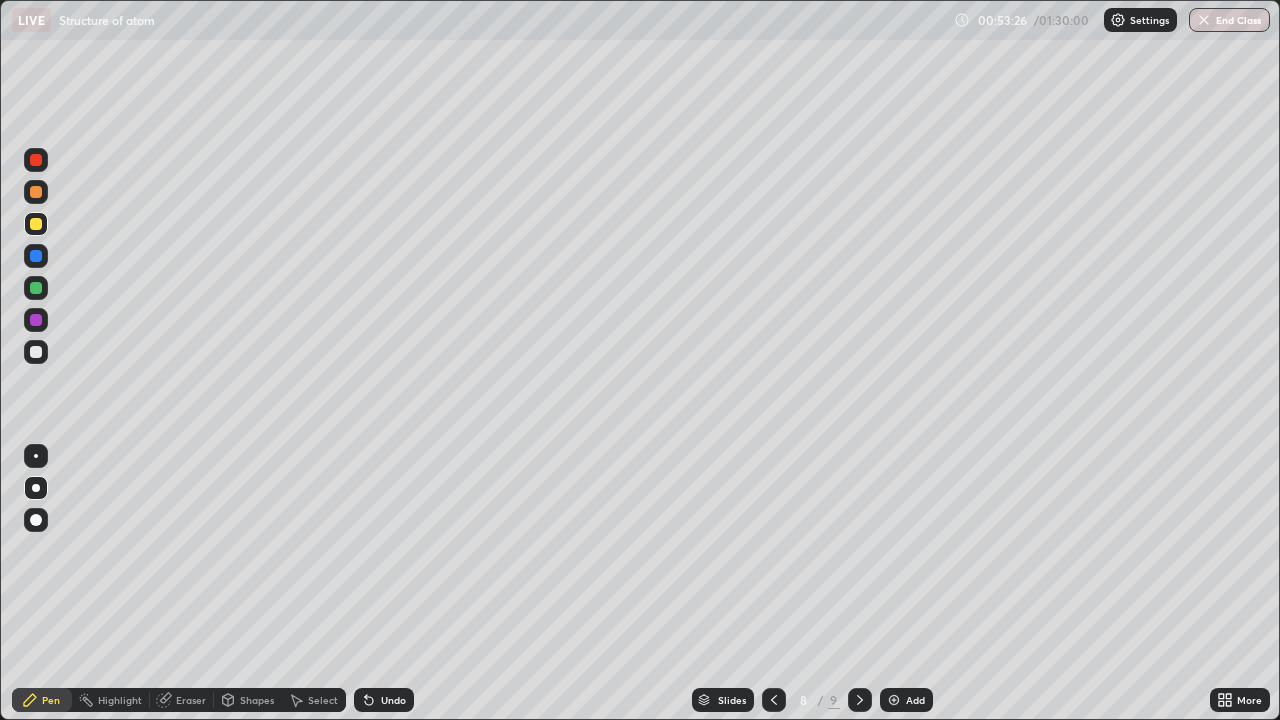 click on "Add" at bounding box center (915, 700) 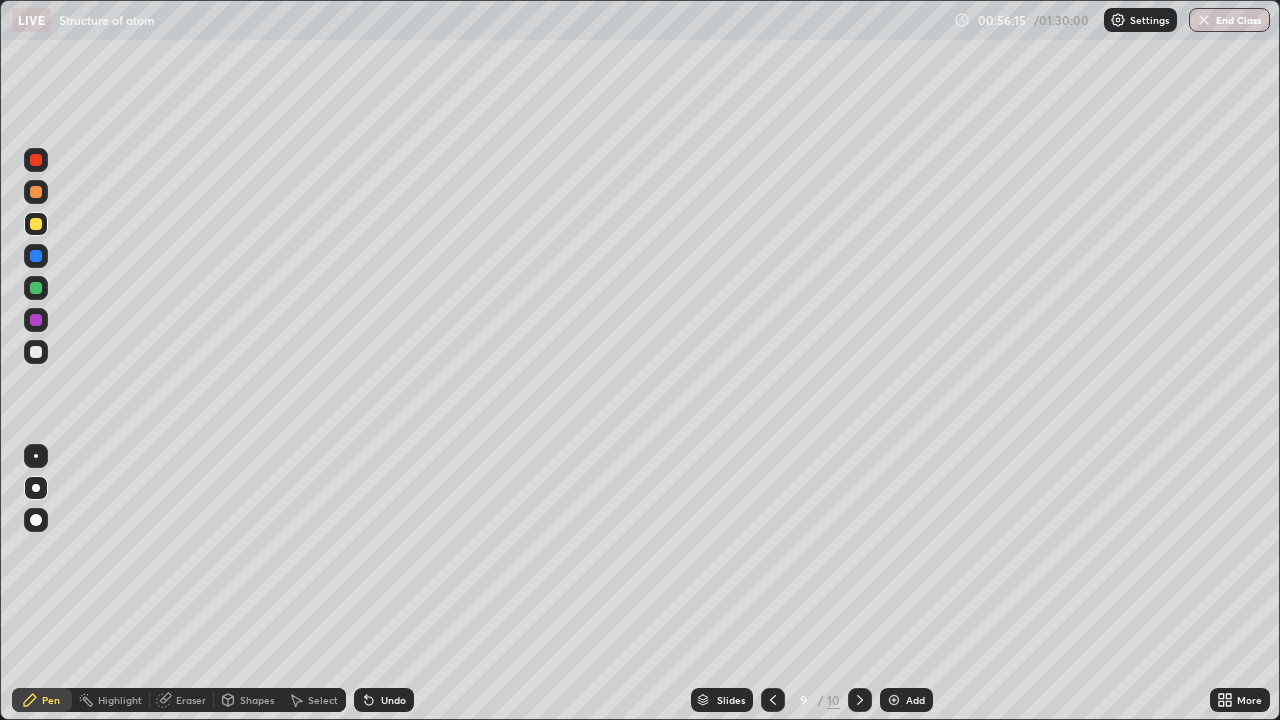 click 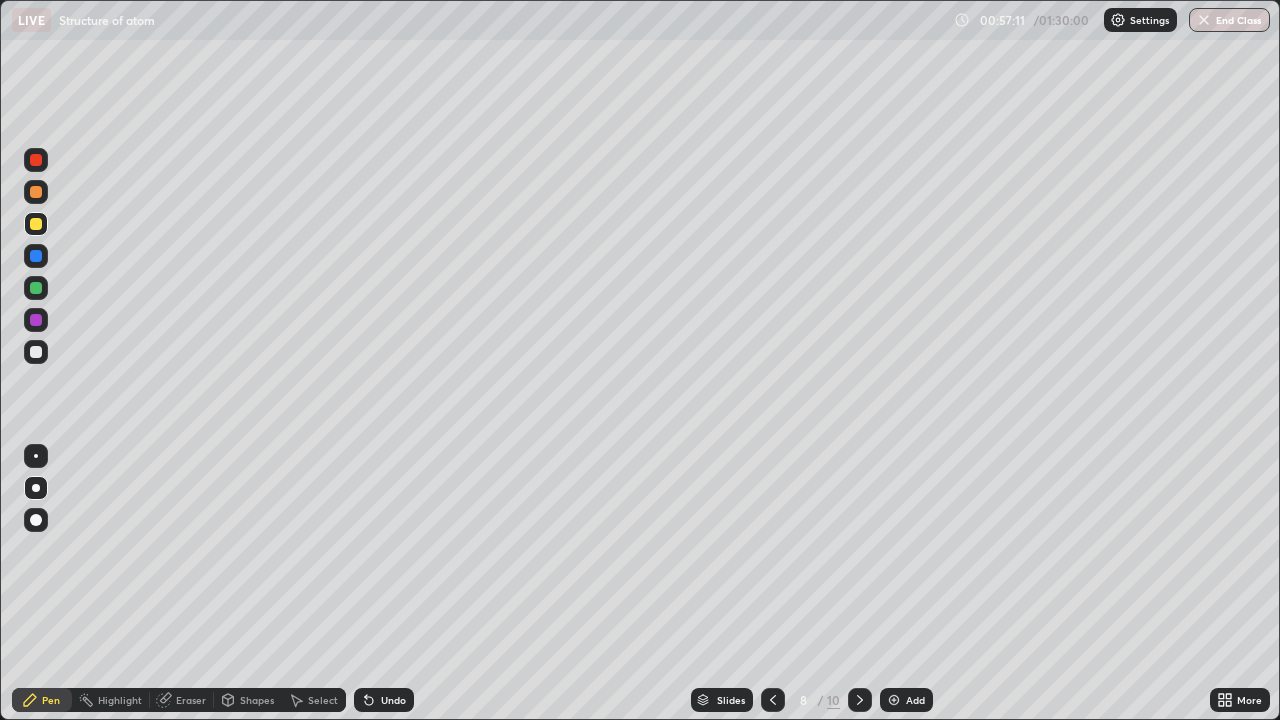 click 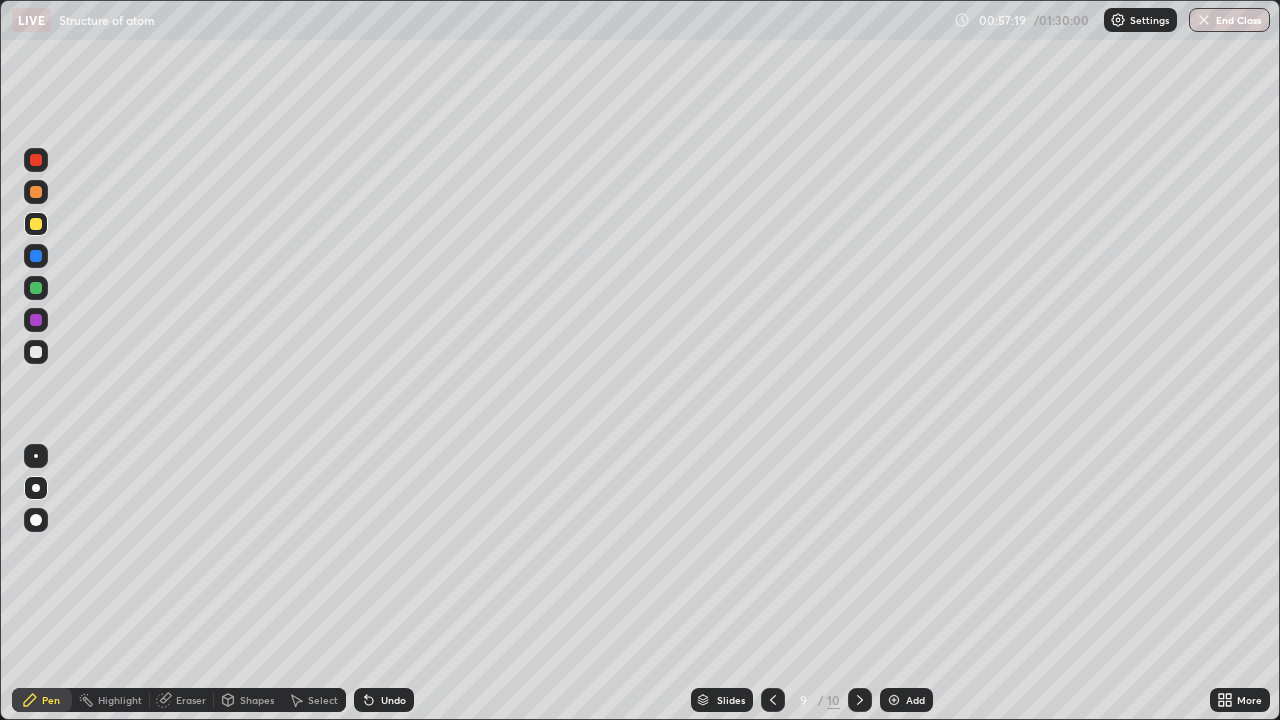 click 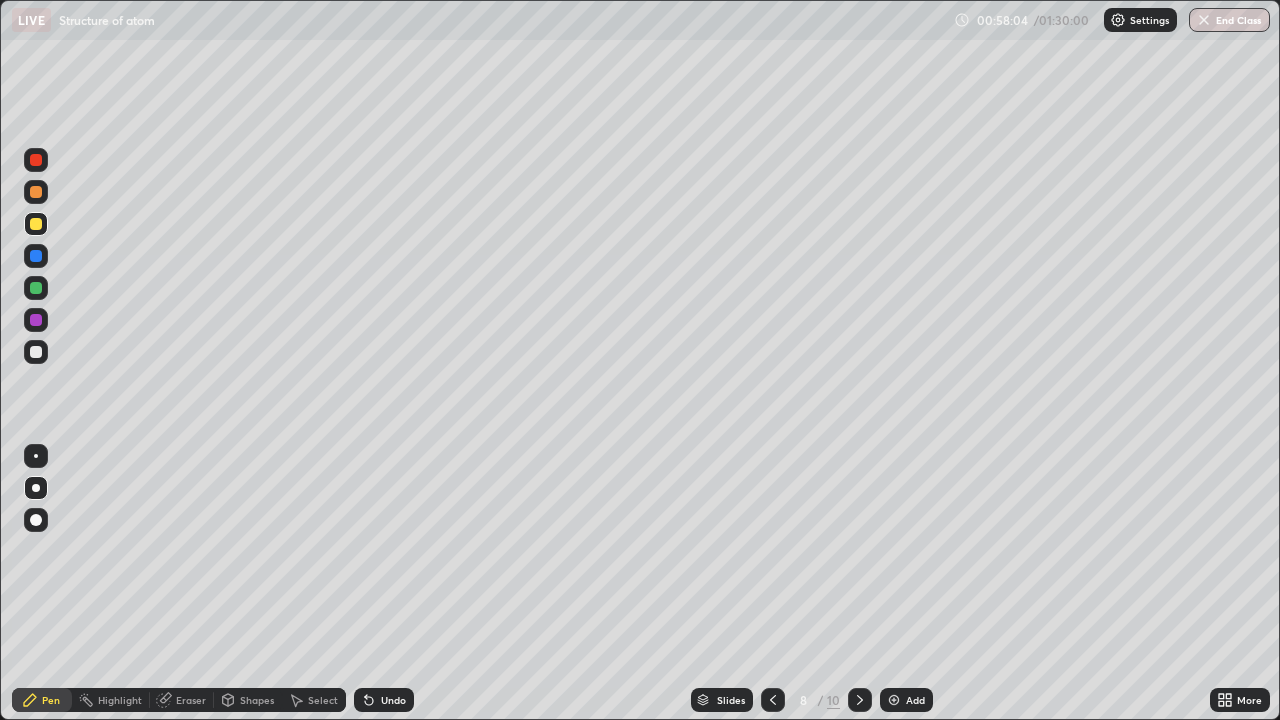 click 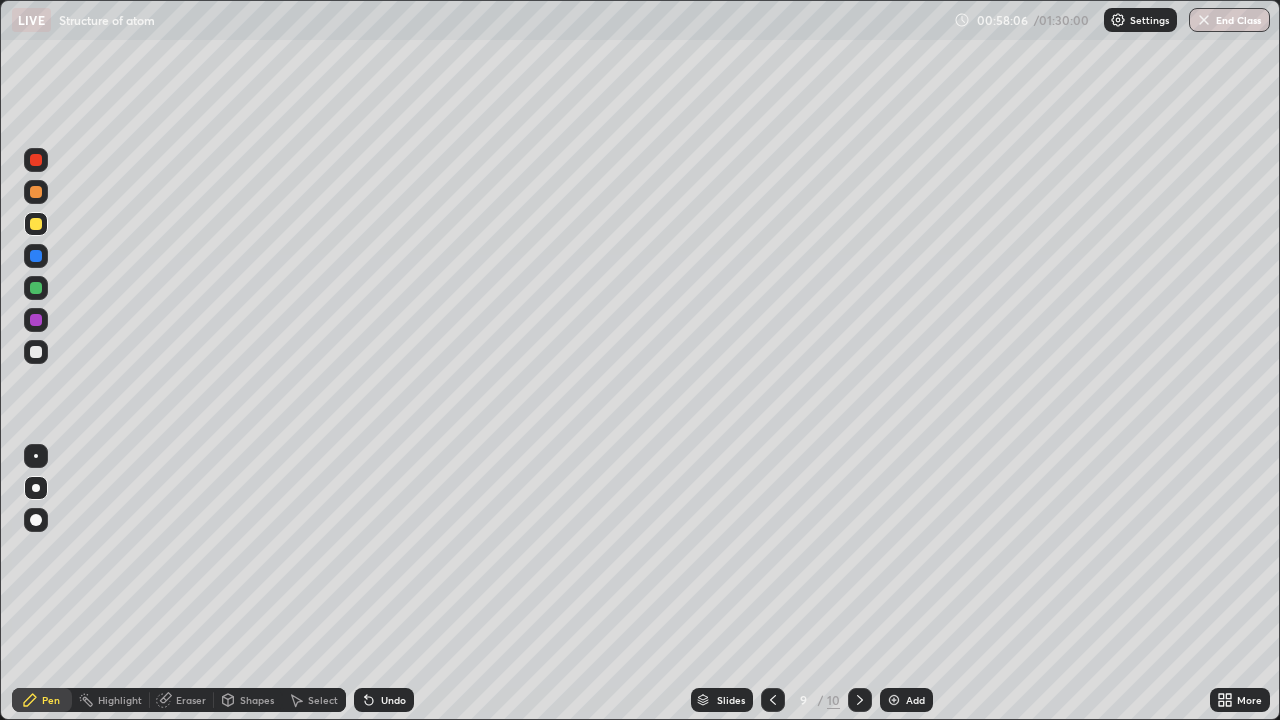 click at bounding box center (36, 352) 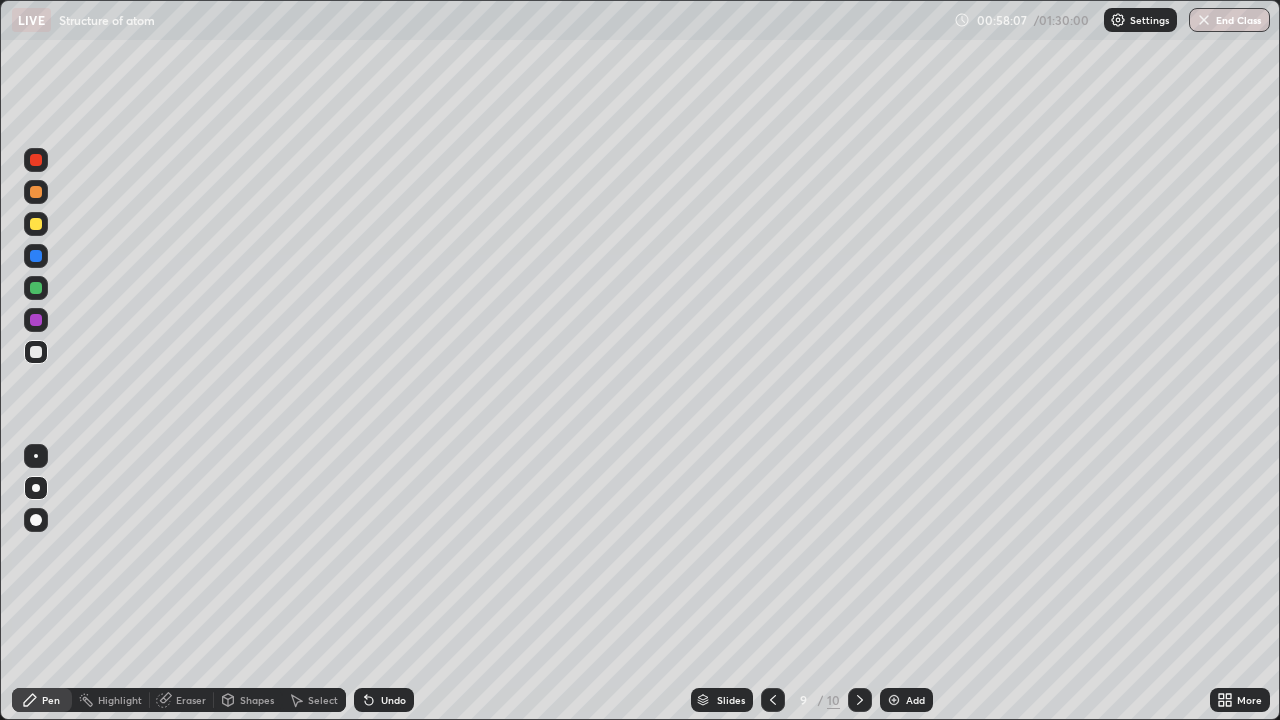 click at bounding box center (36, 288) 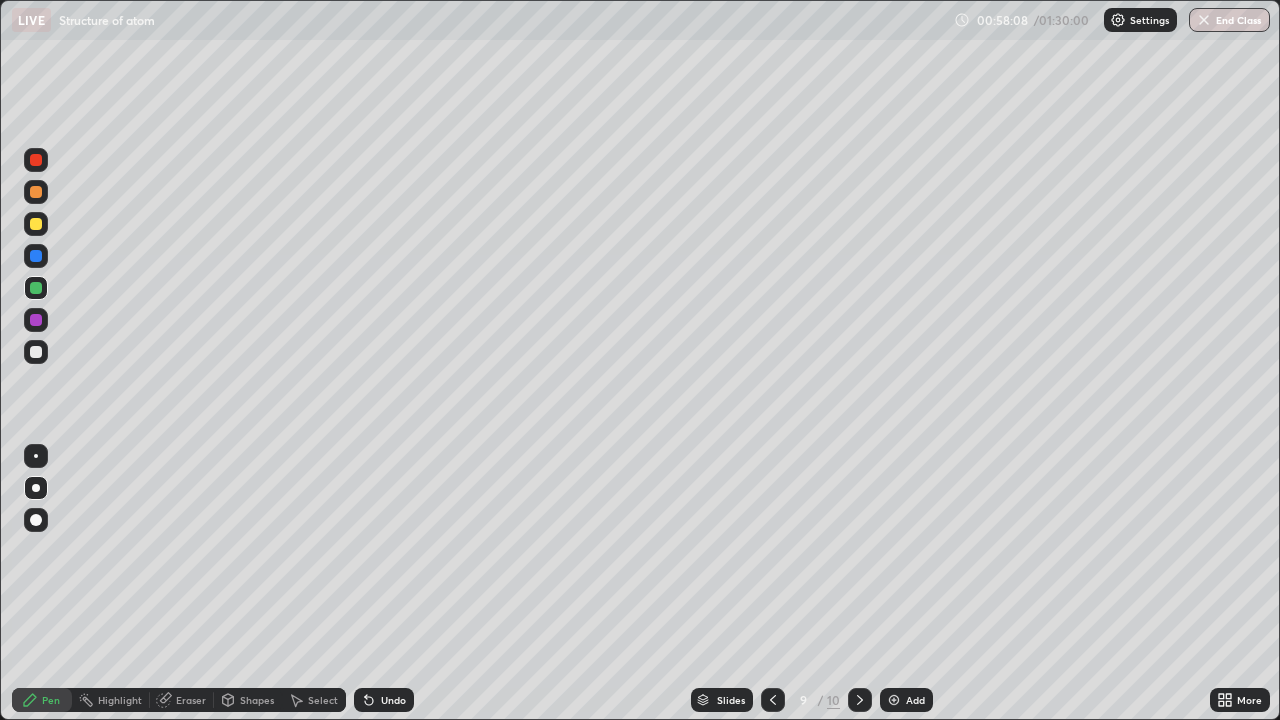 click at bounding box center (36, 224) 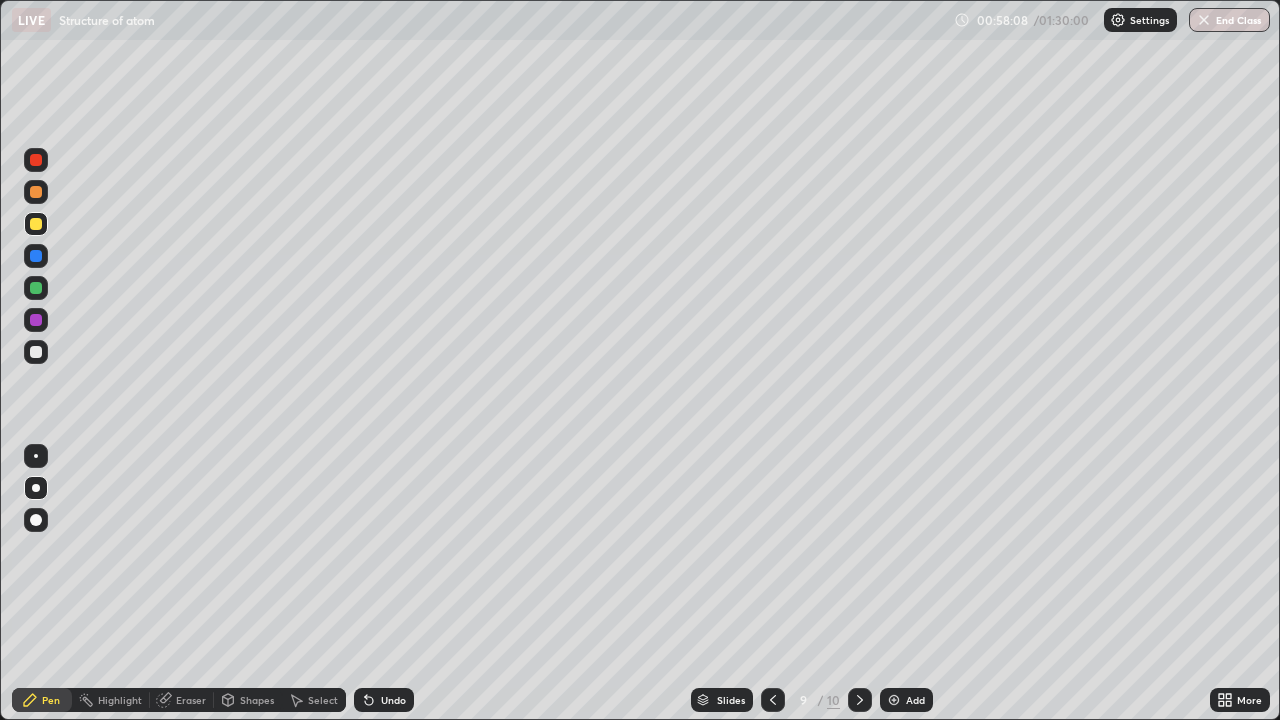 click at bounding box center [36, 192] 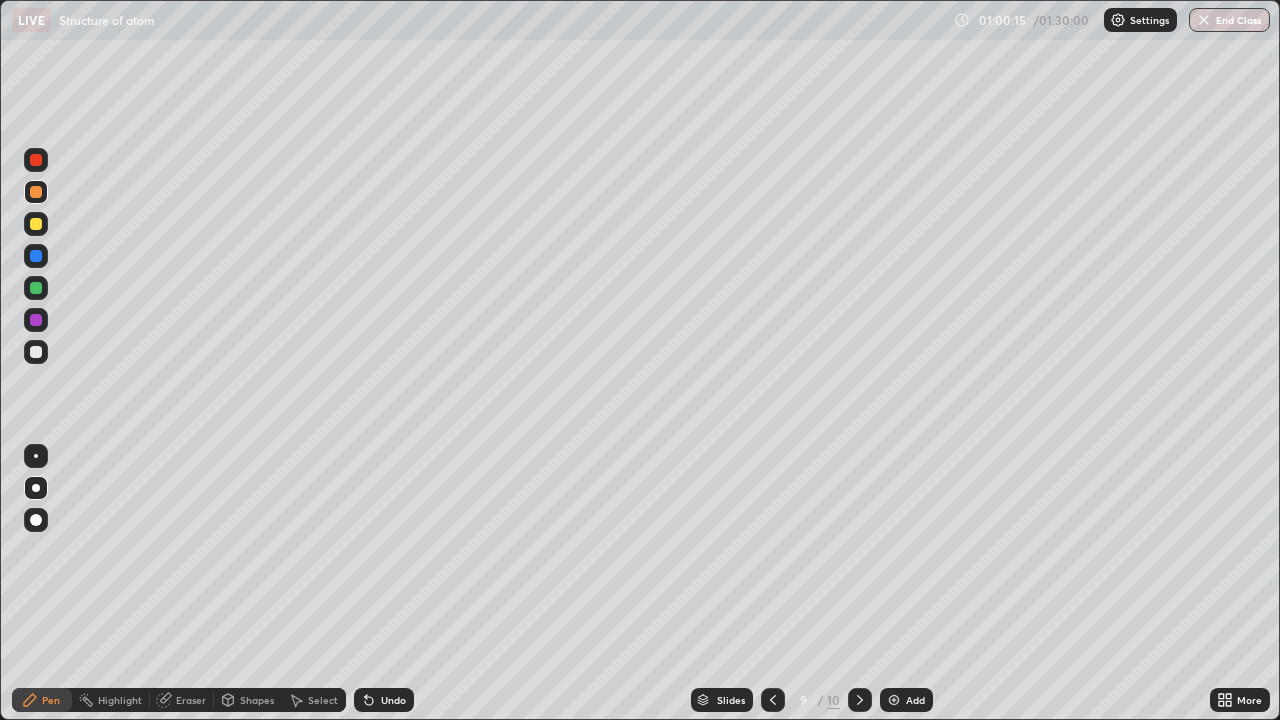 click at bounding box center [36, 352] 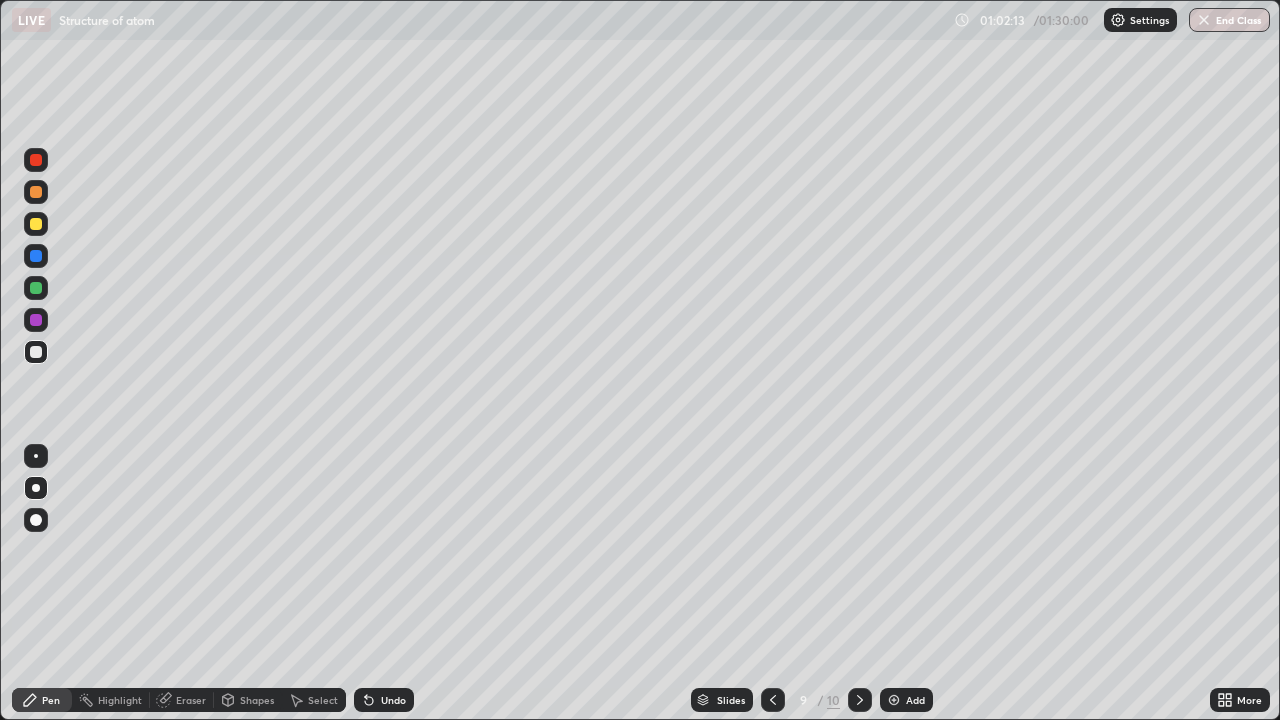 click at bounding box center [894, 700] 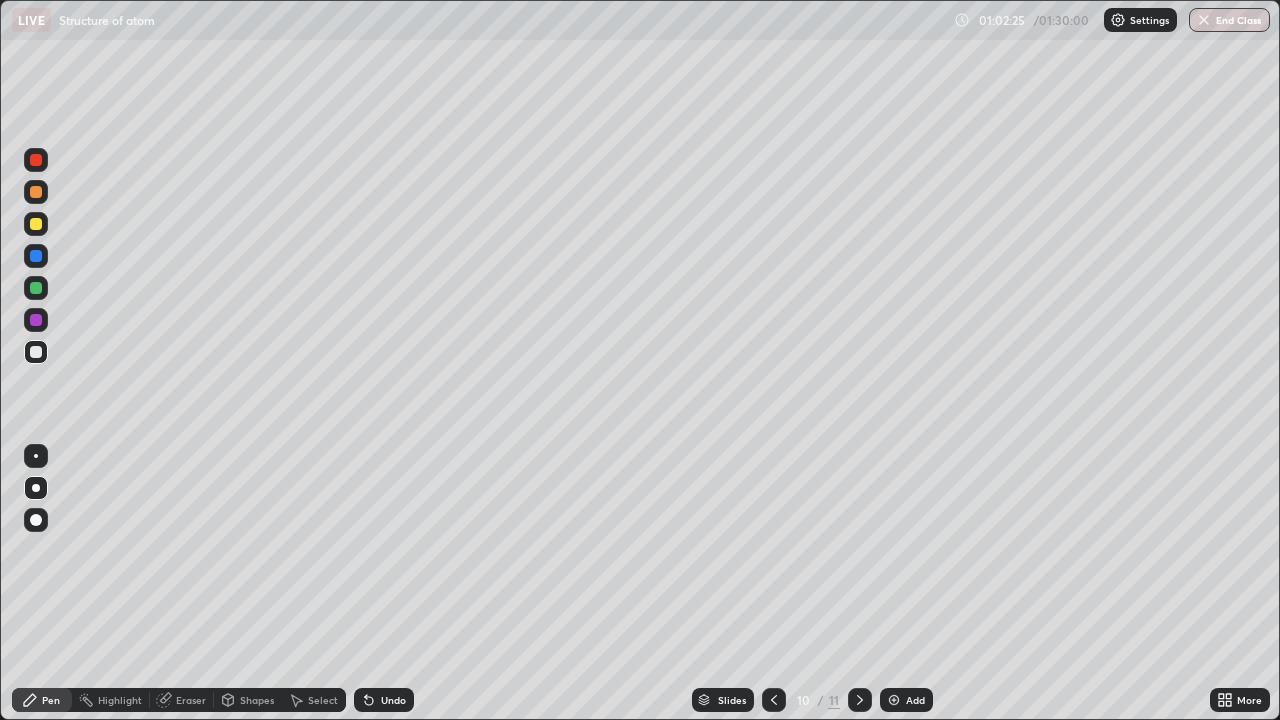 click at bounding box center (36, 160) 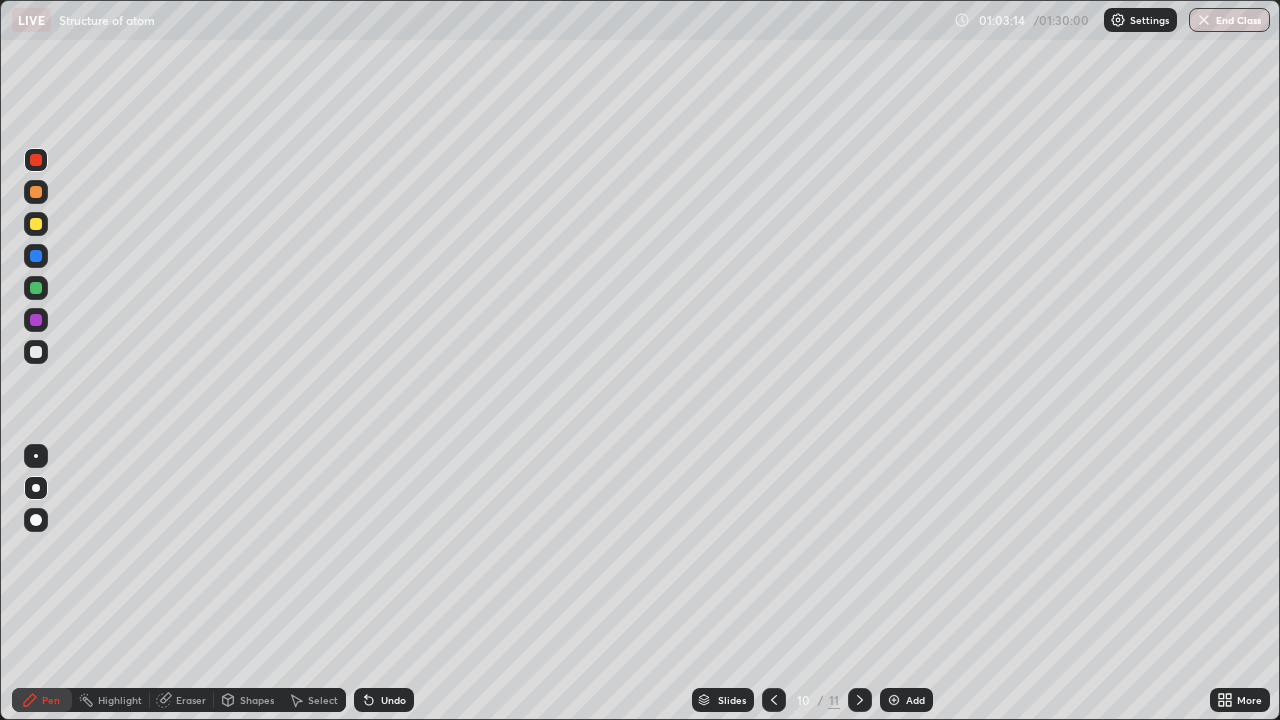 click at bounding box center (36, 352) 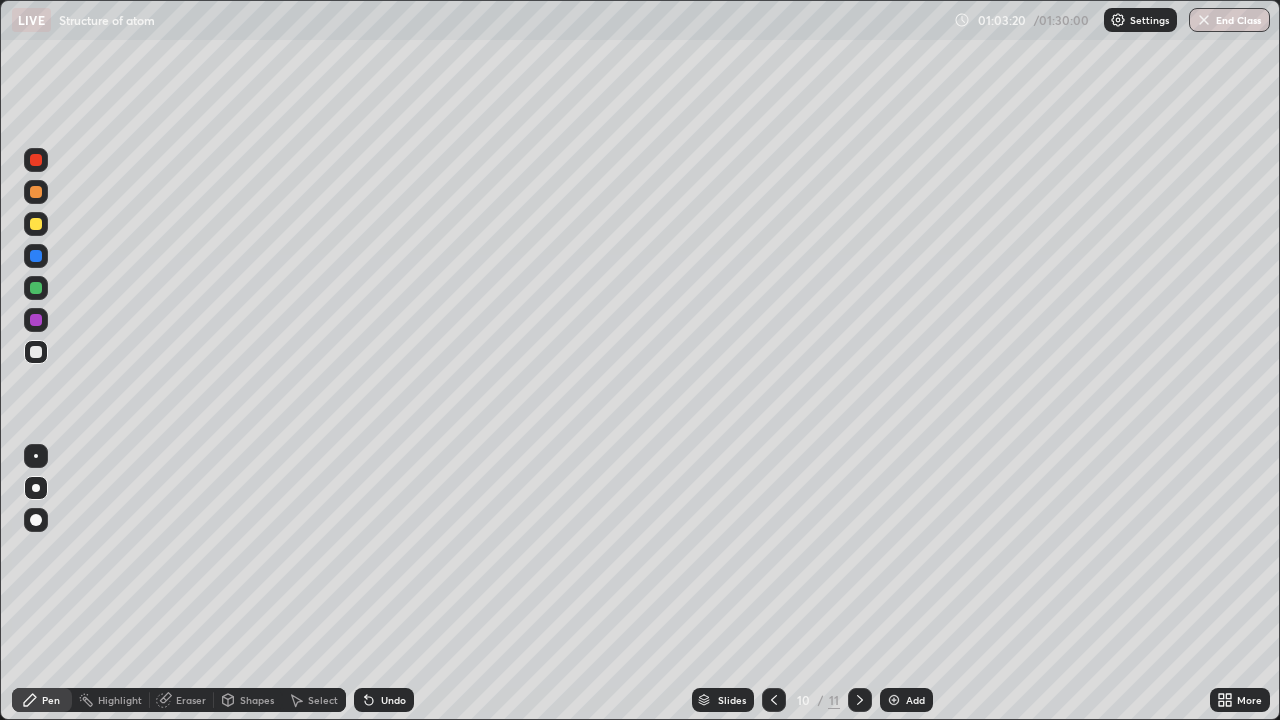 click on "Eraser" at bounding box center [191, 700] 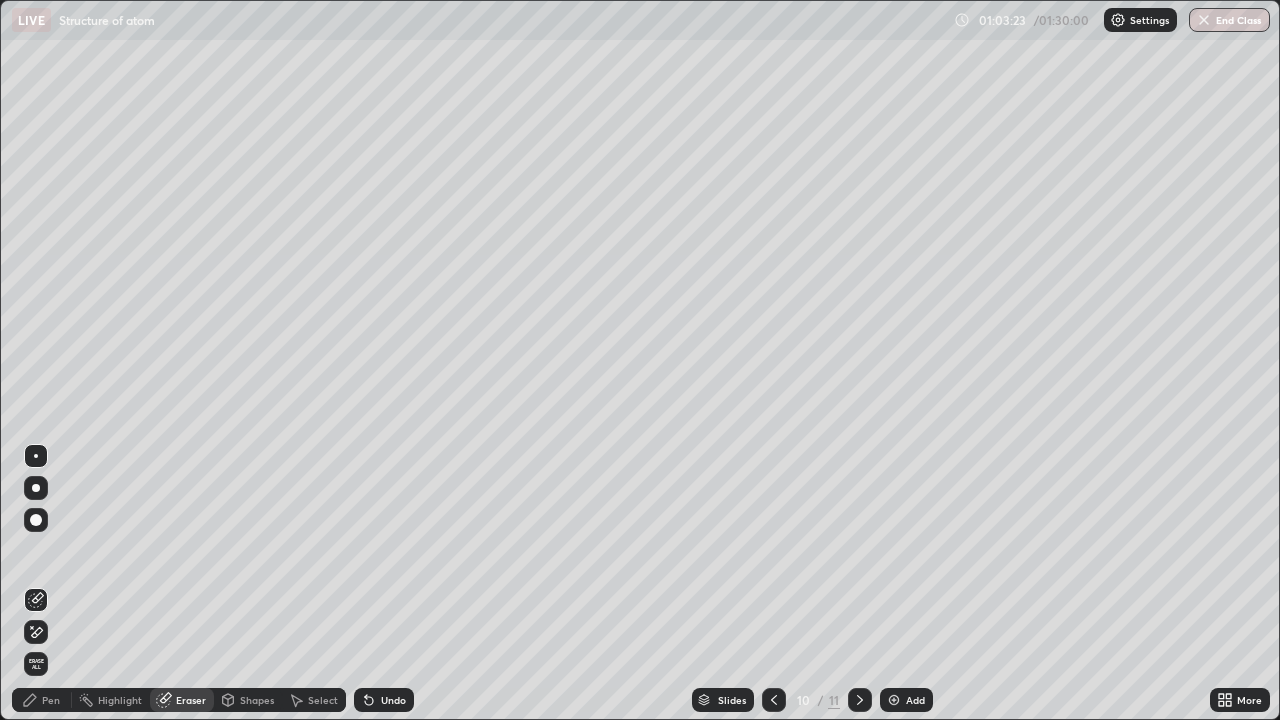 click on "Pen" at bounding box center (42, 700) 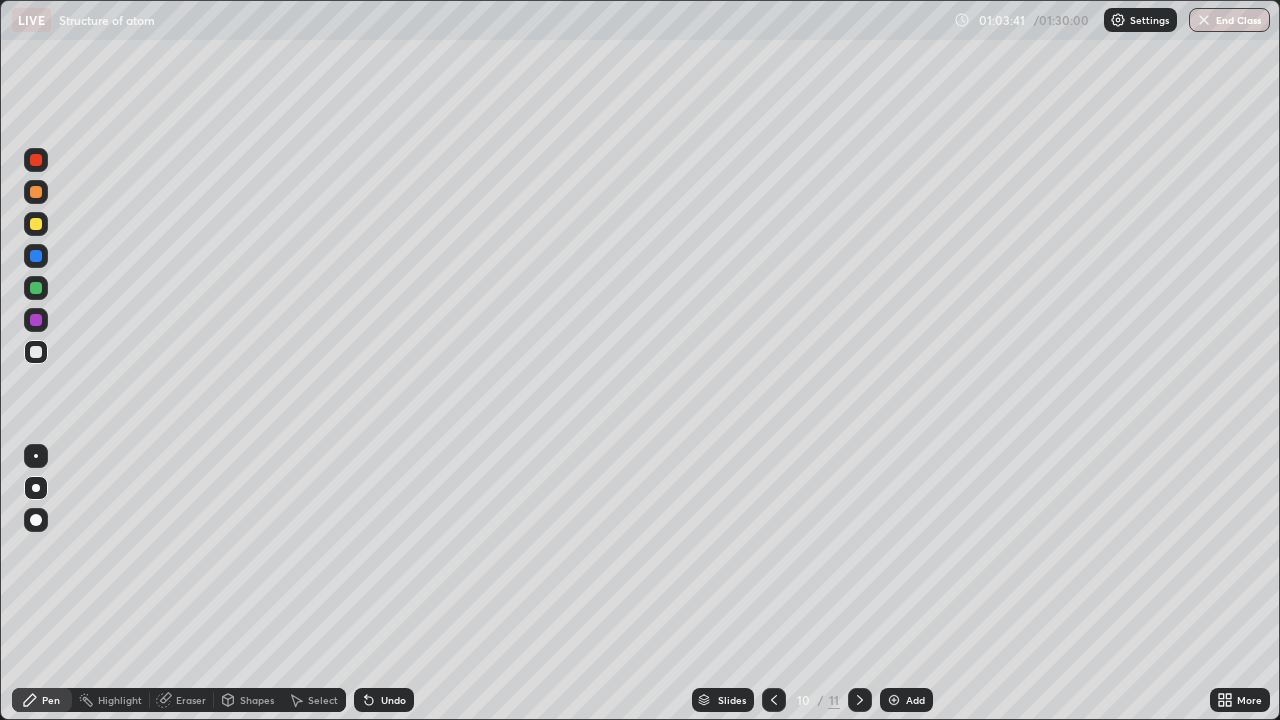 click on "Eraser" at bounding box center (191, 700) 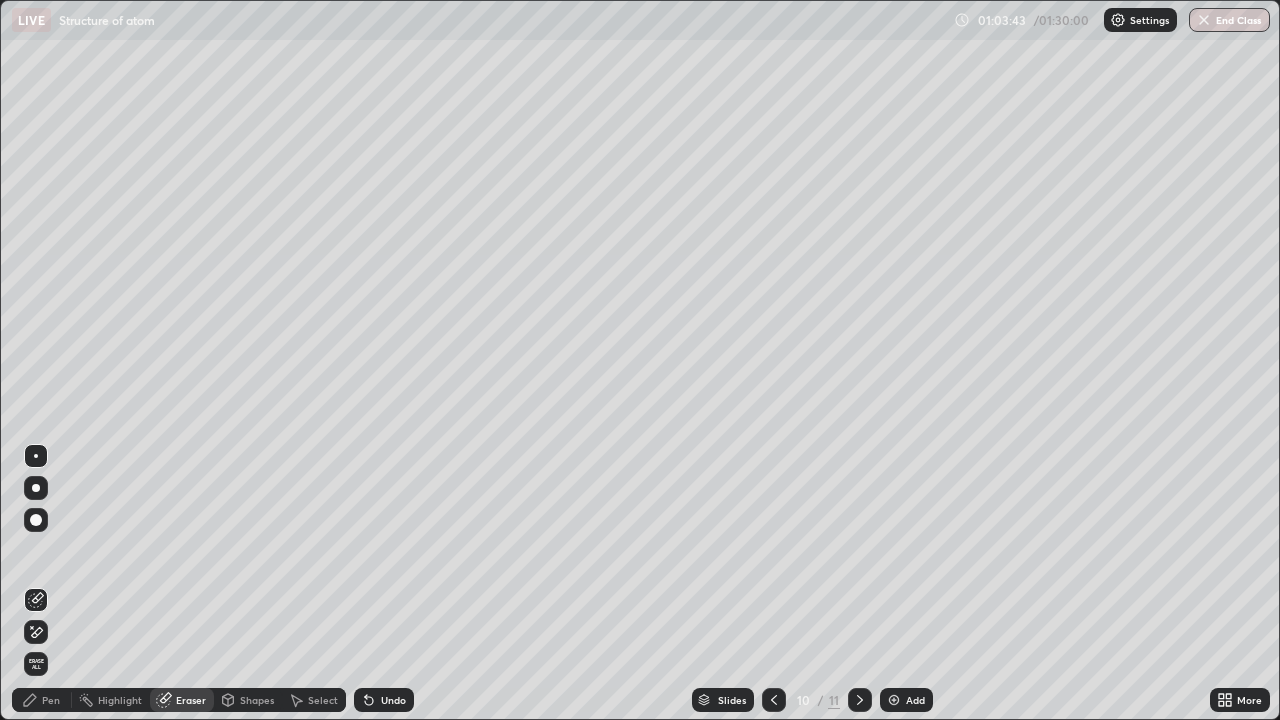 click on "Pen" at bounding box center [51, 700] 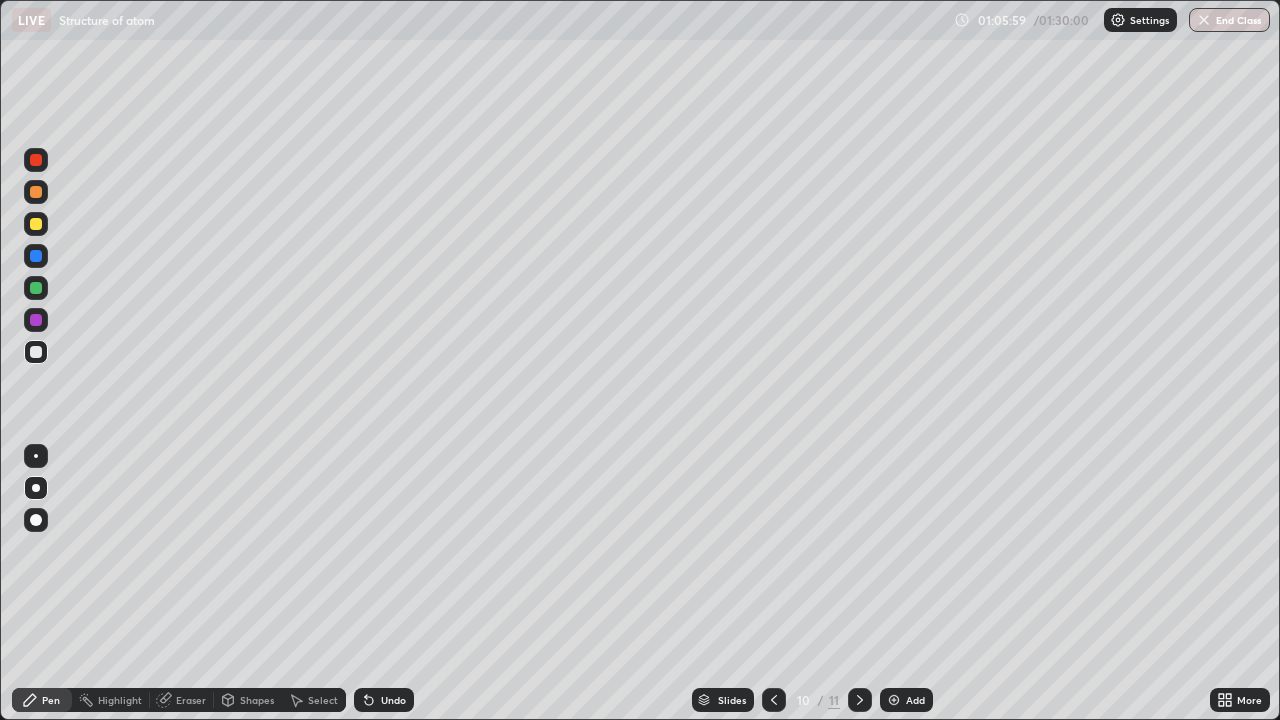 click at bounding box center [36, 288] 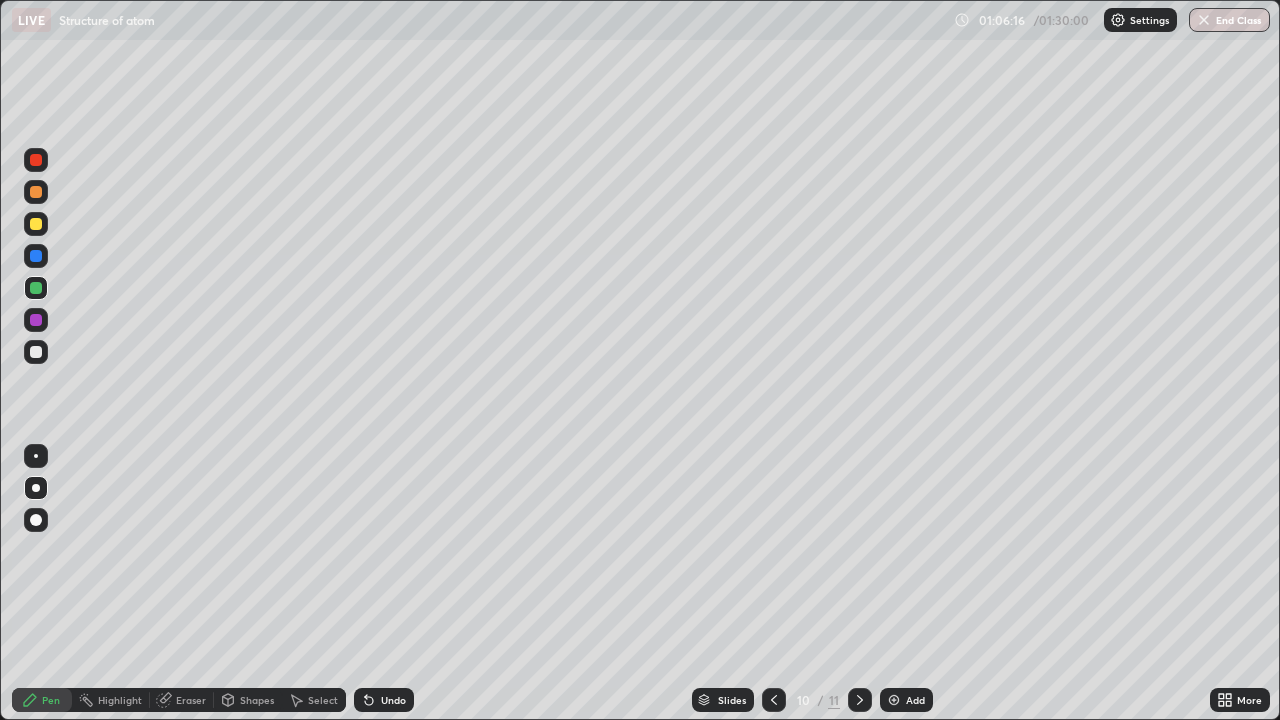 click on "Eraser" at bounding box center [191, 700] 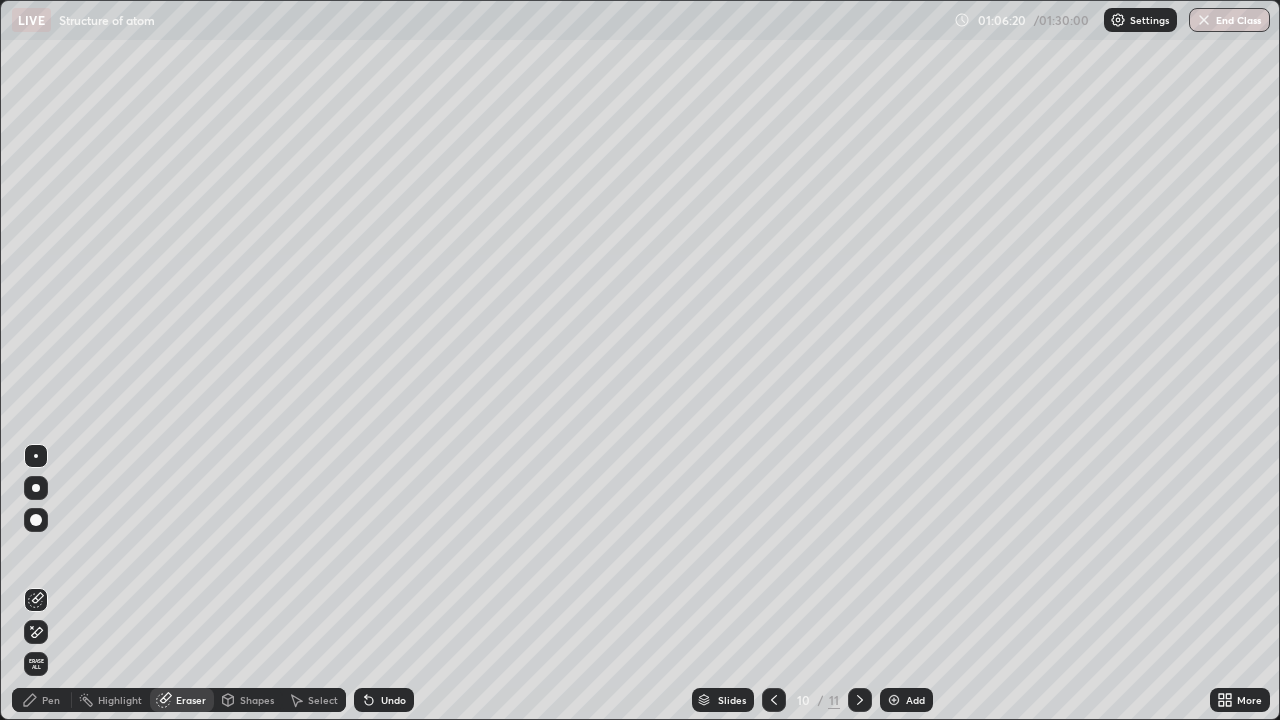 click on "Pen" at bounding box center (51, 700) 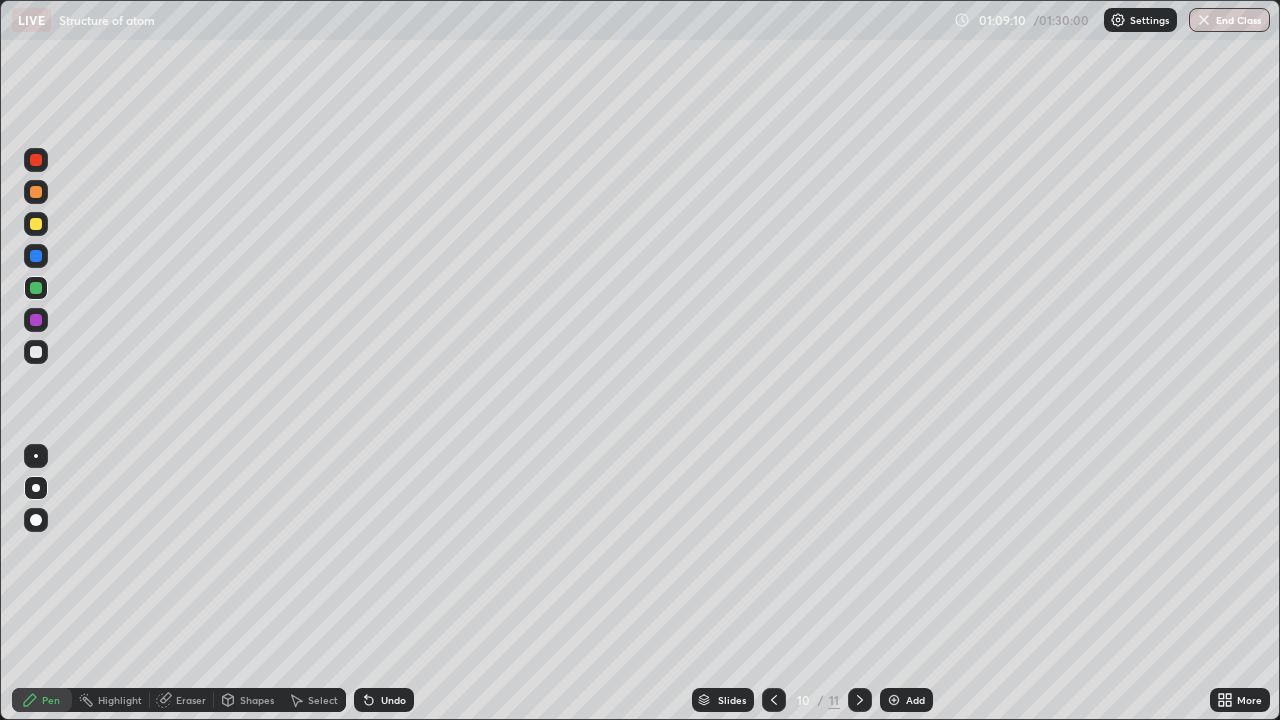click on "Add" at bounding box center [906, 700] 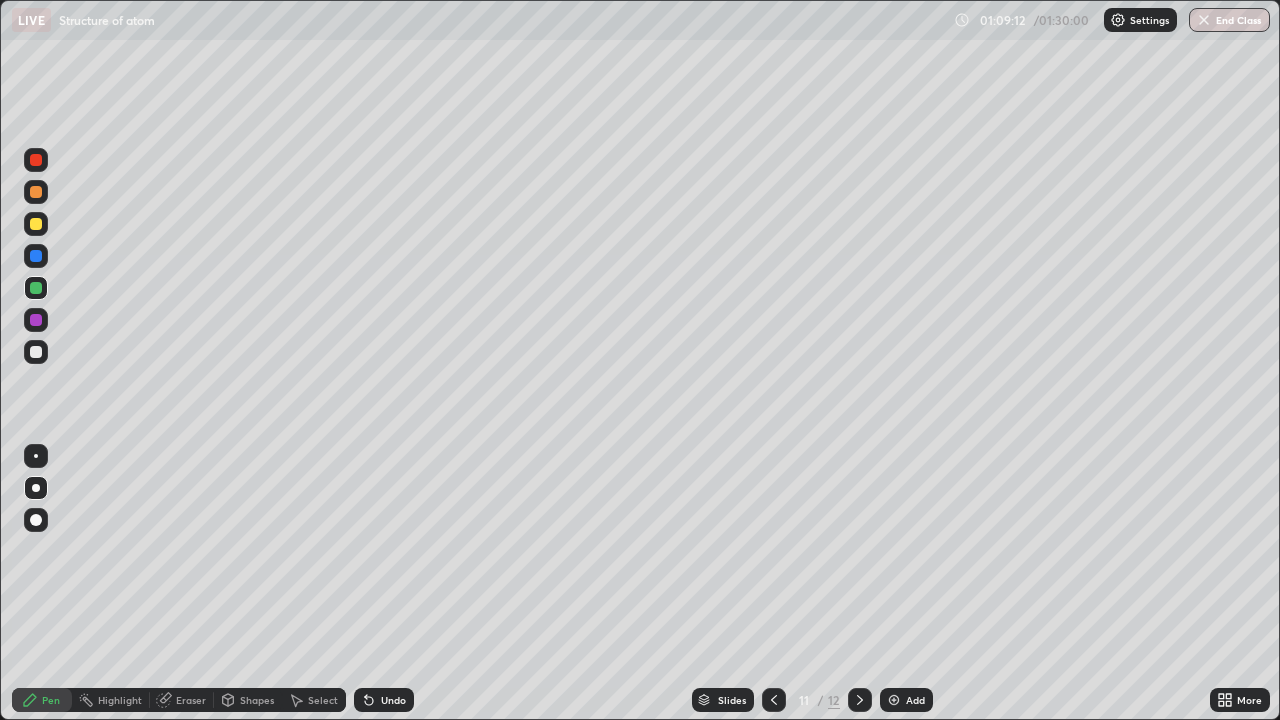click at bounding box center (36, 192) 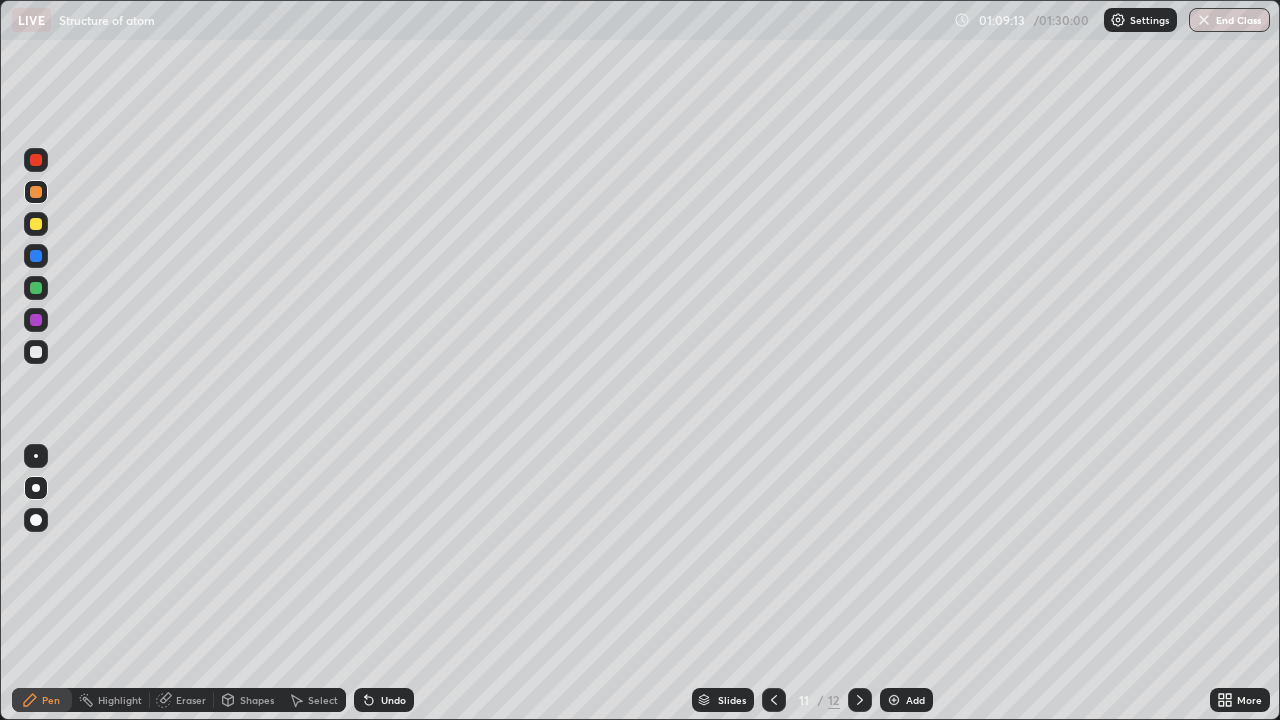 click 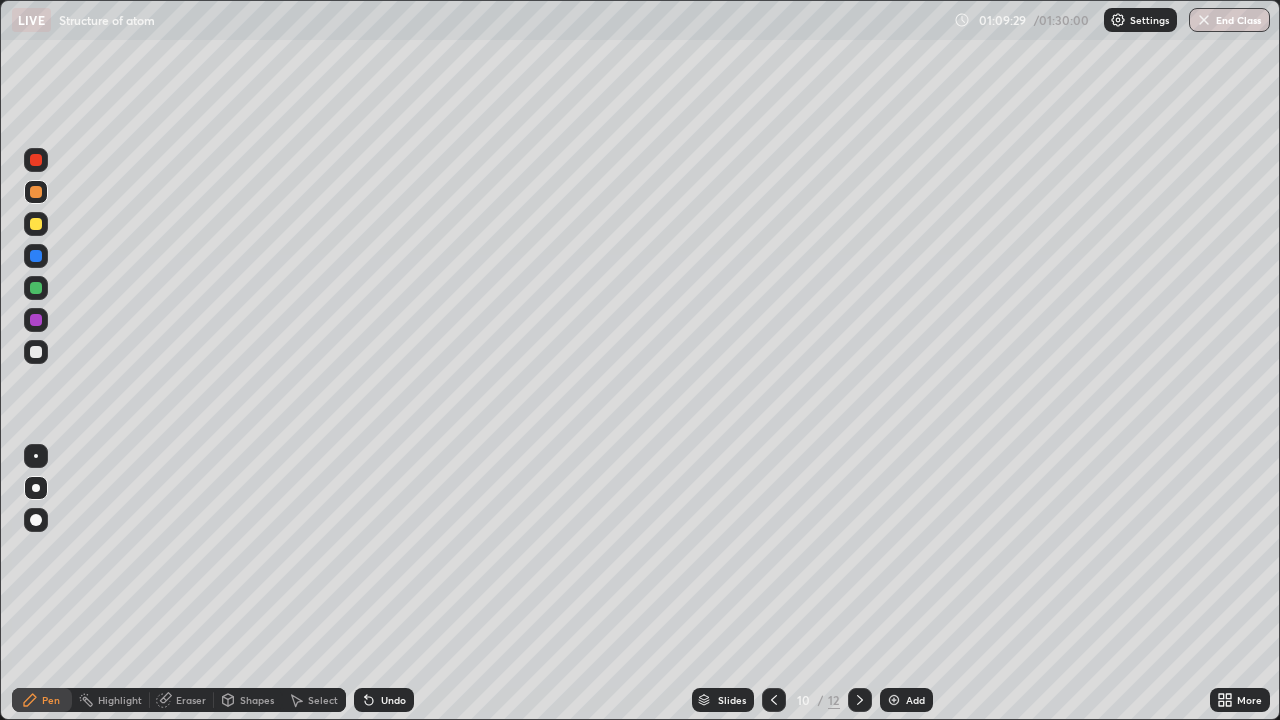 click on "Add" at bounding box center (906, 700) 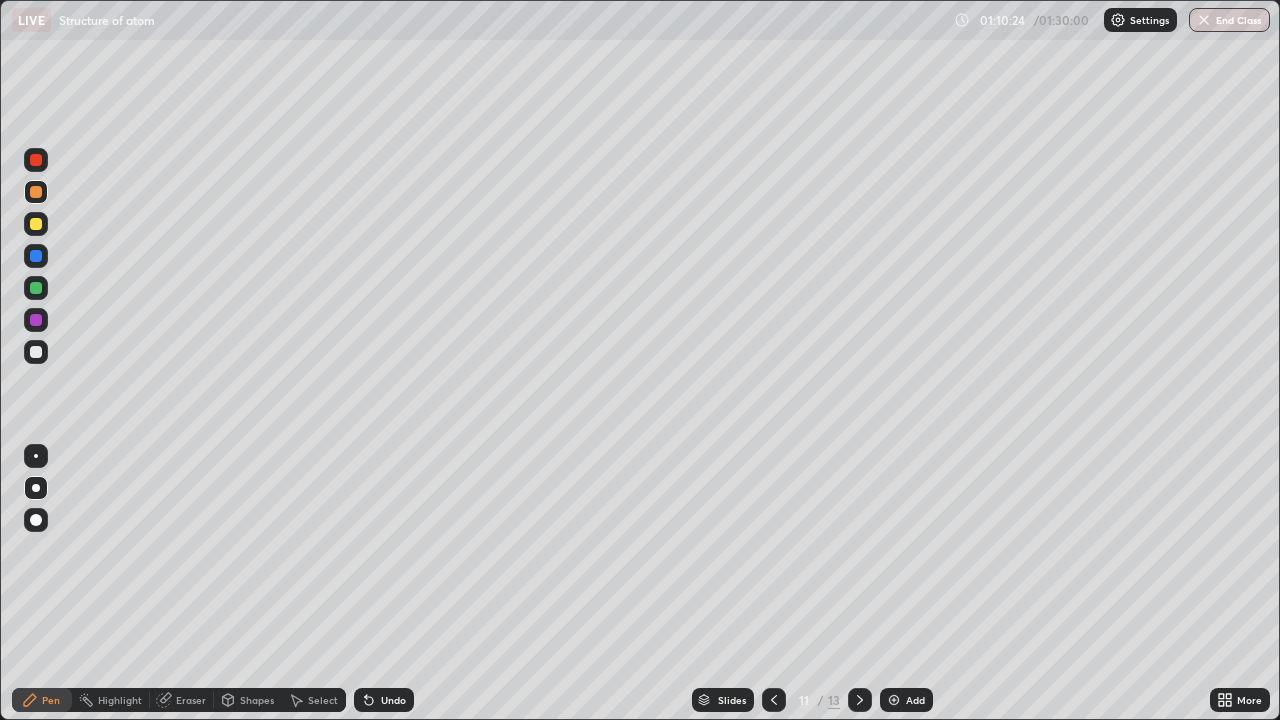 click at bounding box center (36, 320) 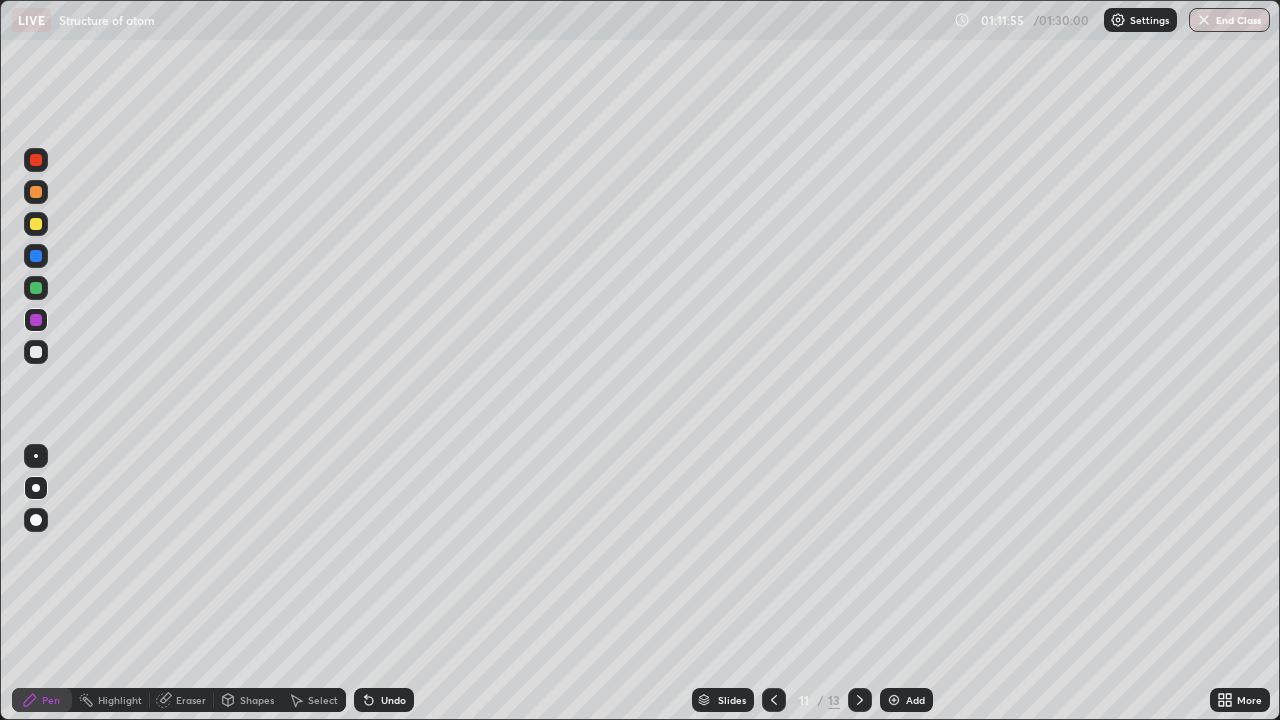 click 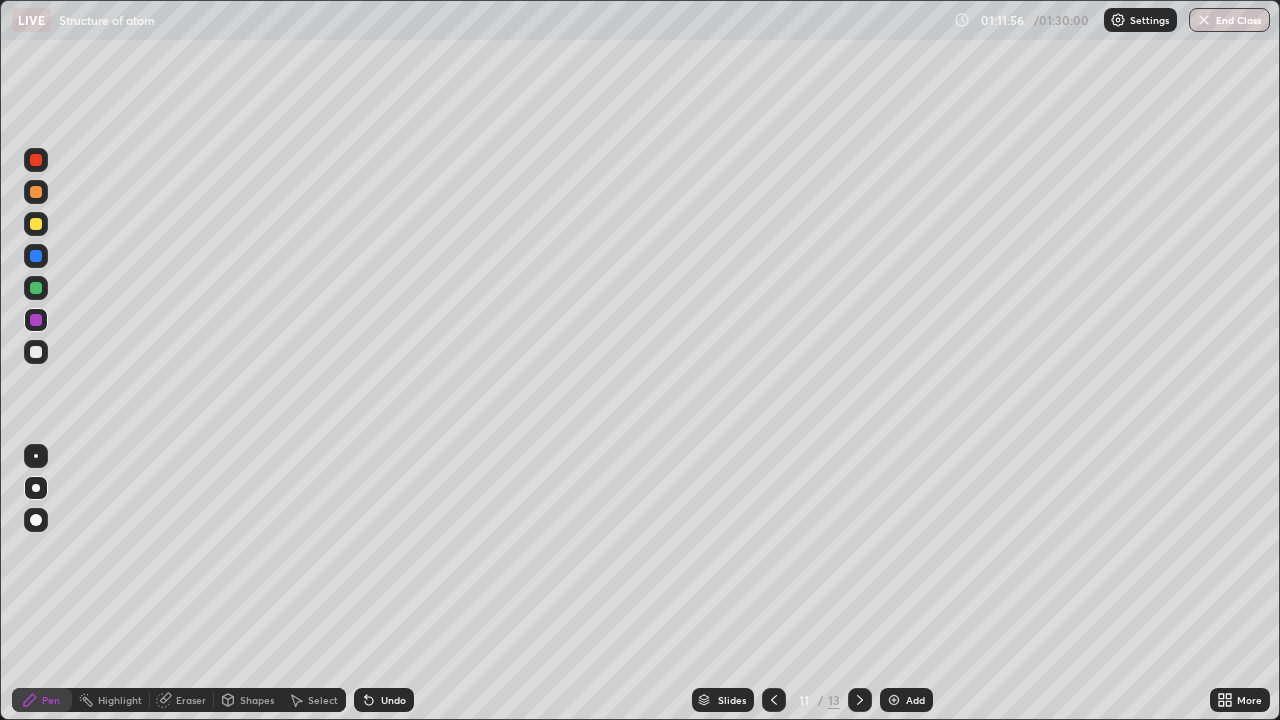 click on "Undo" at bounding box center (384, 700) 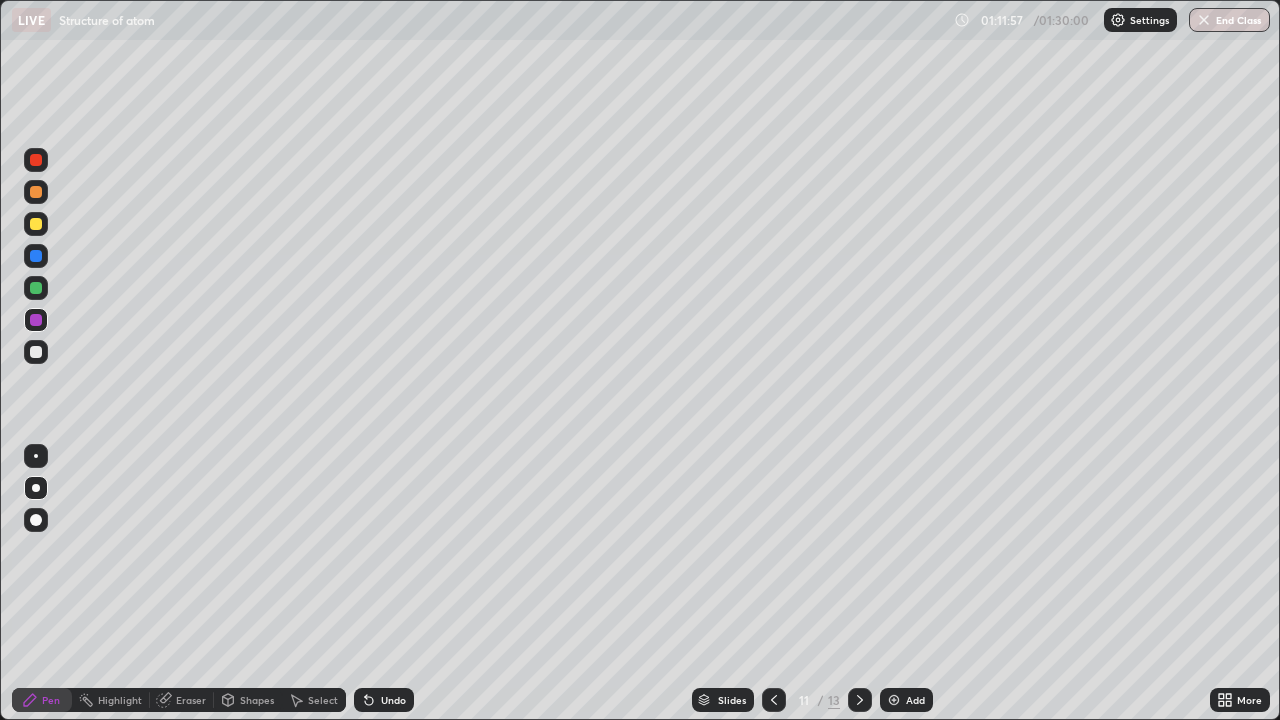 click on "Undo" at bounding box center [384, 700] 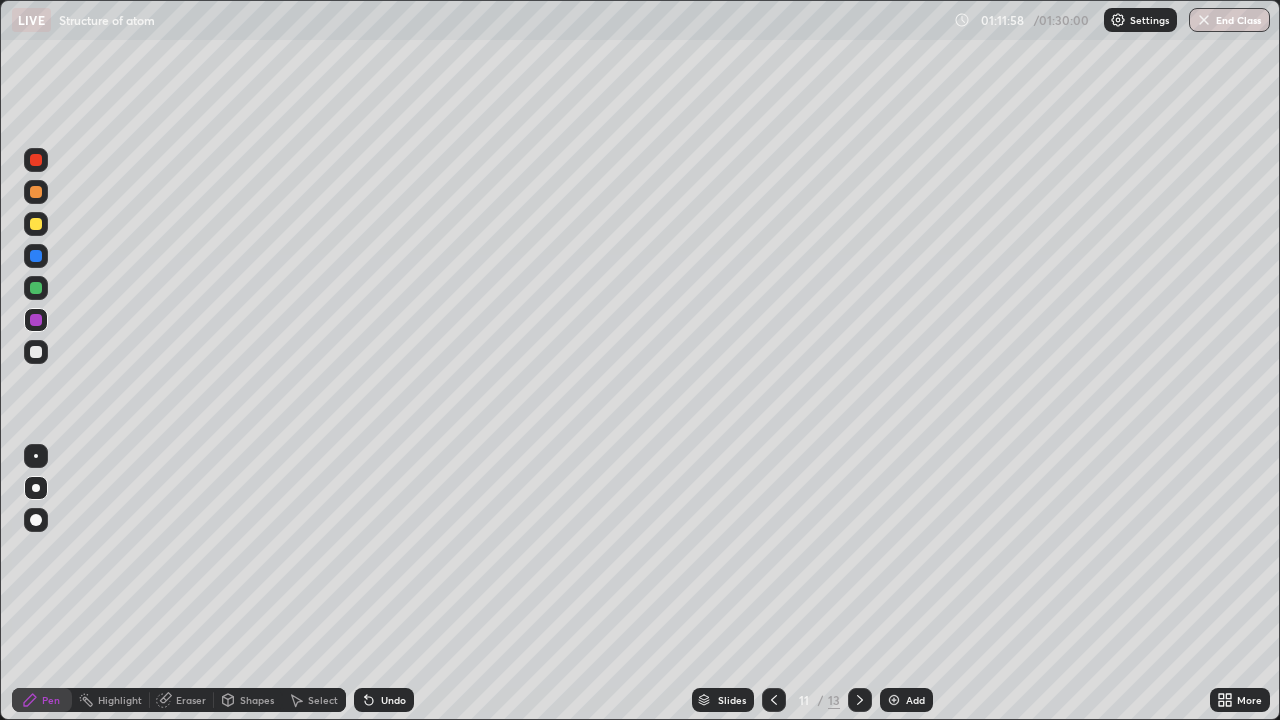 click on "Undo" at bounding box center (380, 700) 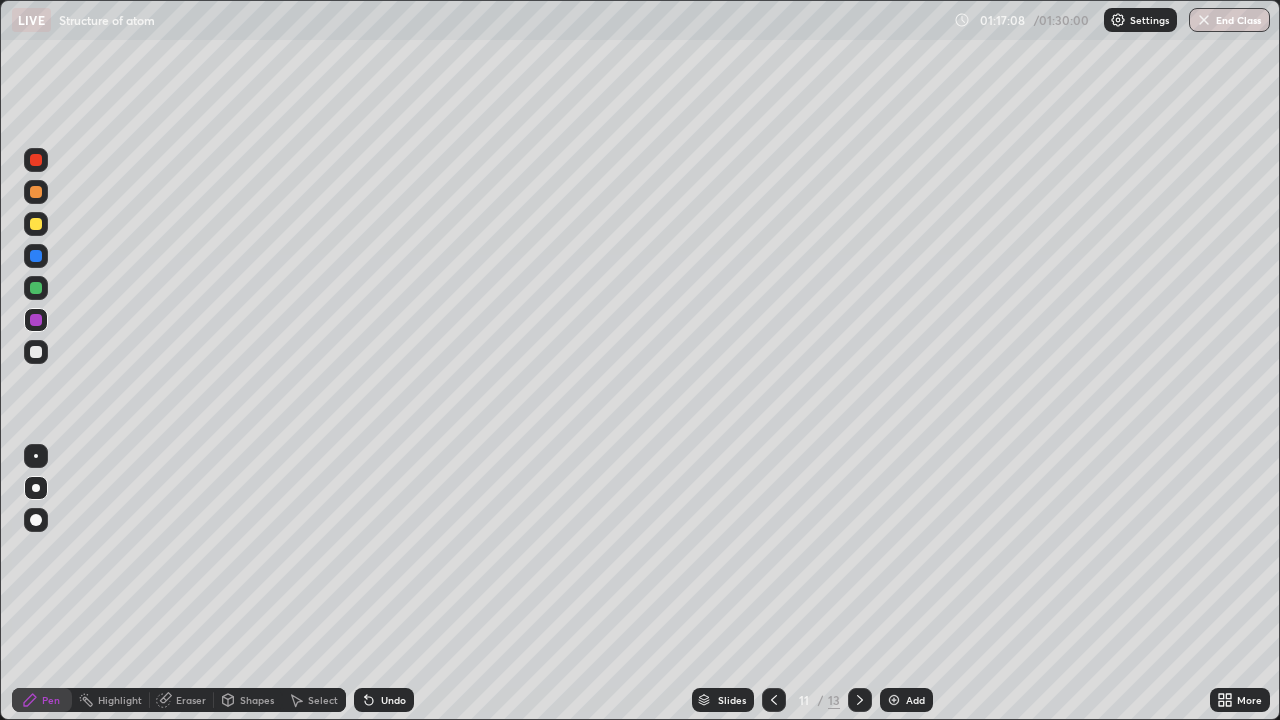 click at bounding box center [894, 700] 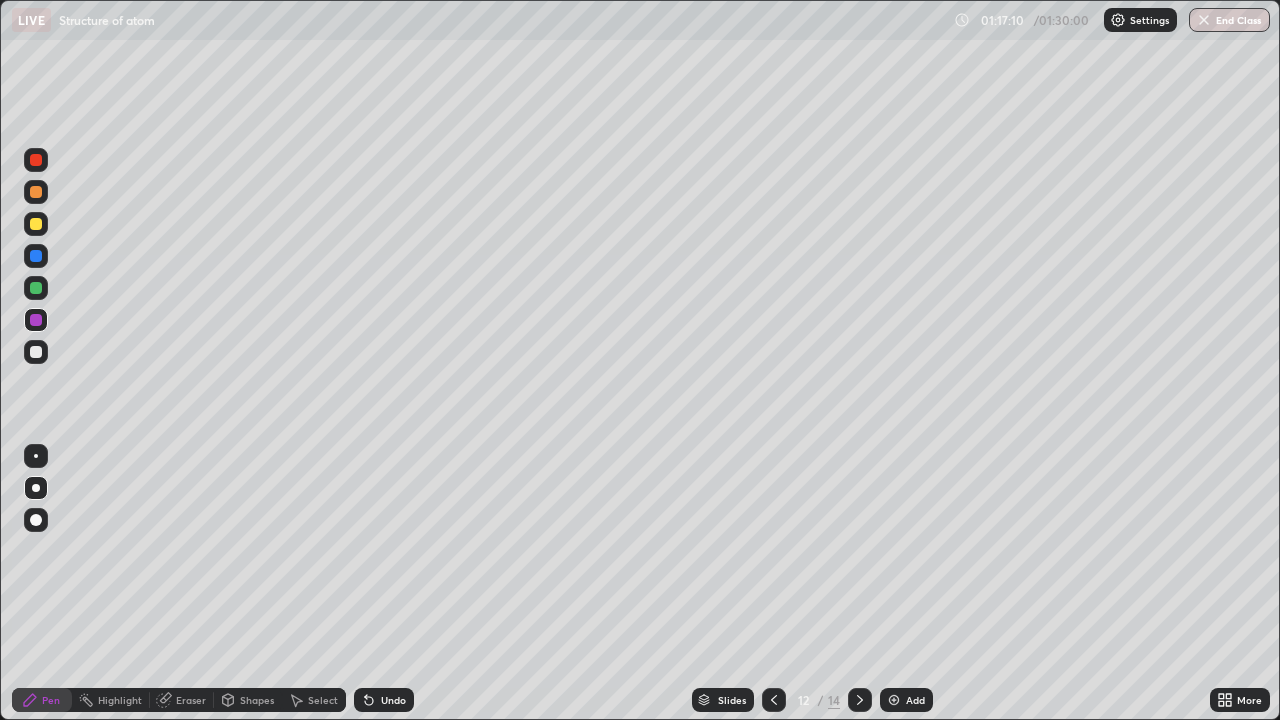 click at bounding box center (36, 224) 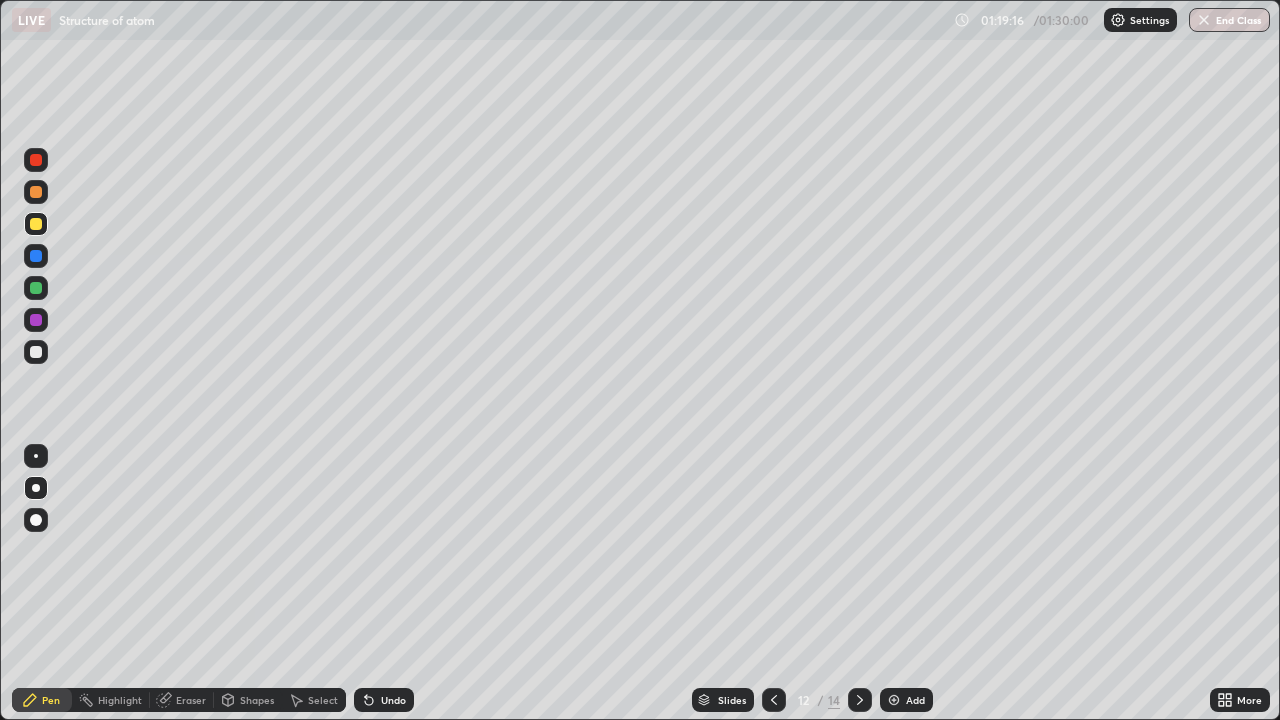 click at bounding box center [36, 288] 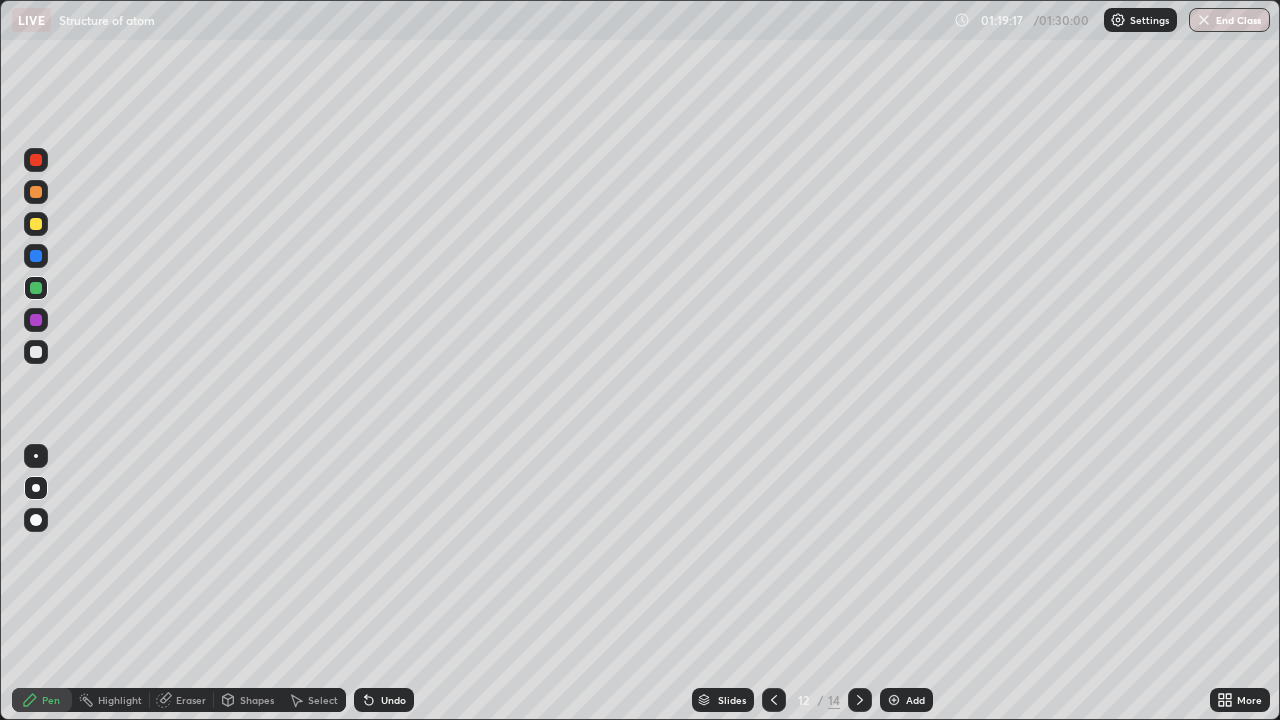 click at bounding box center [36, 320] 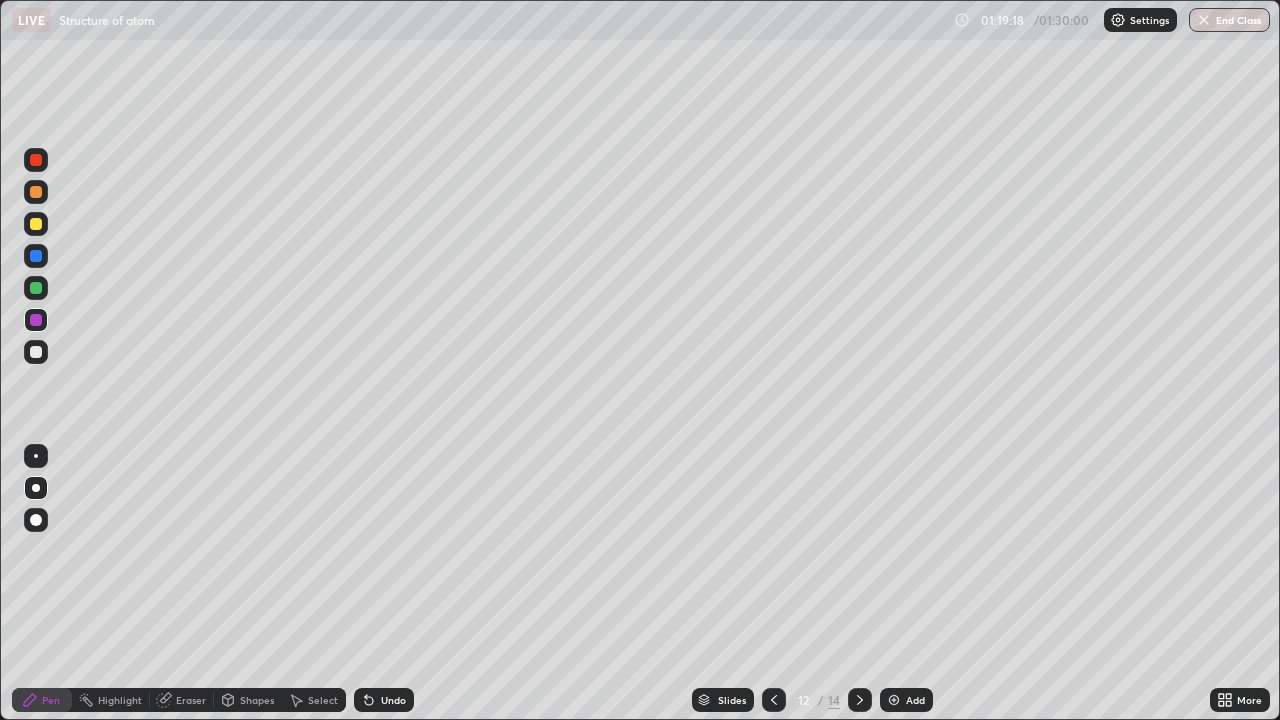 click at bounding box center [36, 288] 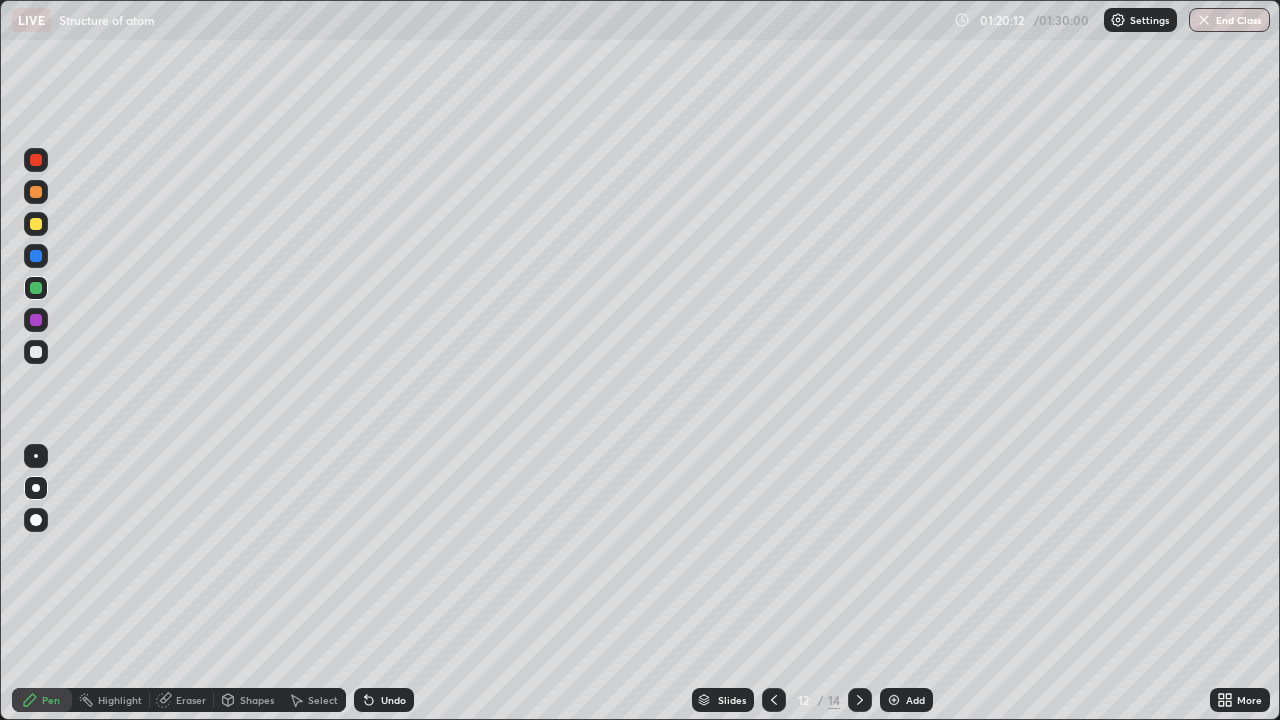 click at bounding box center [36, 160] 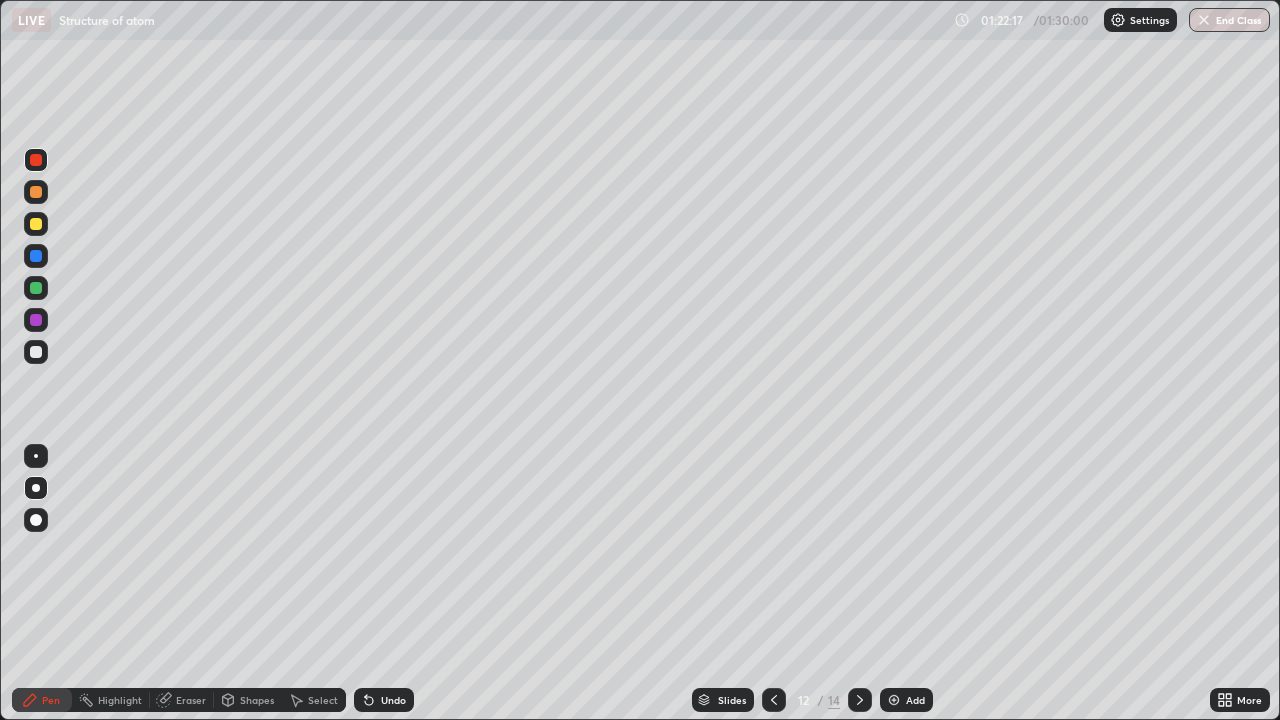 click at bounding box center (36, 224) 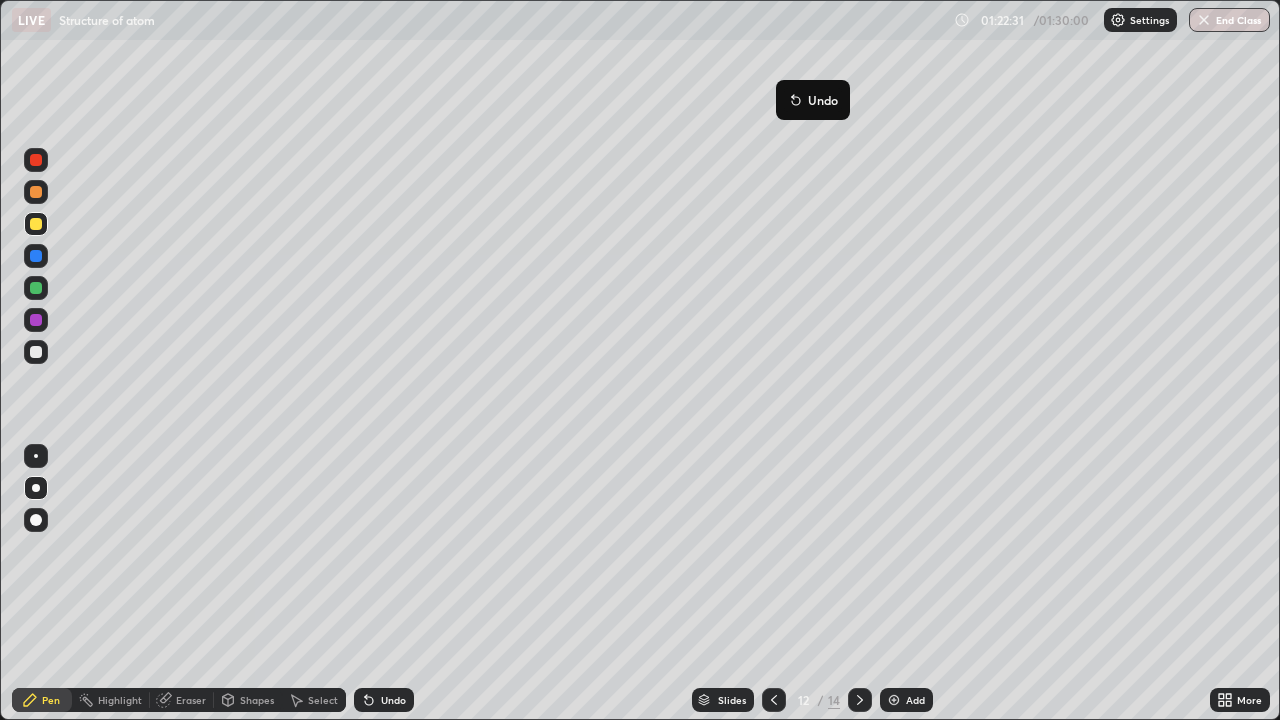 click on "Undo" at bounding box center [823, 100] 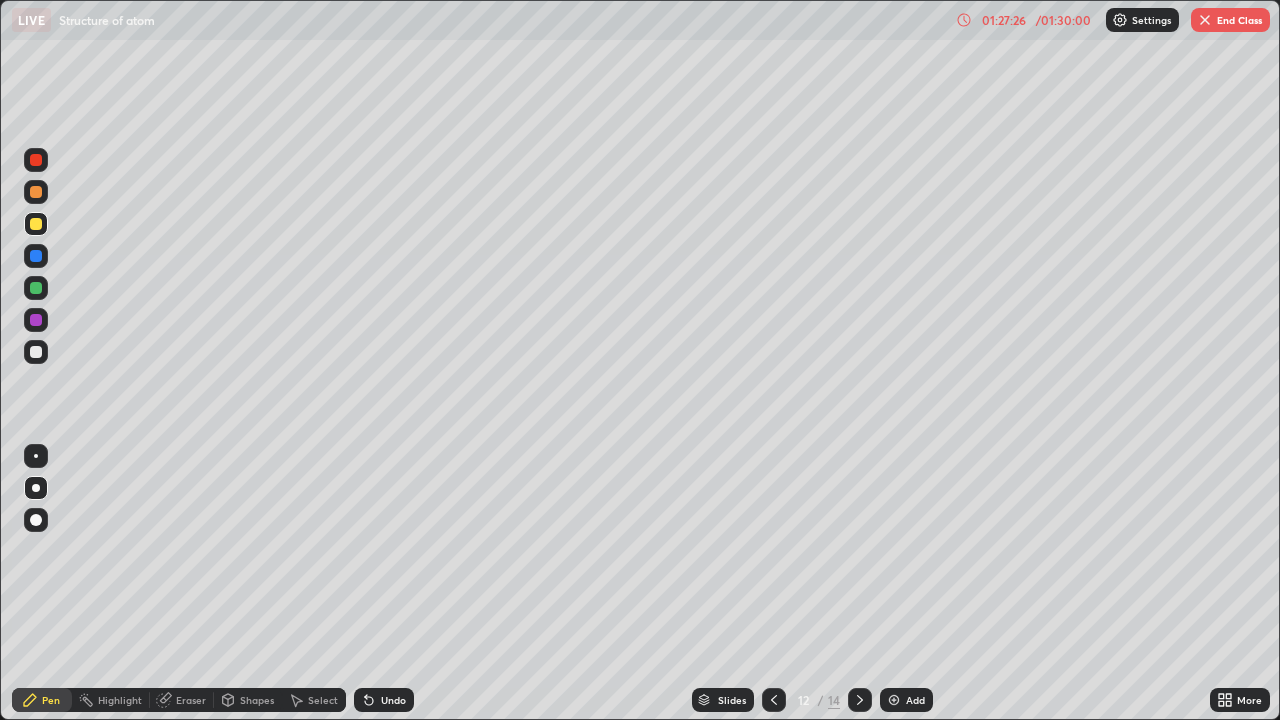 click on "Eraser" at bounding box center (191, 700) 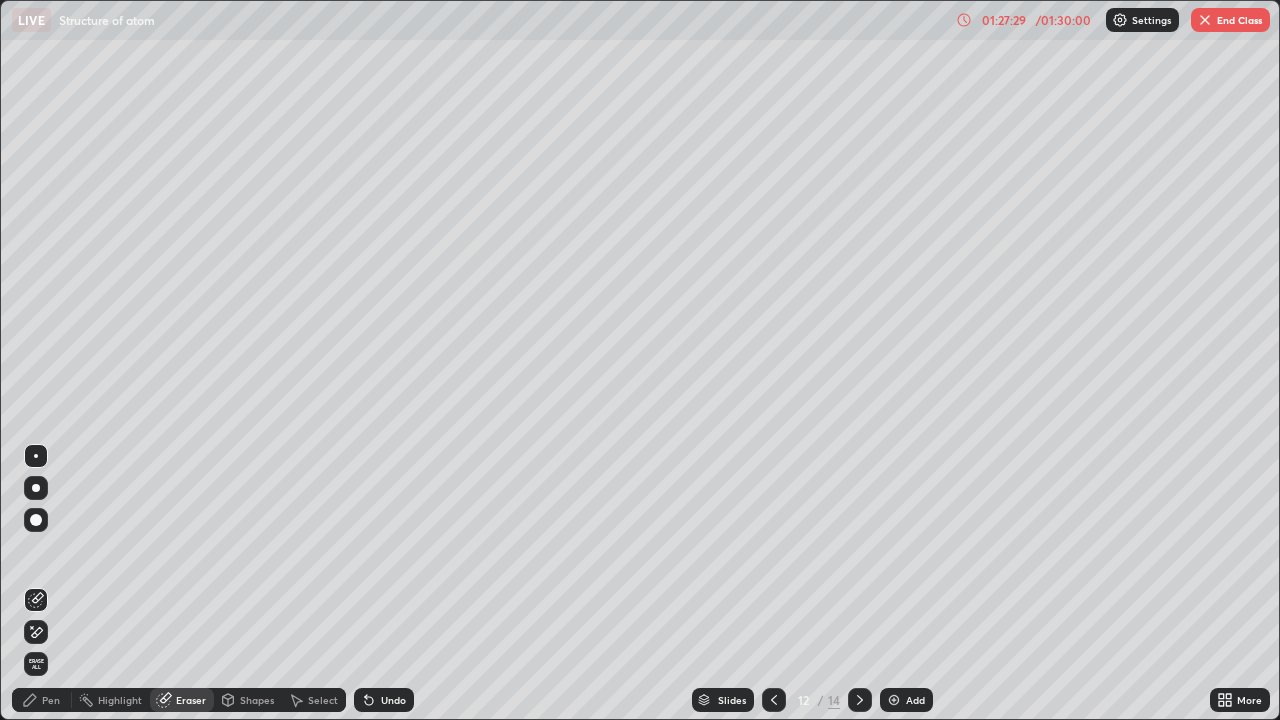 click on "Pen" at bounding box center (51, 700) 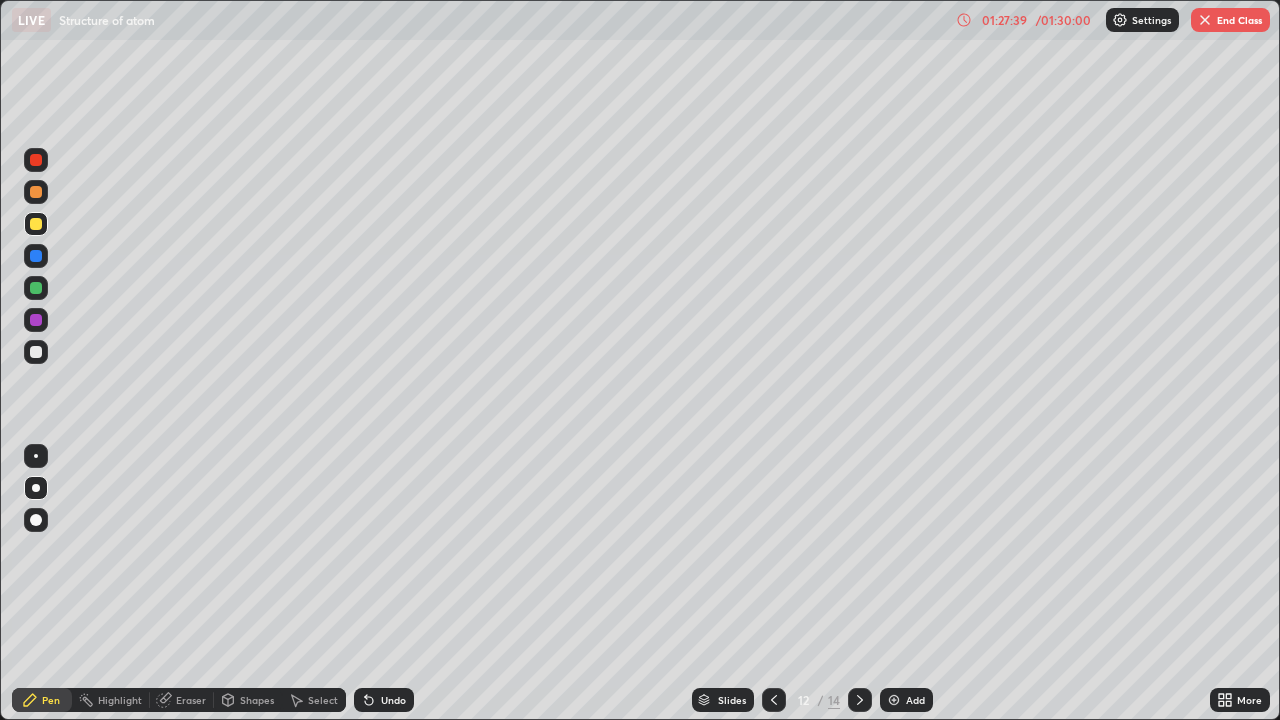click on "Add" at bounding box center [915, 700] 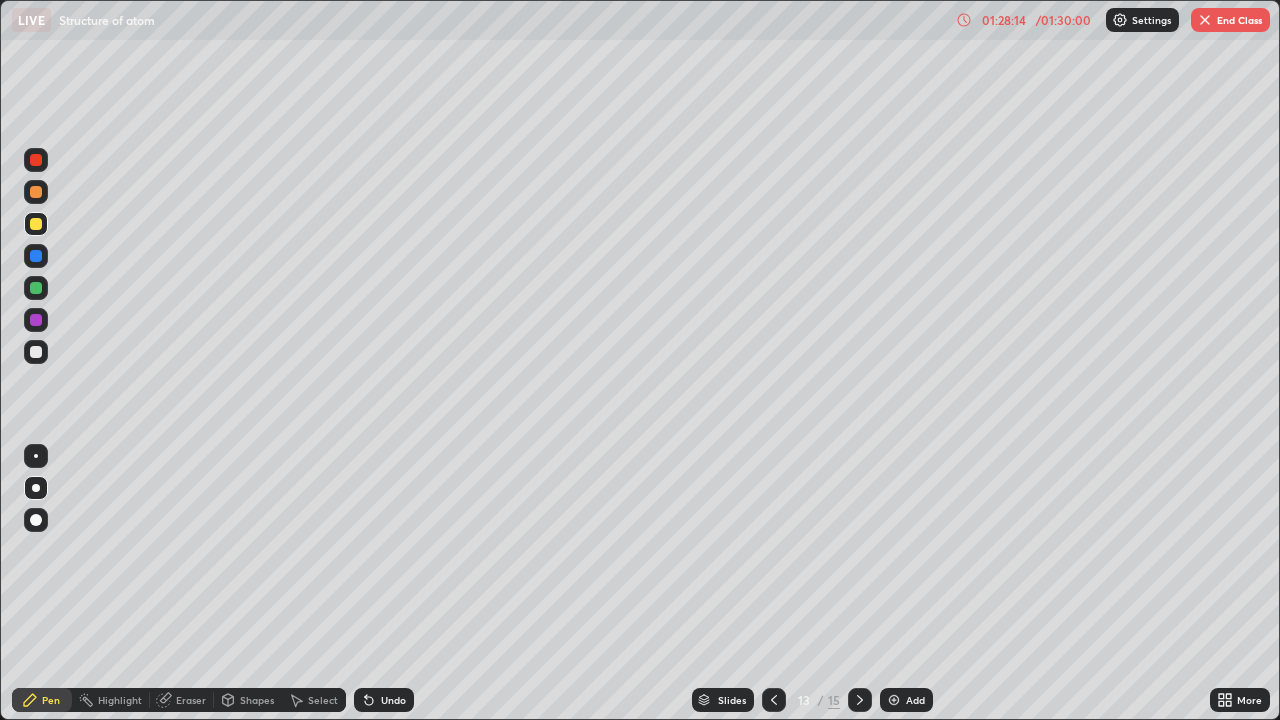 click on "Eraser" at bounding box center [191, 700] 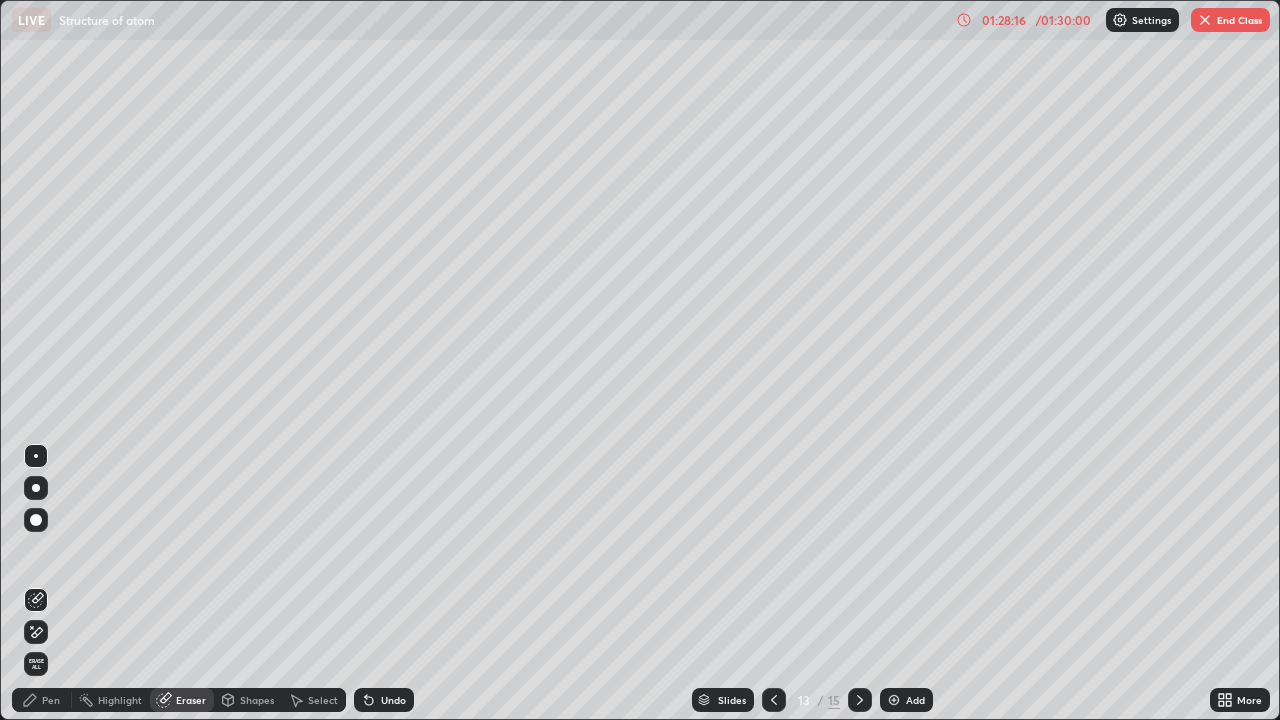 click on "Pen" at bounding box center (51, 700) 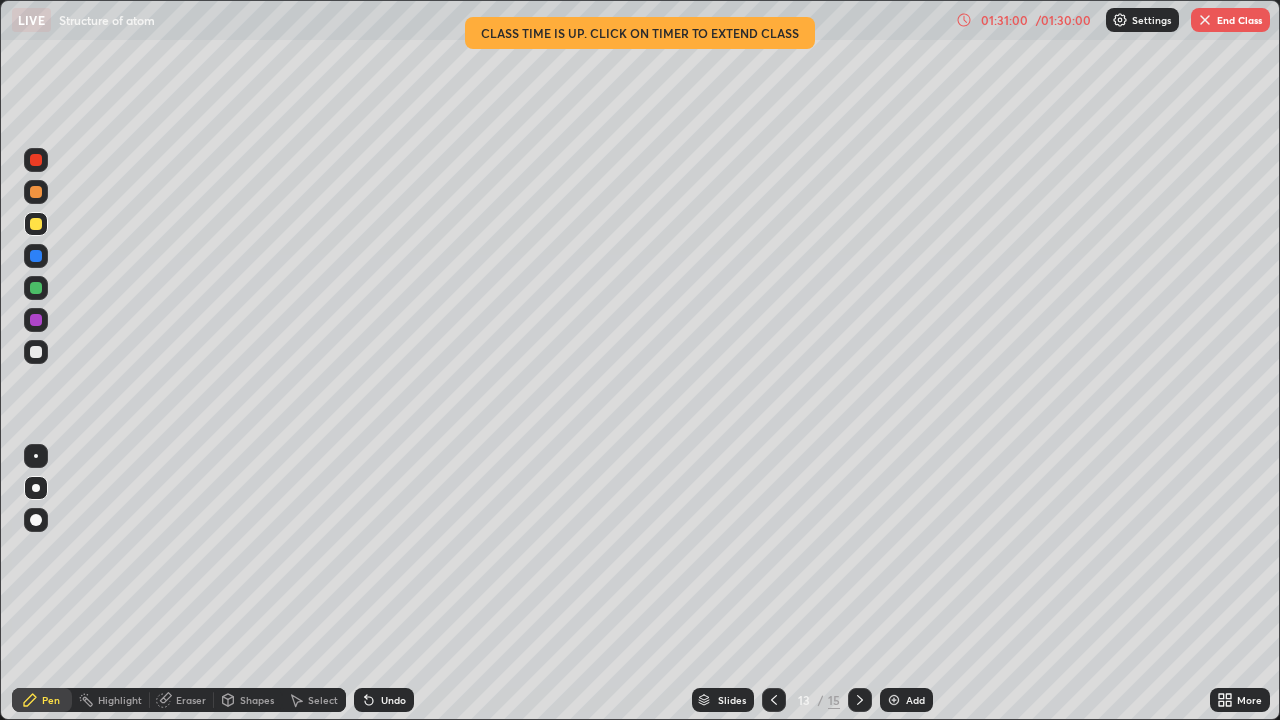 click on "LIVE Structure of atom" at bounding box center (480, 20) 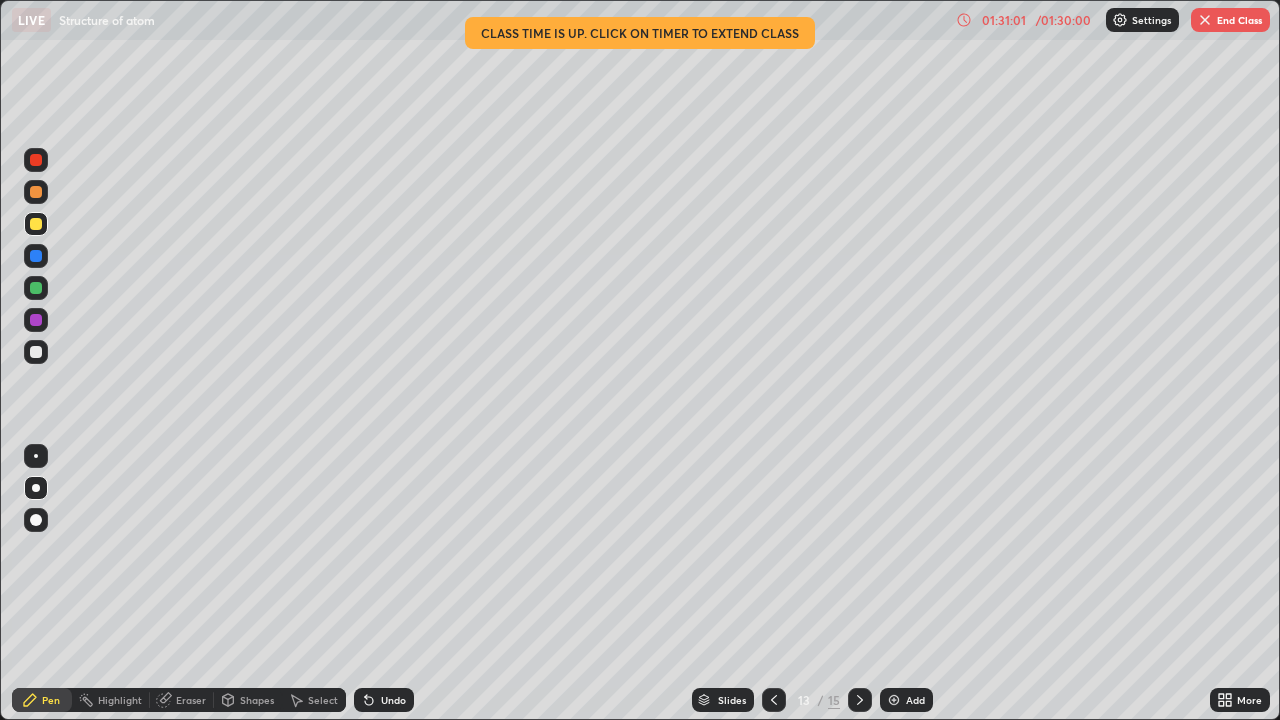 click on "LIVE Structure of atom" at bounding box center [480, 20] 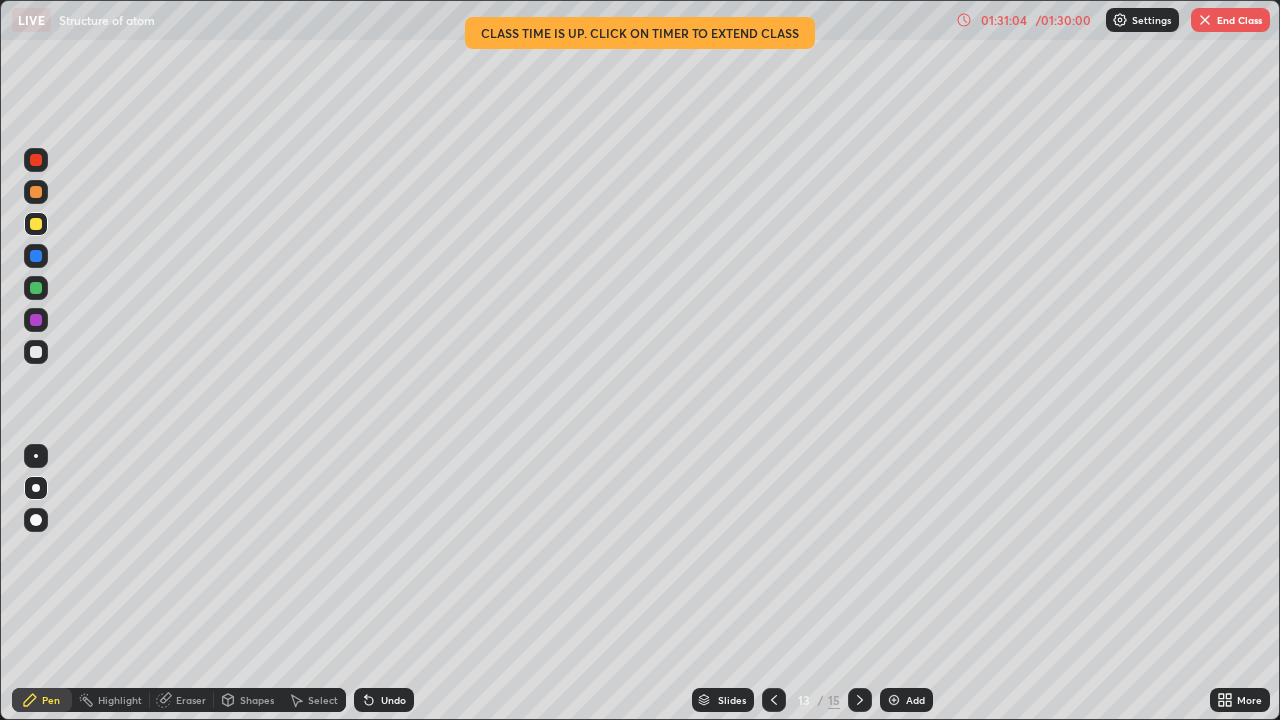 click on "/  01:30:00" at bounding box center (1063, 20) 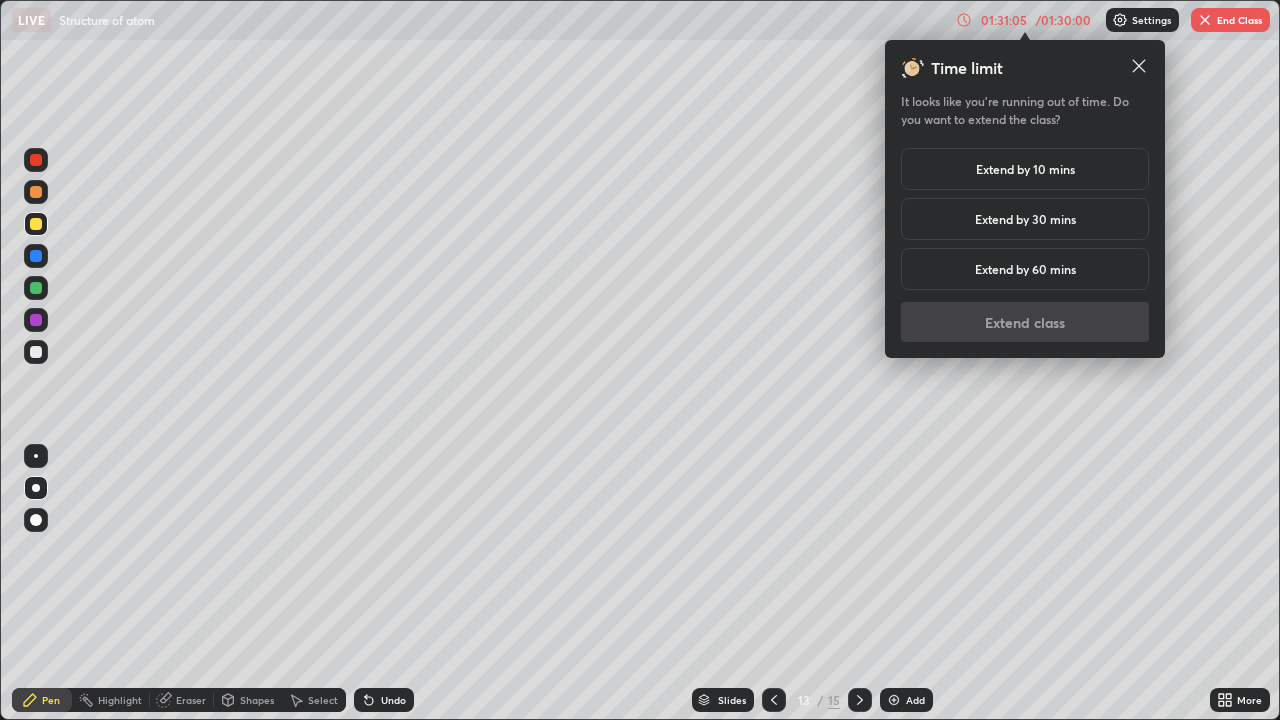 click on "Extend by 10 mins" at bounding box center [1025, 169] 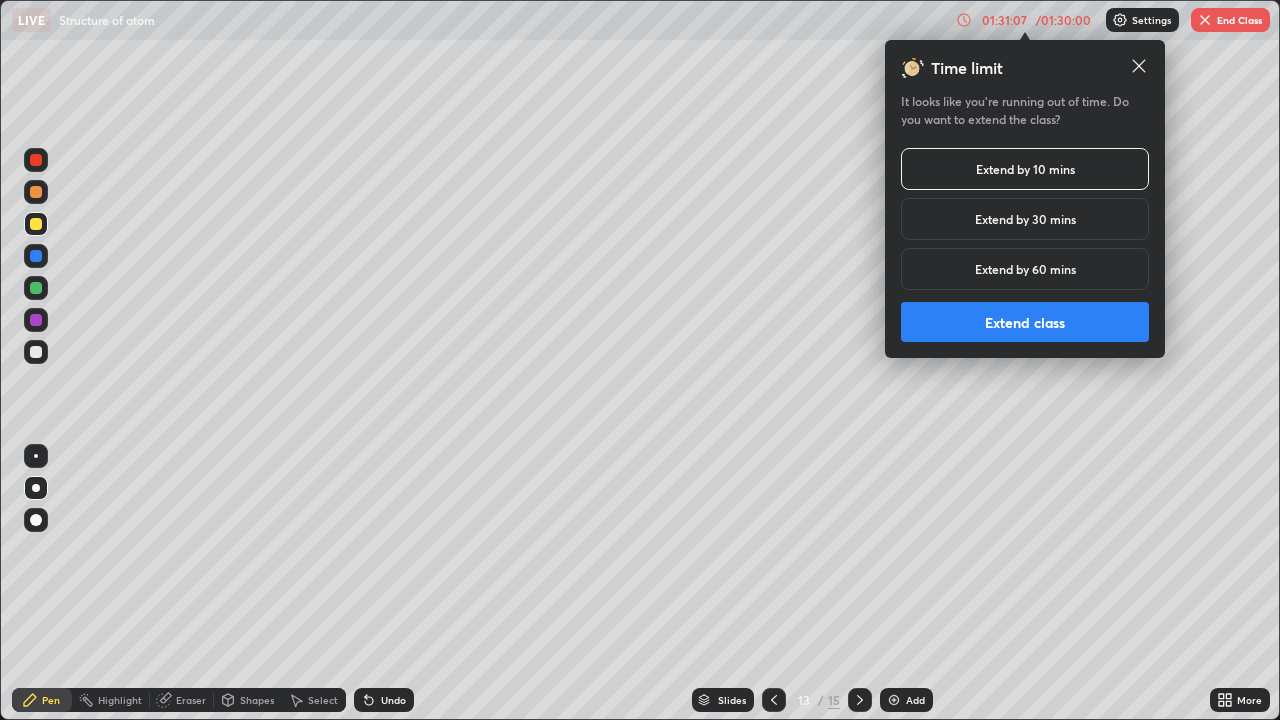 click on "Extend class" at bounding box center (1025, 322) 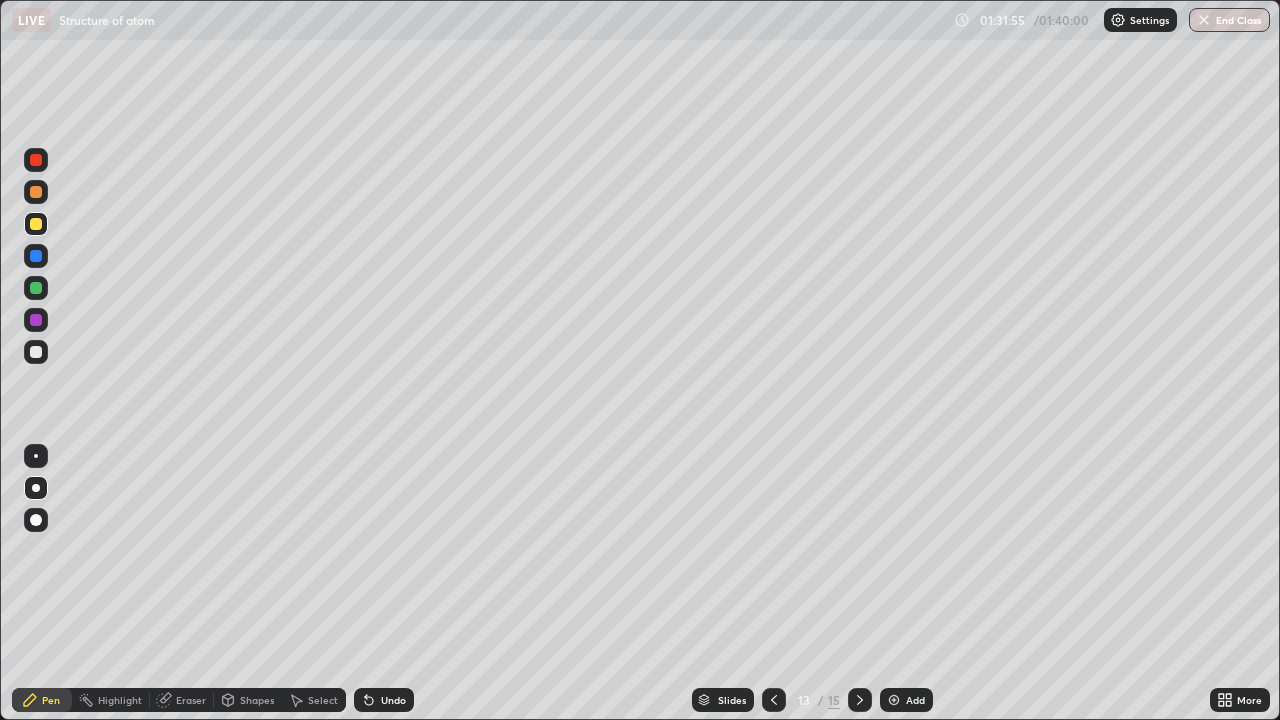 click on "Add" at bounding box center [915, 700] 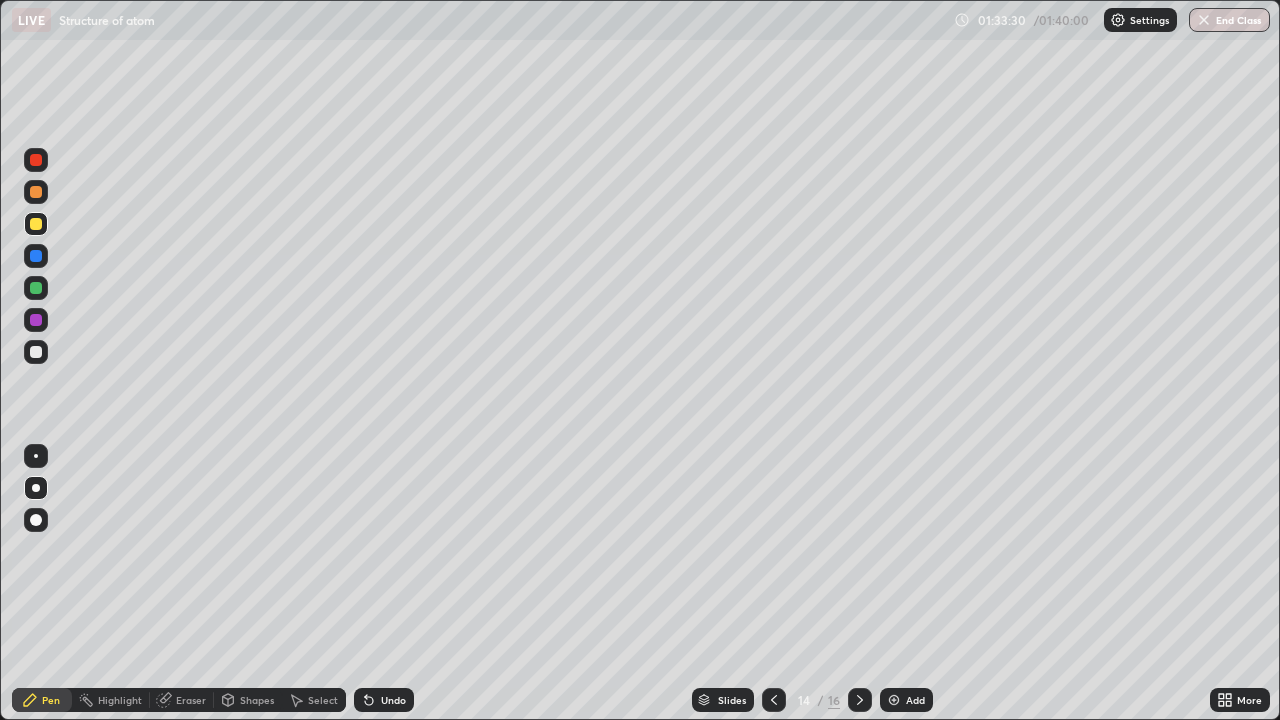 click on "Add" at bounding box center [906, 700] 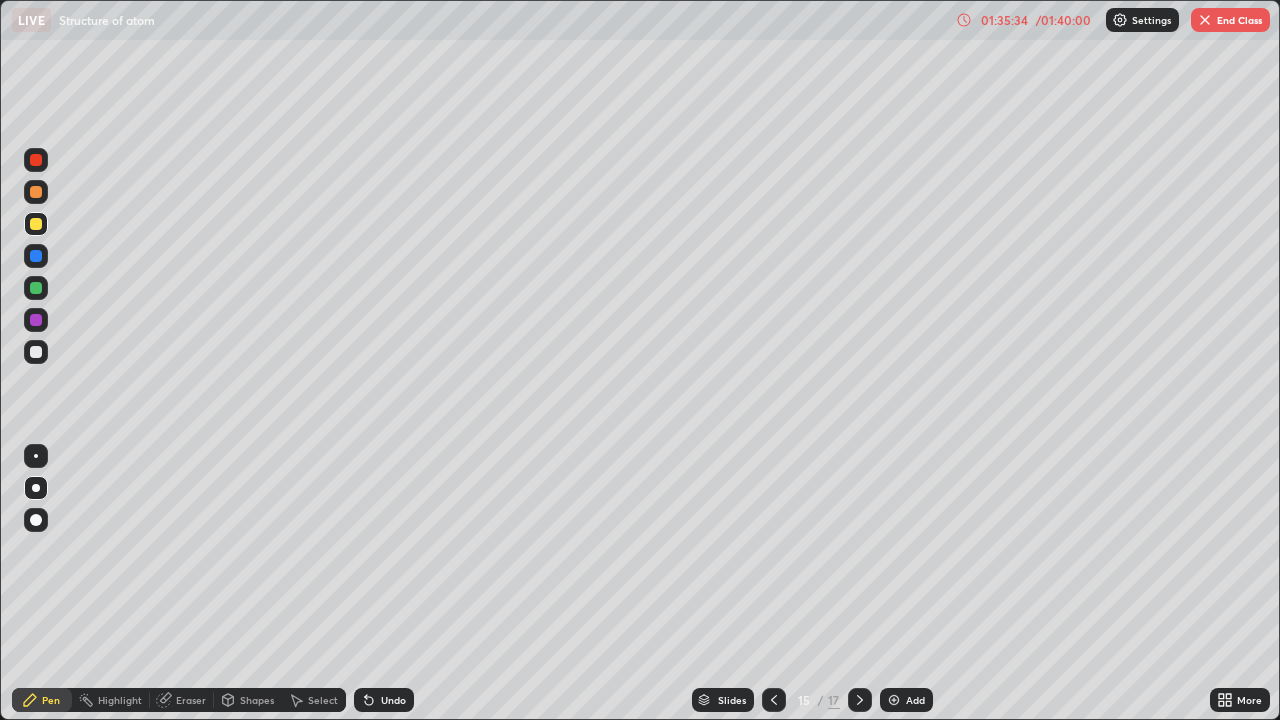 click at bounding box center [774, 700] 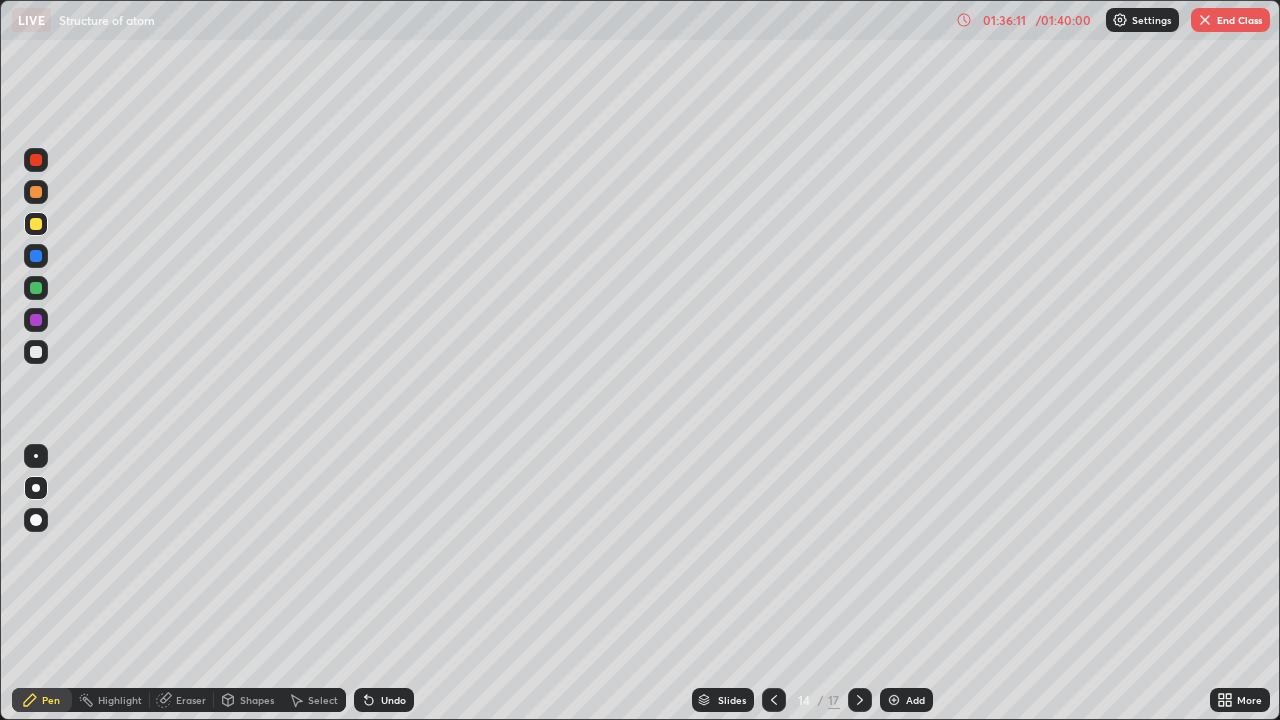 click 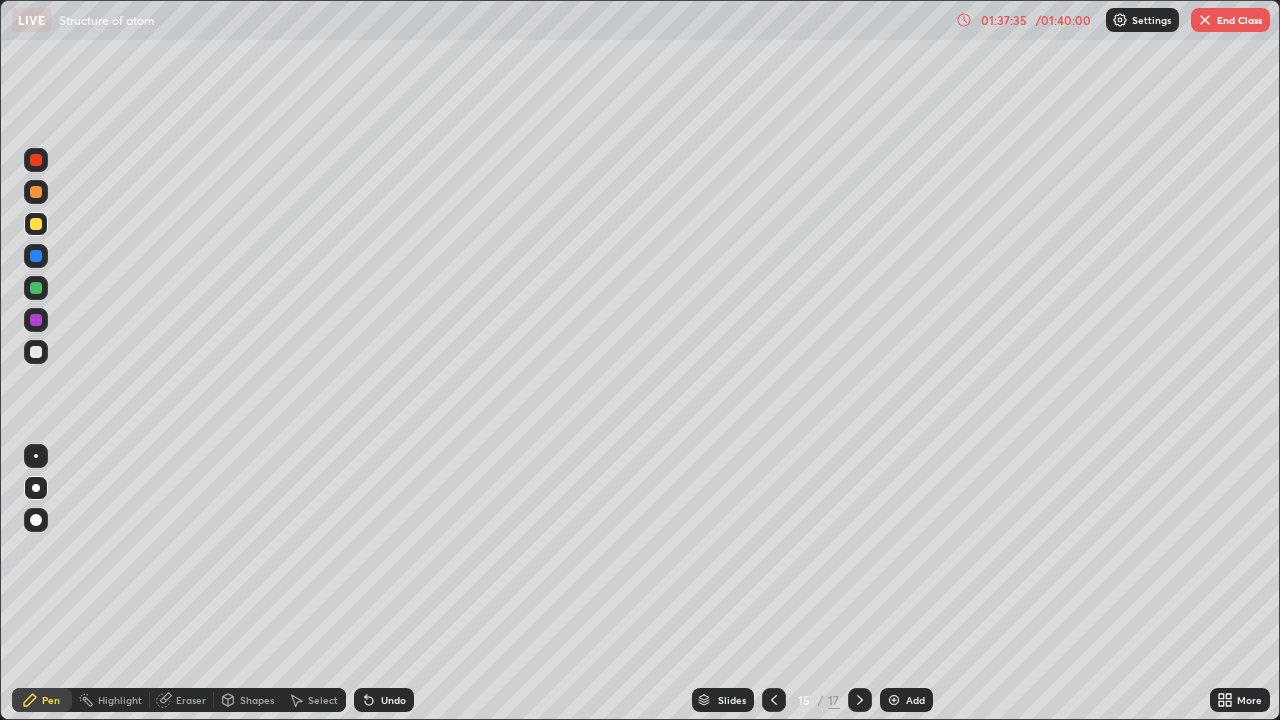 click on "End Class" at bounding box center (1230, 20) 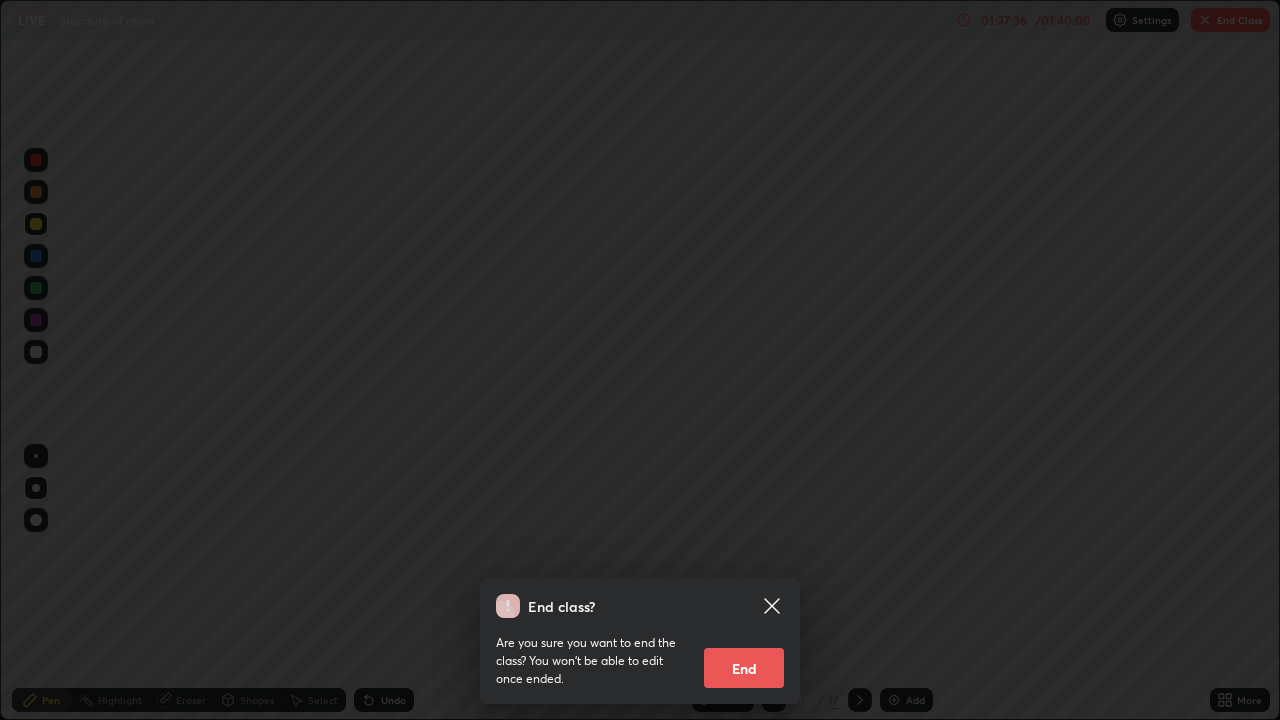 click on "End" at bounding box center [744, 668] 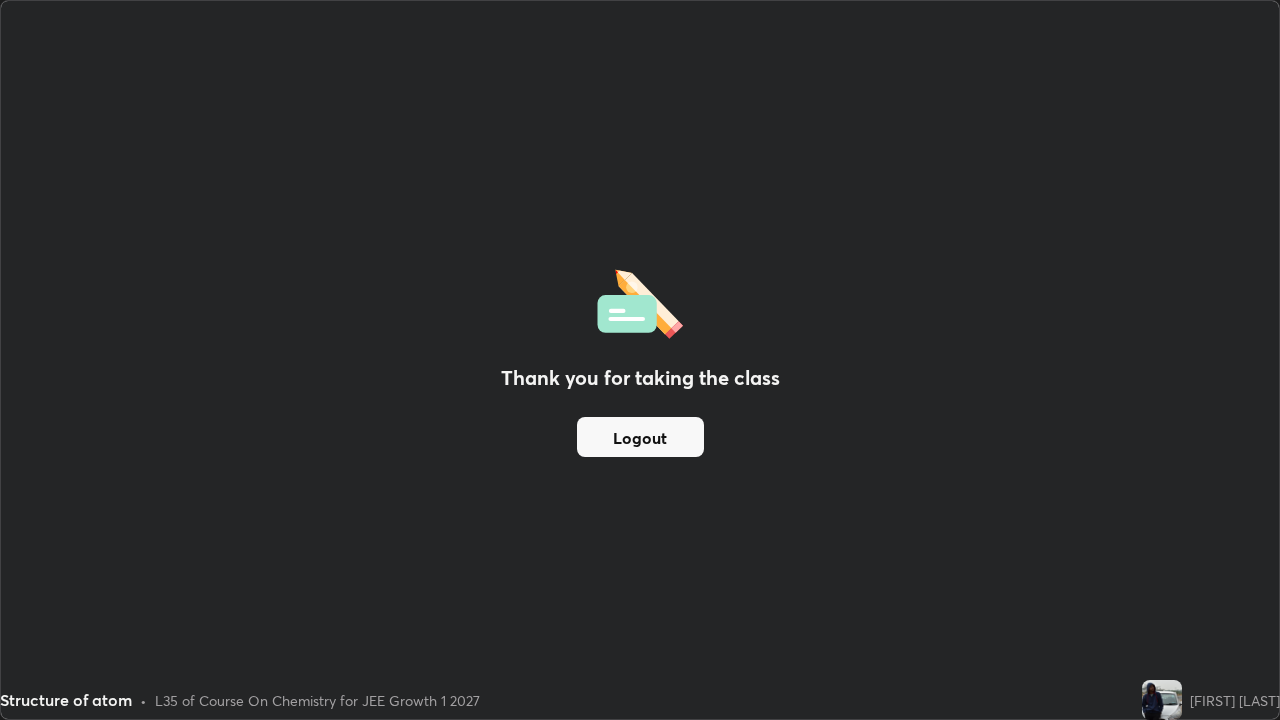 click on "Logout" at bounding box center [640, 437] 